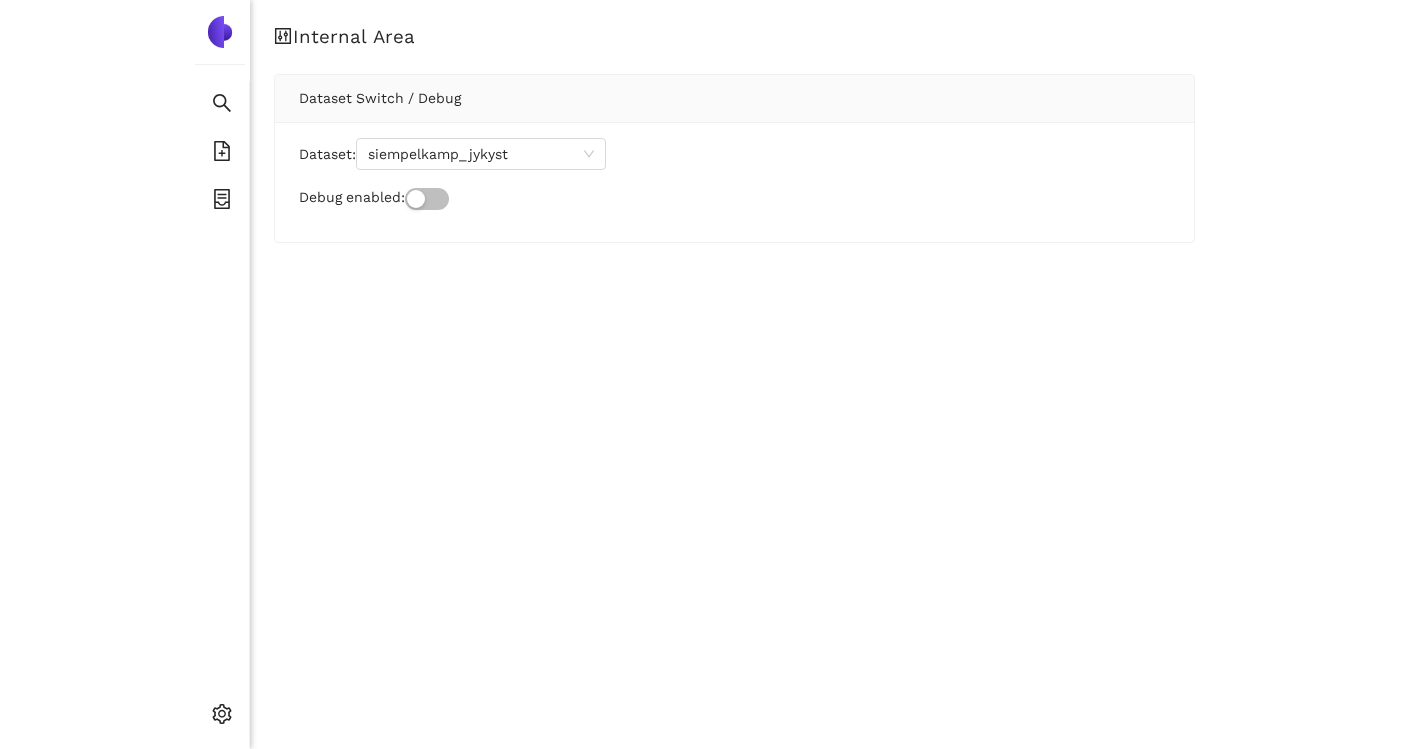 scroll, scrollTop: 0, scrollLeft: 0, axis: both 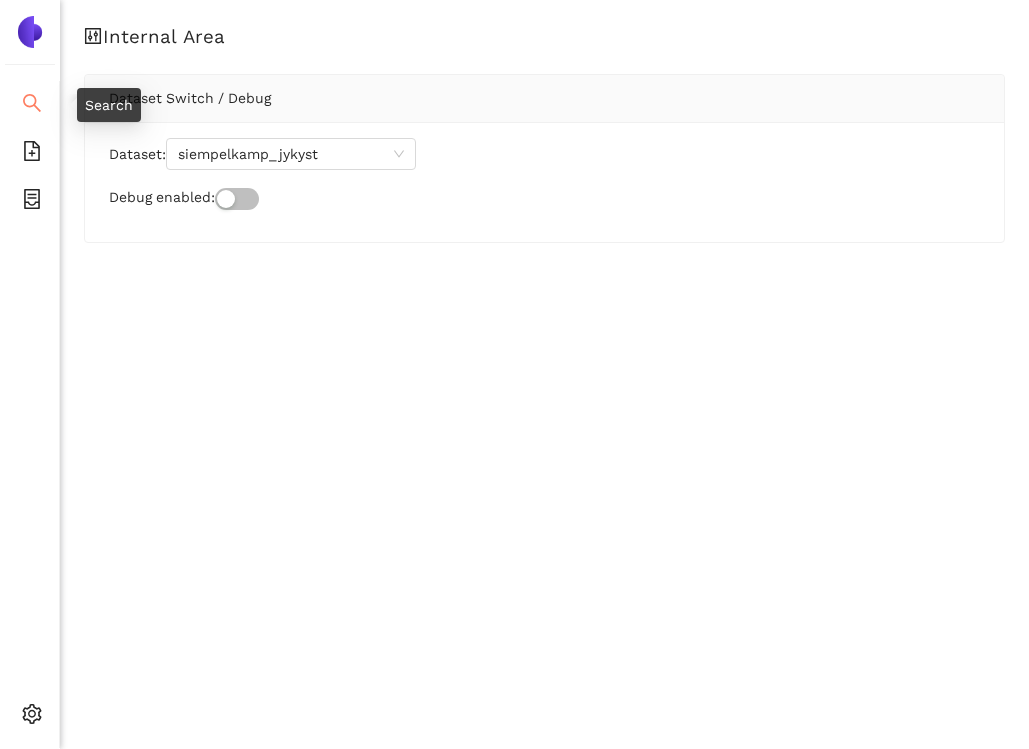 click on "Search" at bounding box center [29, 105] 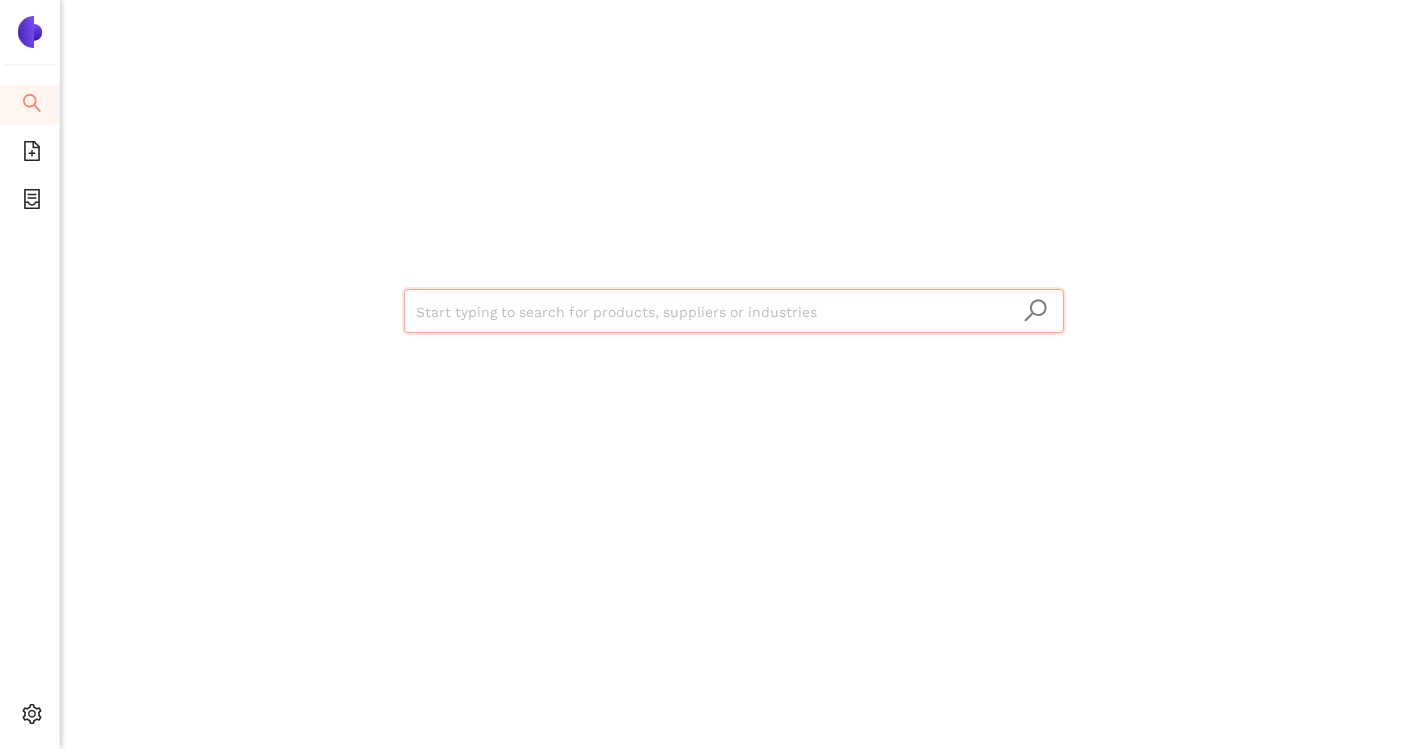 click at bounding box center (734, 312) 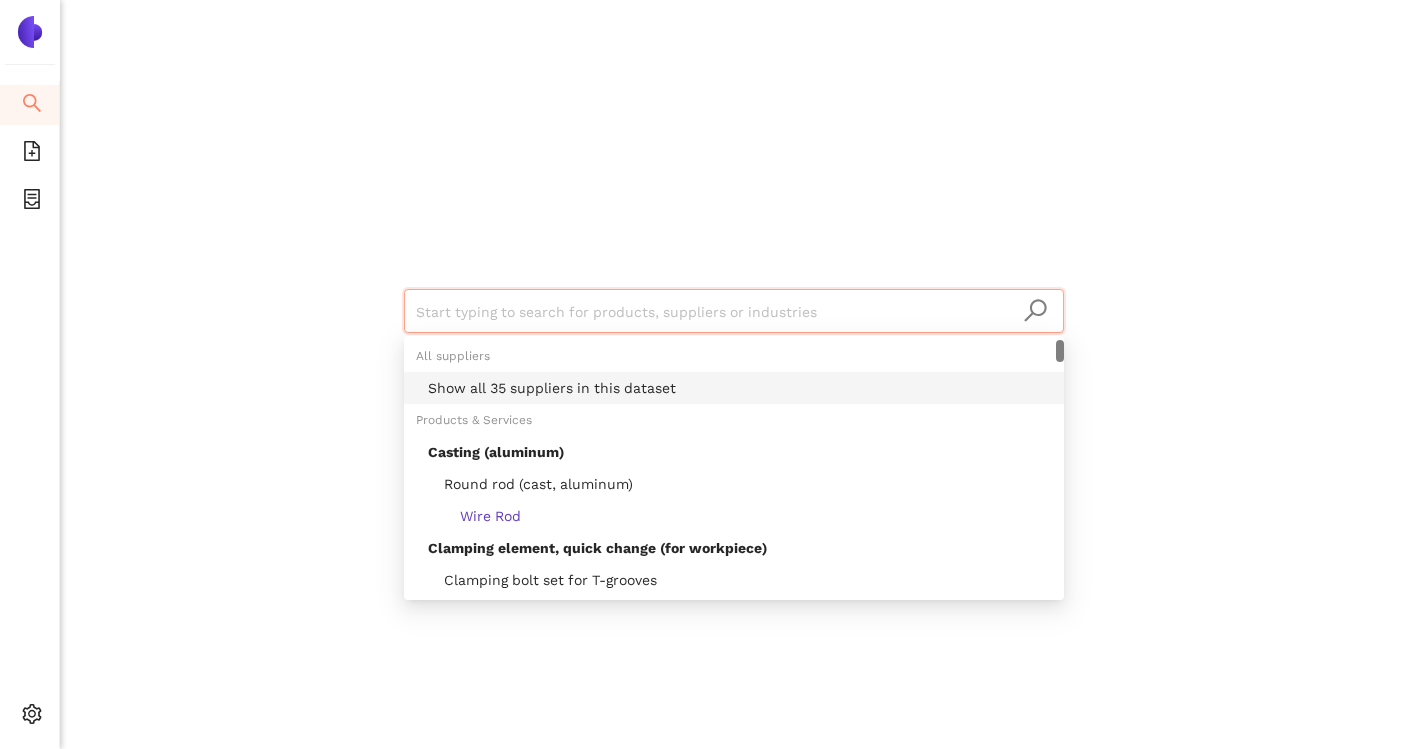 click on "Show all 35 suppliers in this dataset" at bounding box center [740, 388] 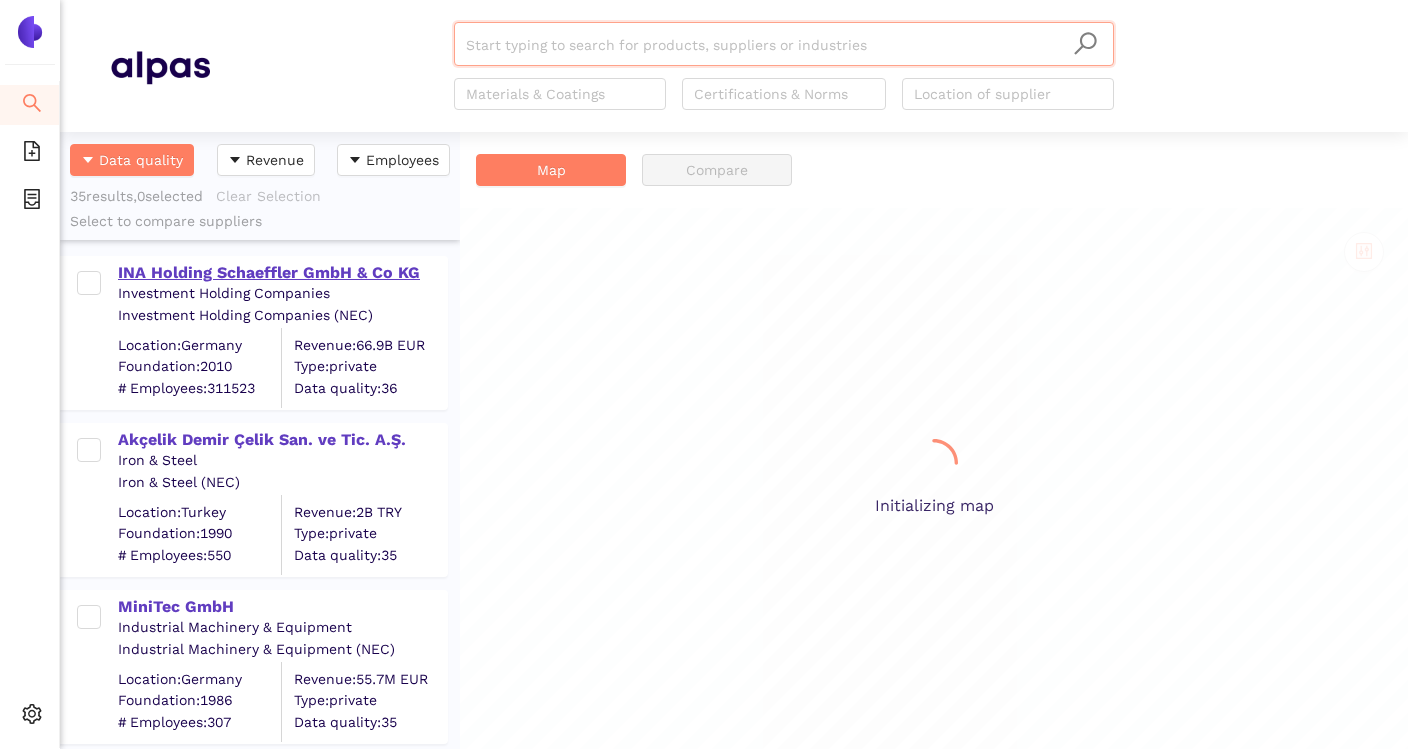 scroll, scrollTop: 1, scrollLeft: 1, axis: both 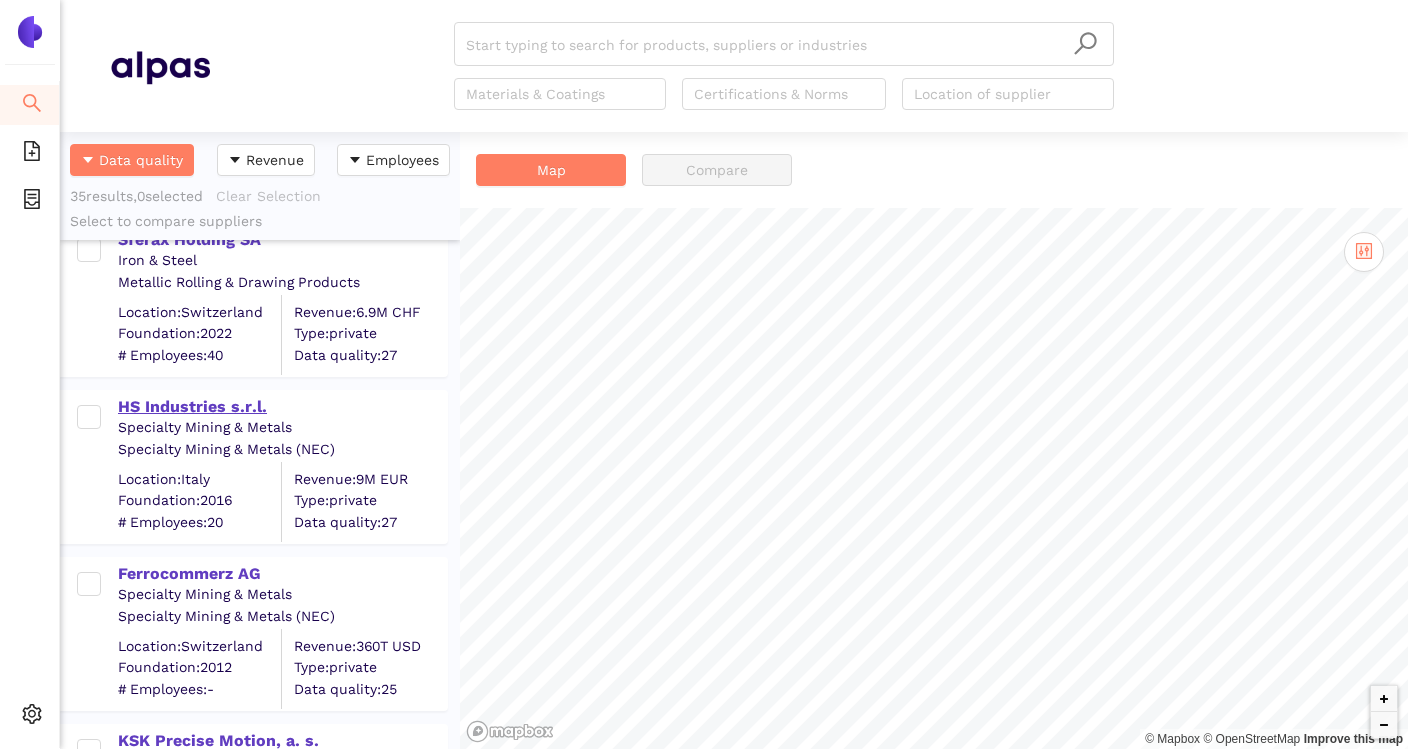 click on "HS Industries s.r.l." at bounding box center [282, 407] 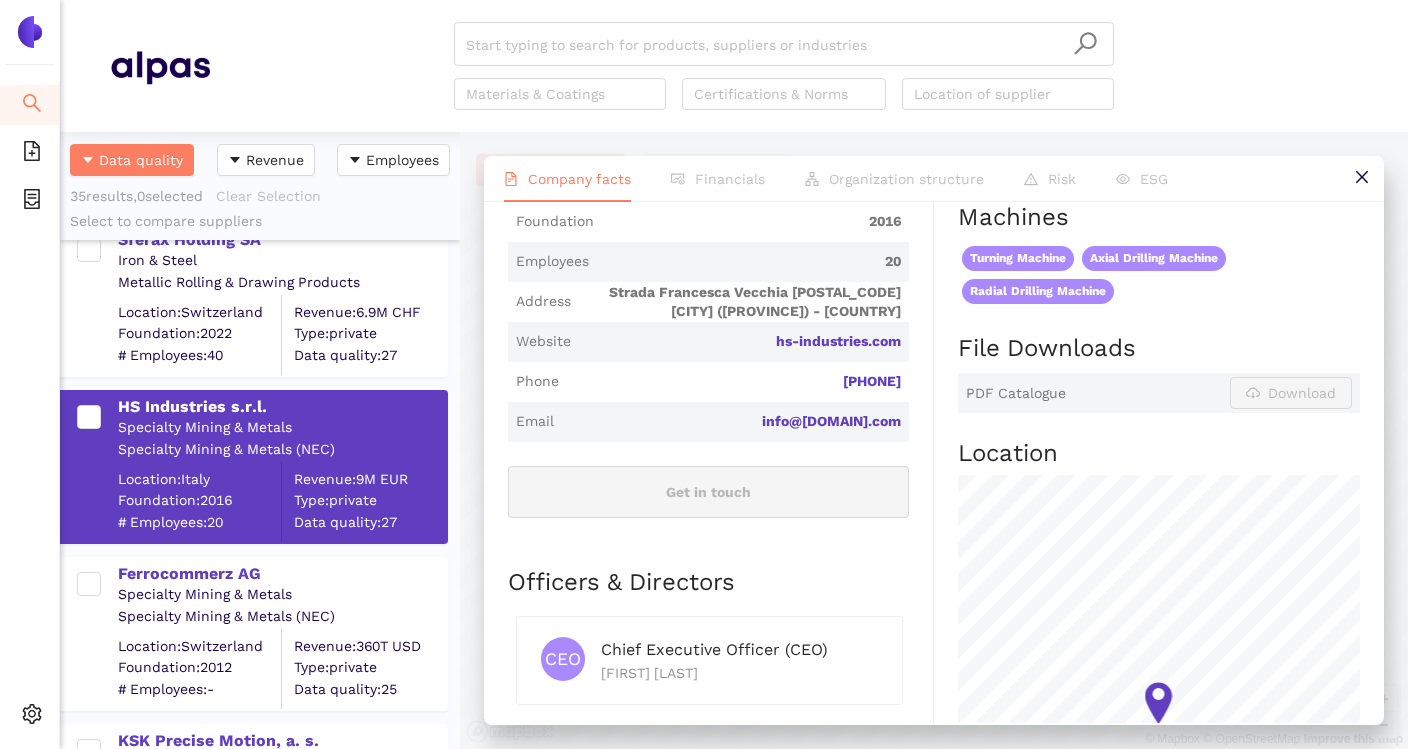 scroll, scrollTop: 595, scrollLeft: 0, axis: vertical 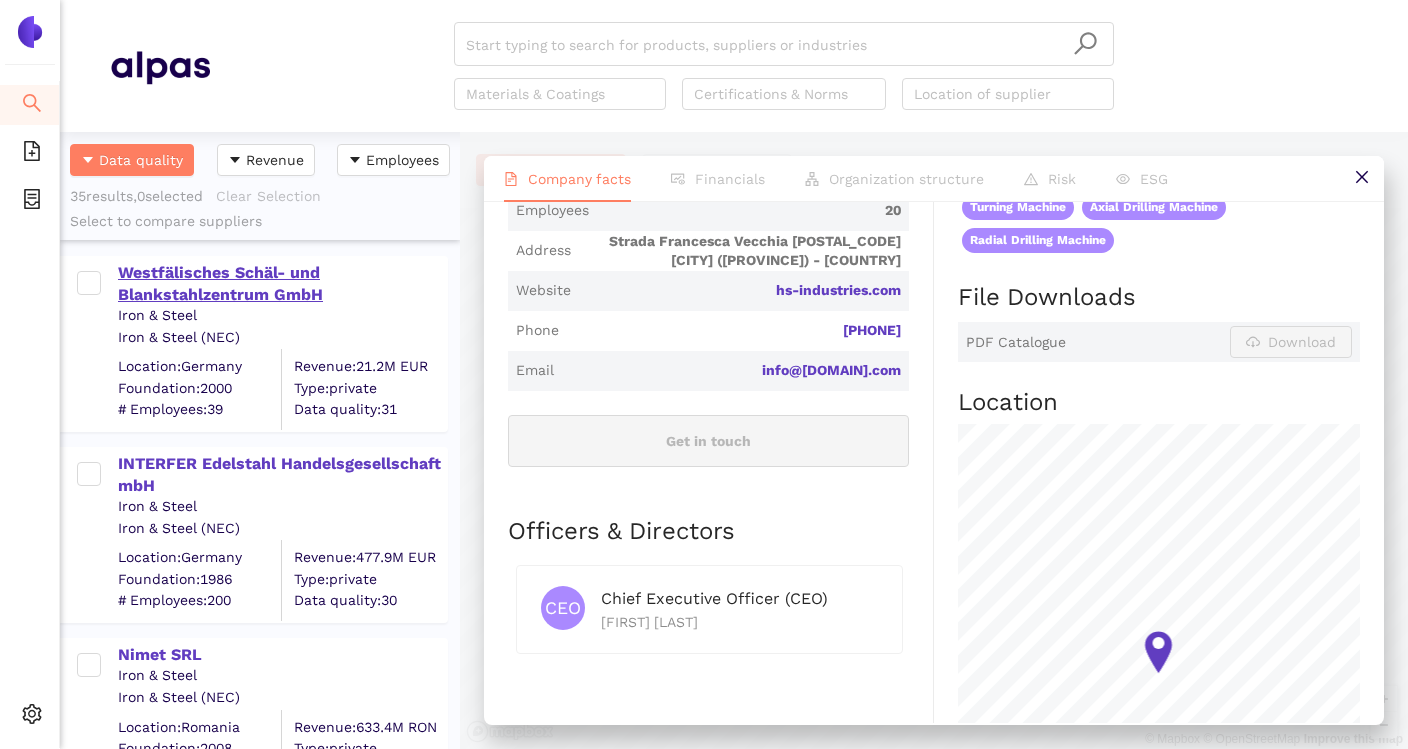 click on "Westfälisches Schäl- und Blankstahlzentrum GmbH" at bounding box center (282, 284) 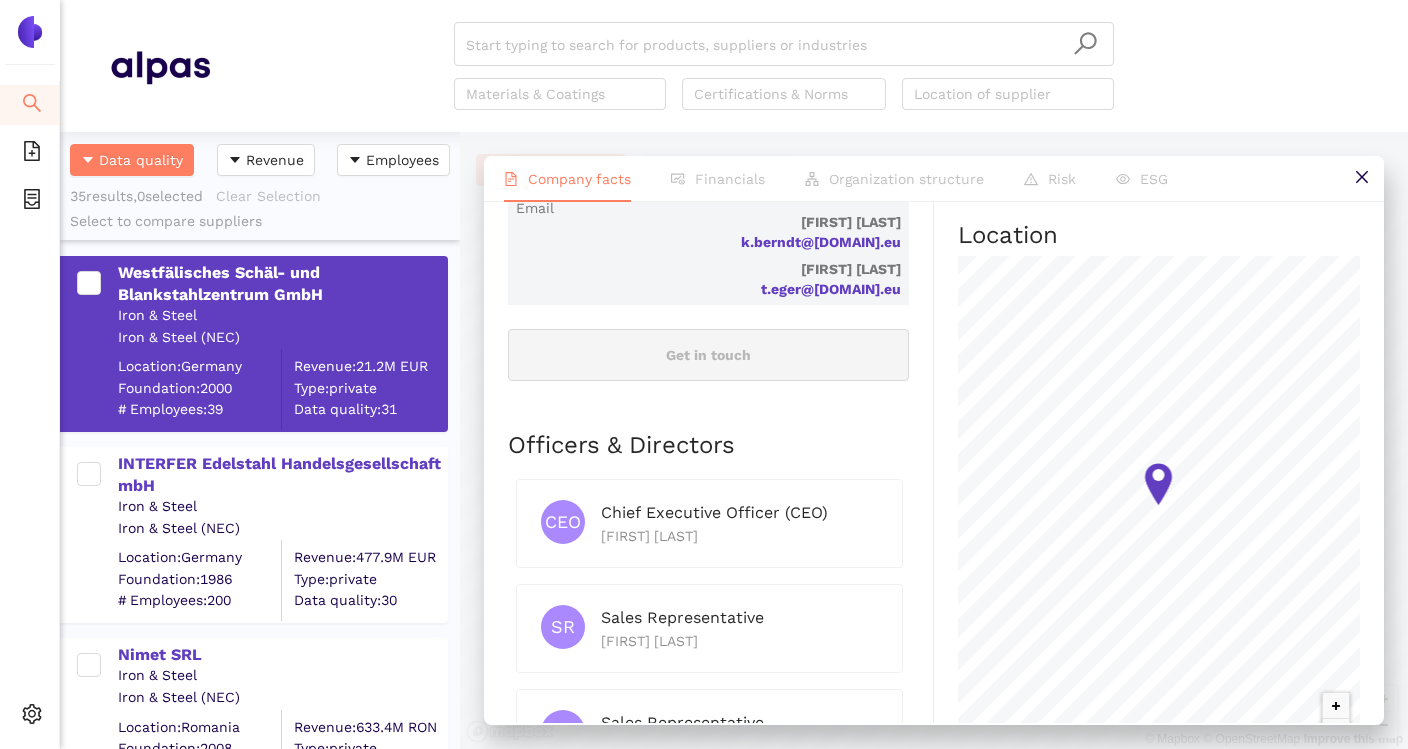 scroll, scrollTop: 1007, scrollLeft: 0, axis: vertical 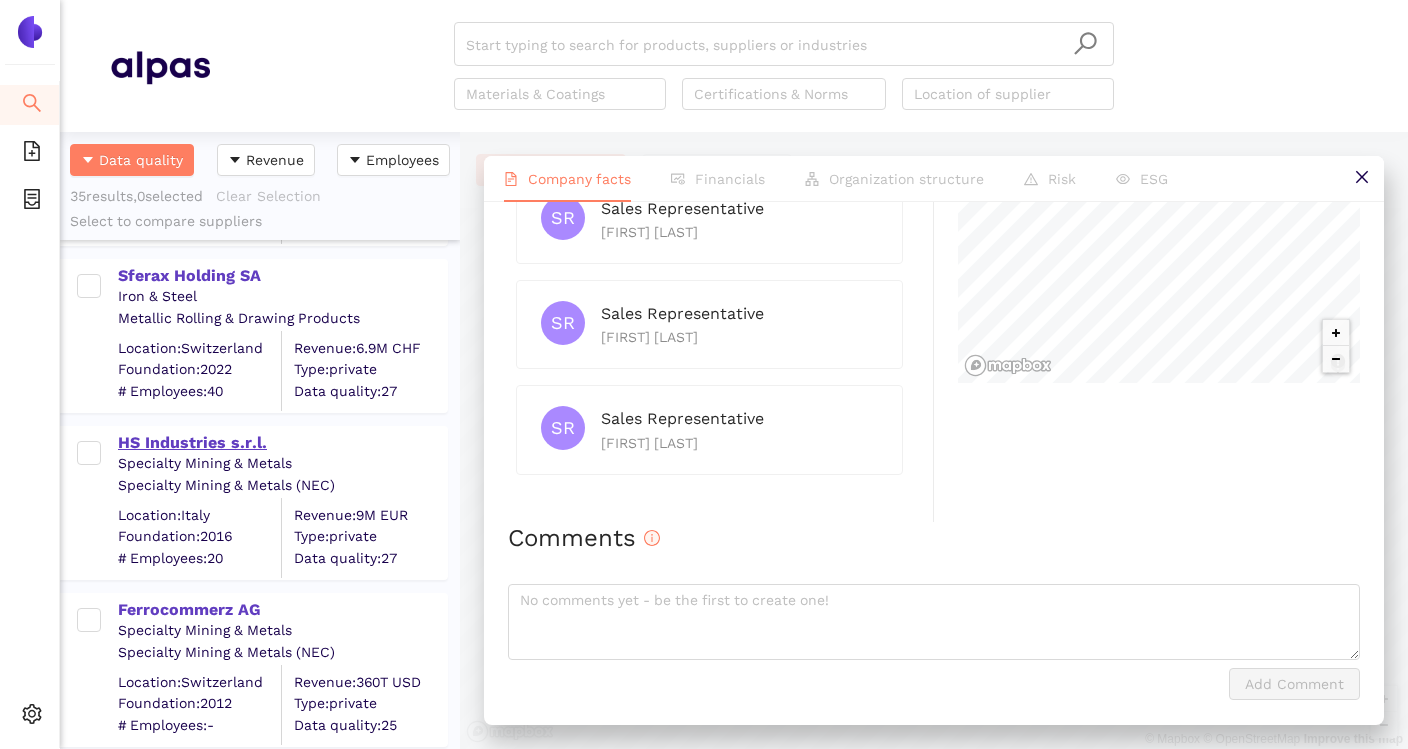 click on "HS Industries s.r.l." at bounding box center [282, 443] 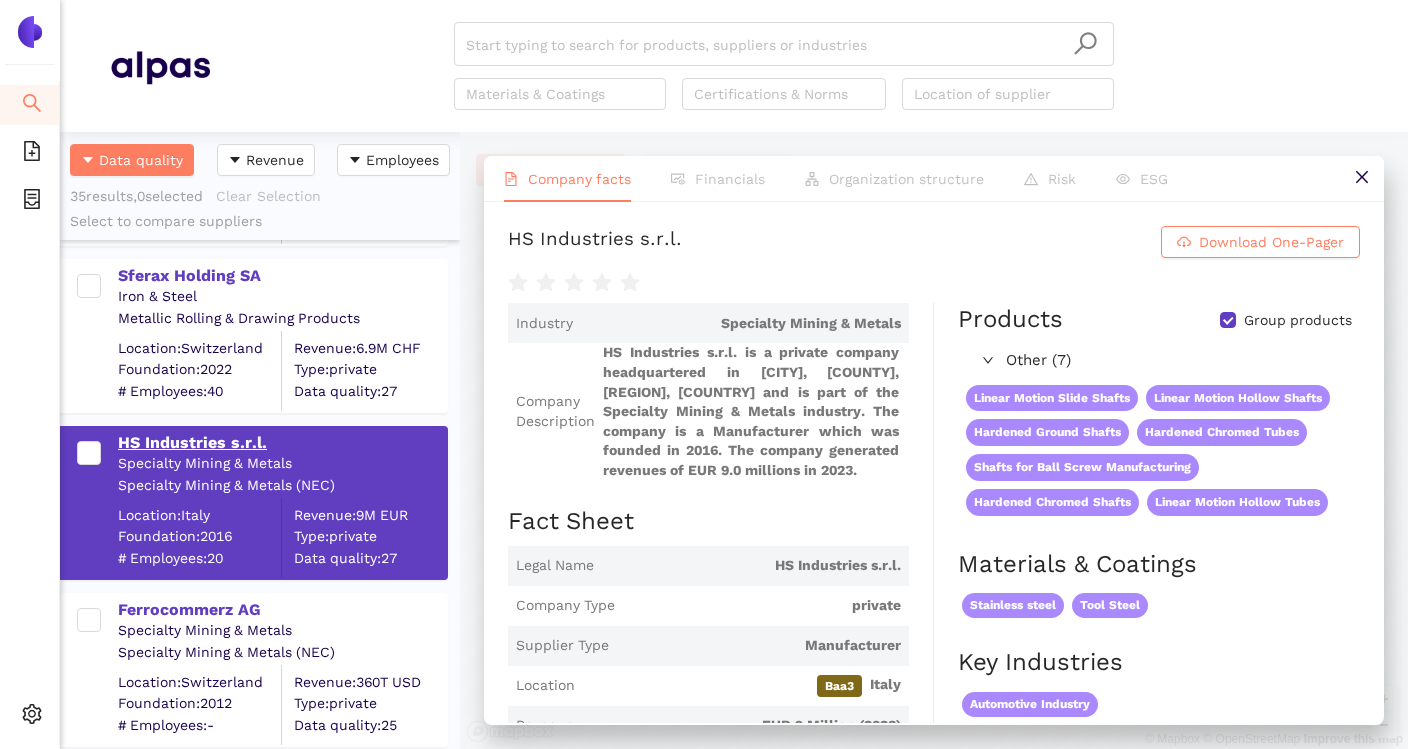 scroll, scrollTop: 0, scrollLeft: 0, axis: both 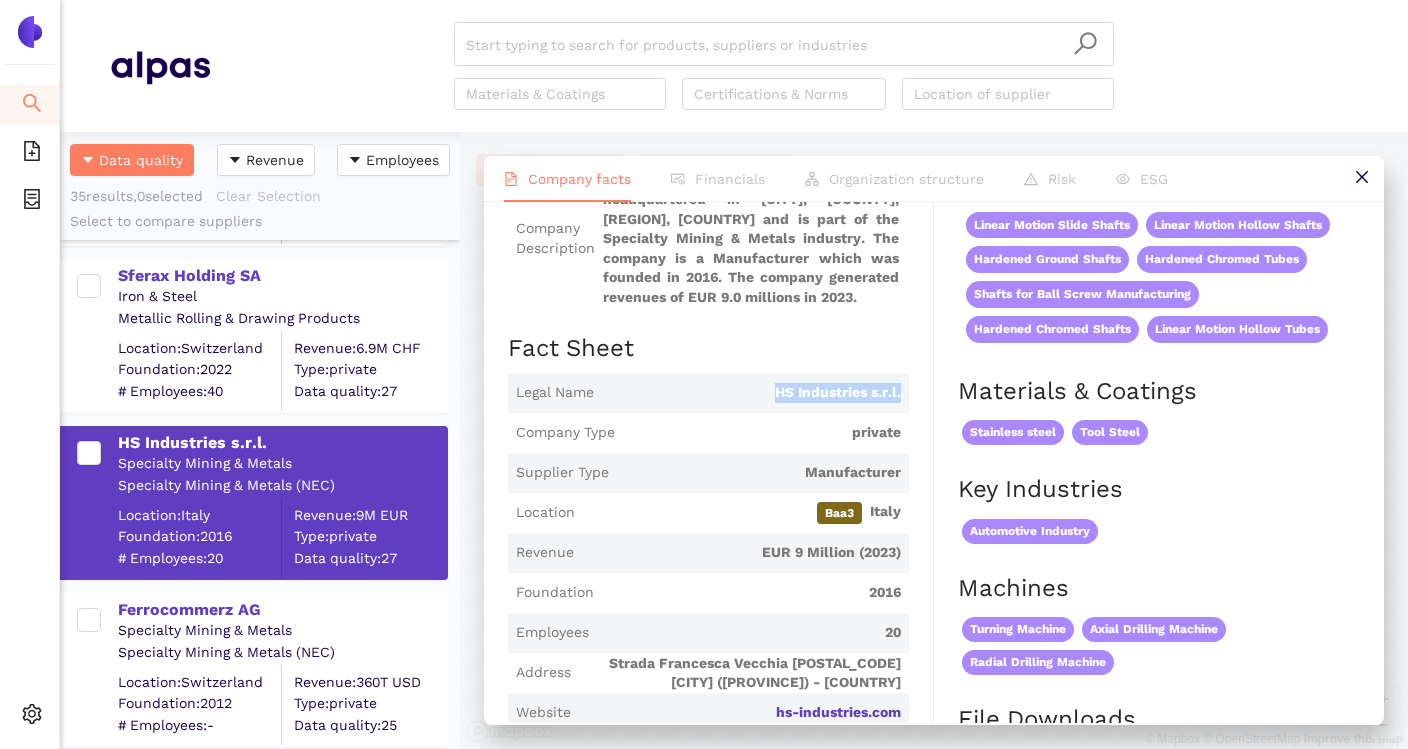 drag, startPoint x: 764, startPoint y: 413, endPoint x: 920, endPoint y: 399, distance: 156.62694 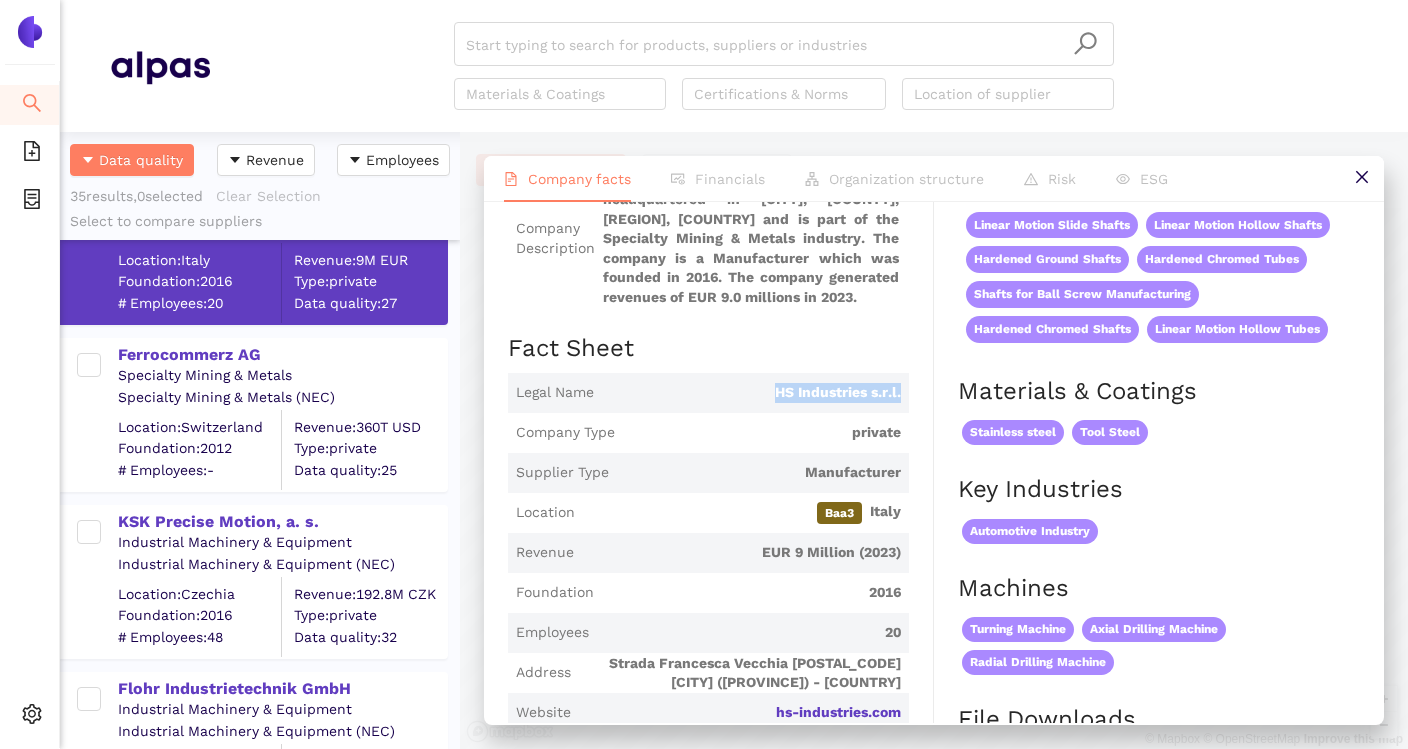 scroll, scrollTop: 2831, scrollLeft: 0, axis: vertical 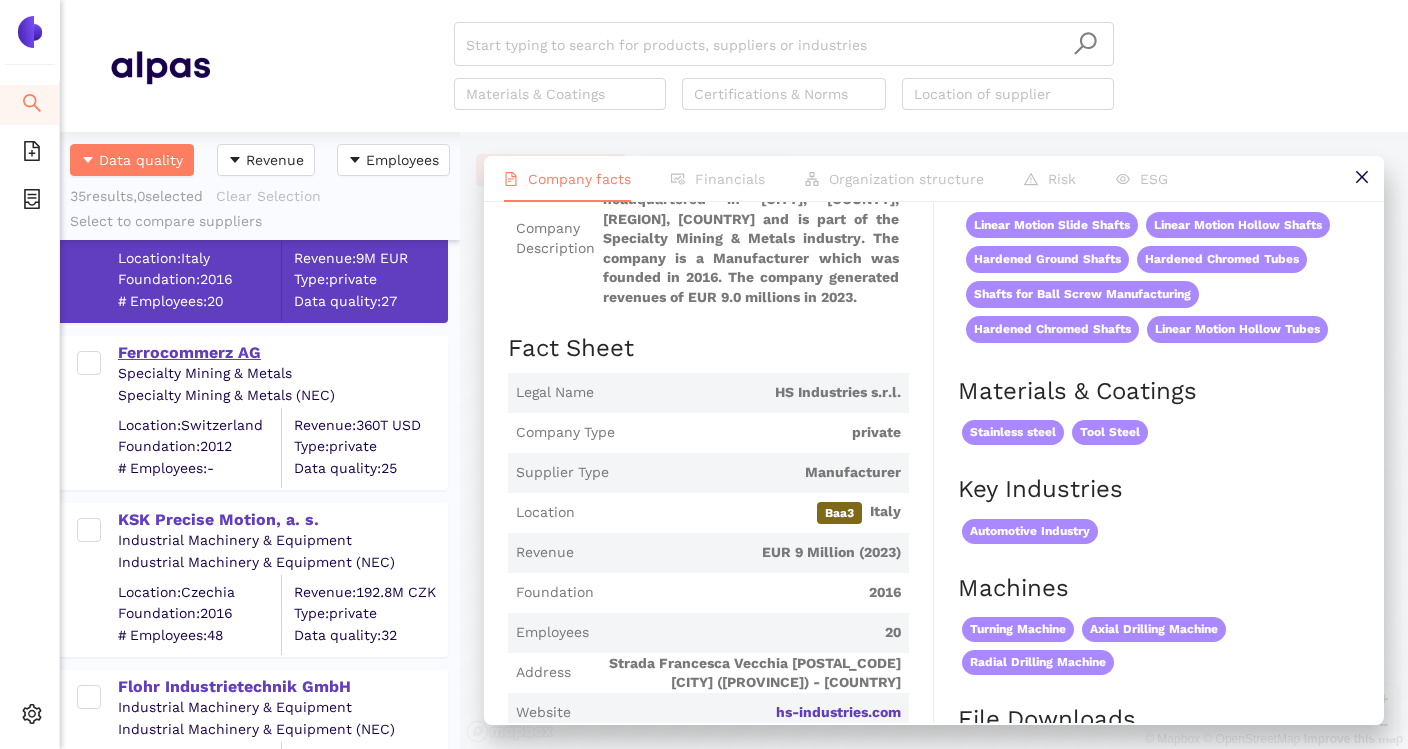 click on "Ferrocommerz AG" at bounding box center [282, 353] 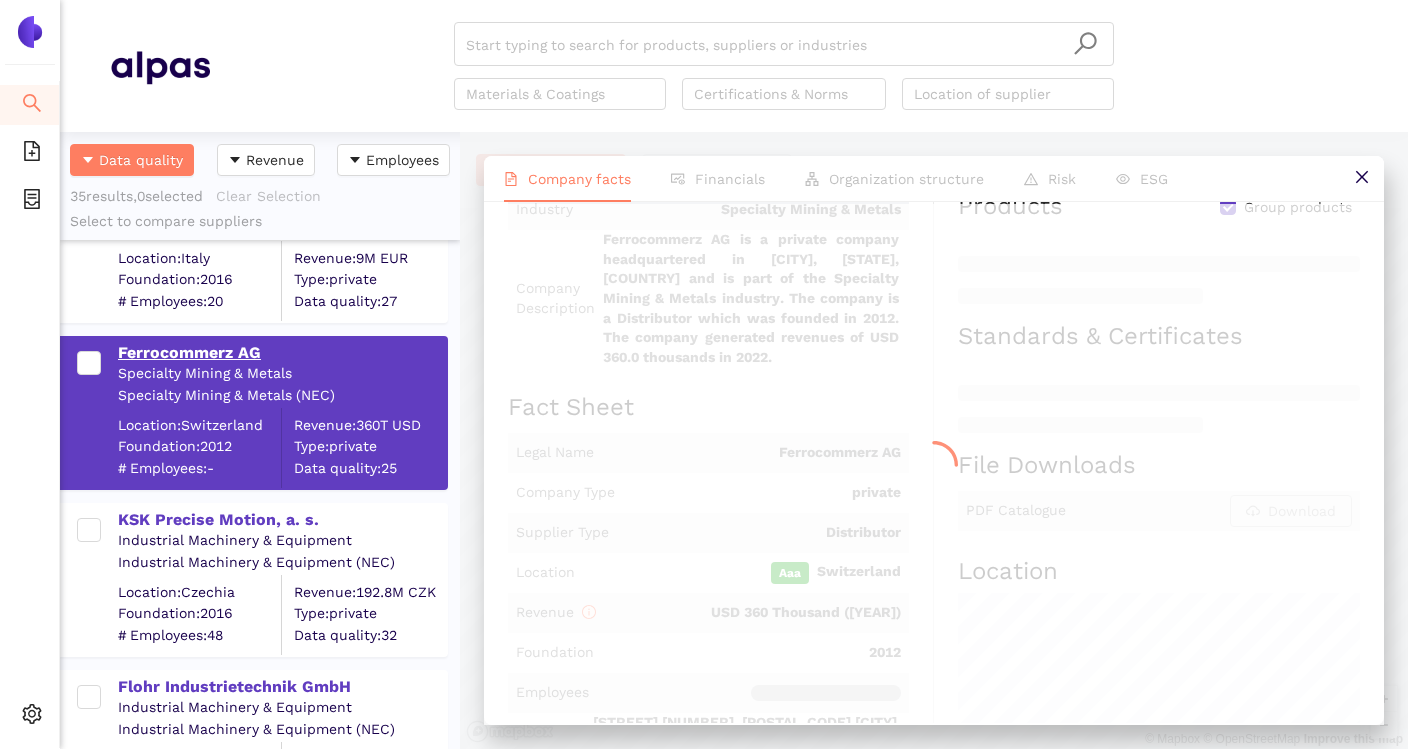 scroll, scrollTop: 0, scrollLeft: 0, axis: both 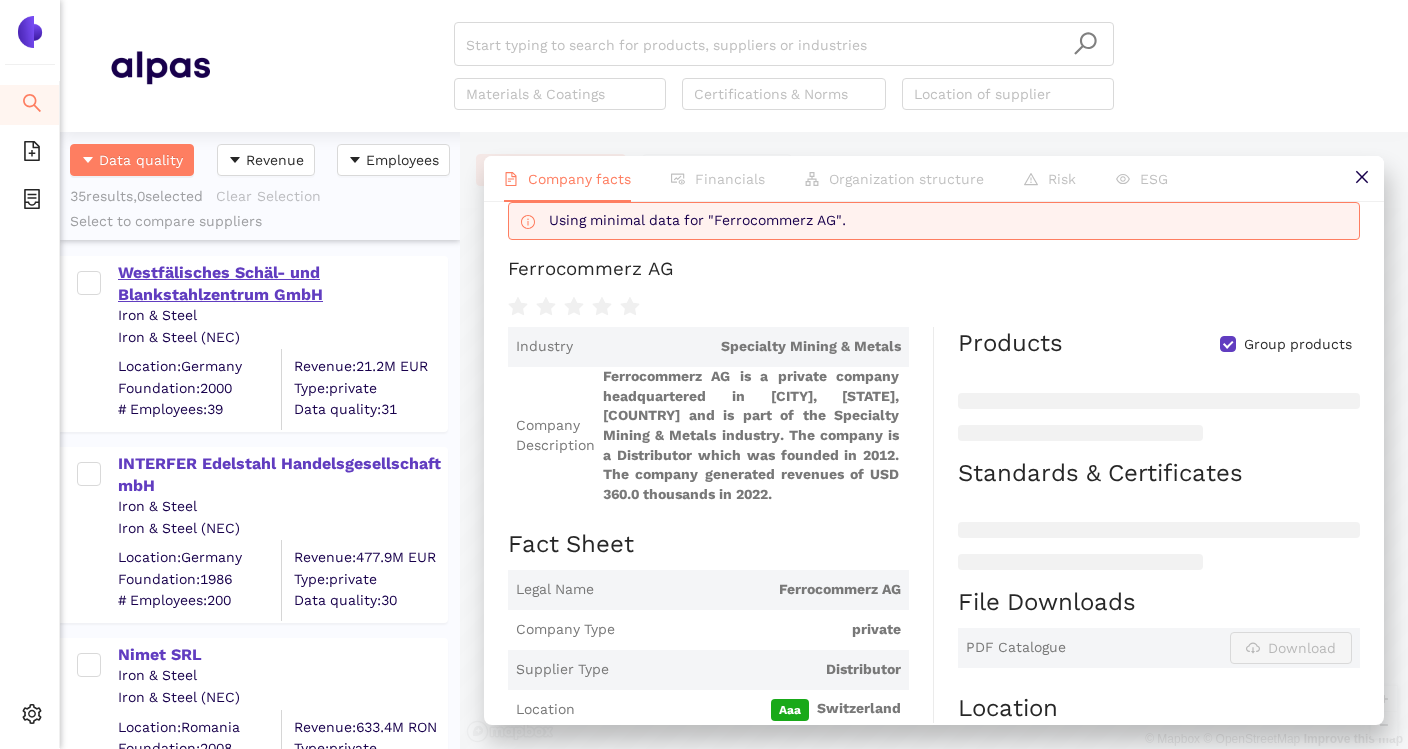 click on "Westfälisches Schäl- und Blankstahlzentrum GmbH" at bounding box center (282, 284) 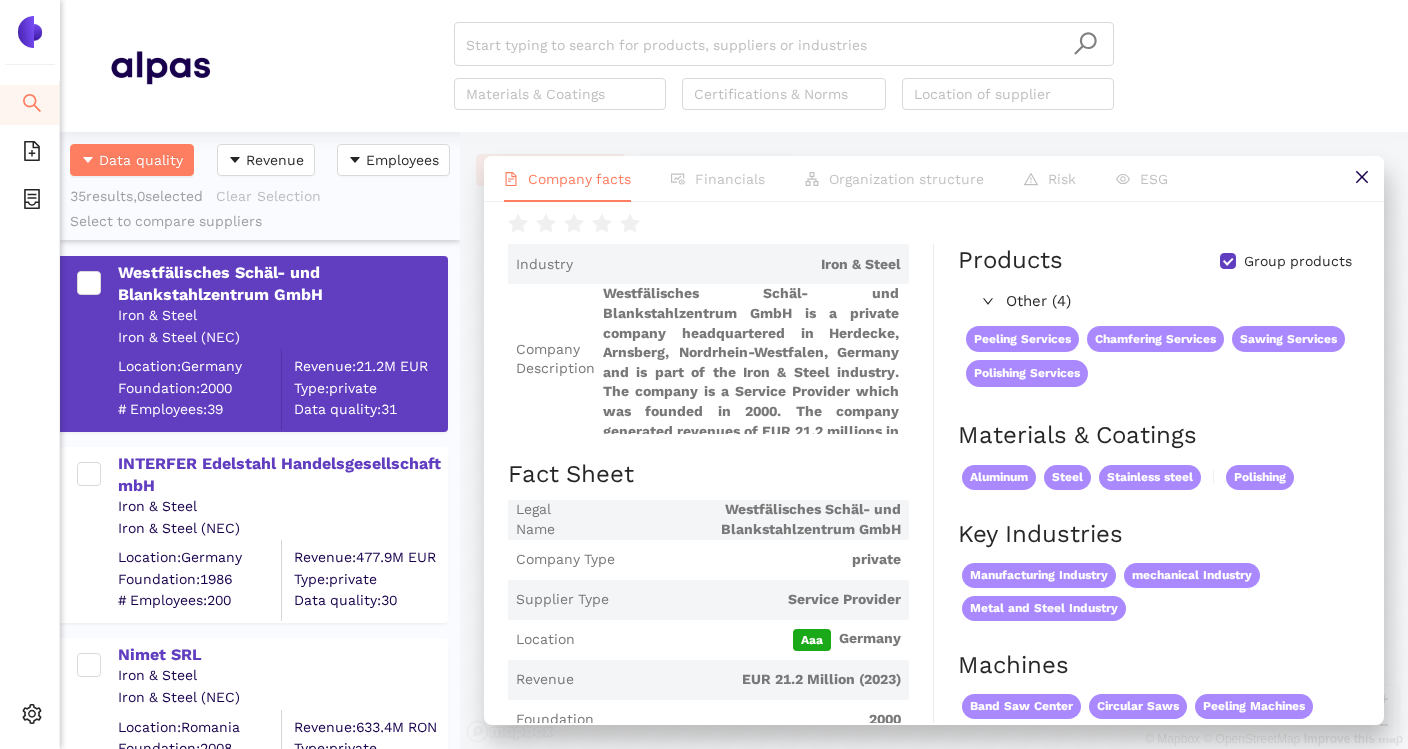 scroll, scrollTop: 40, scrollLeft: 0, axis: vertical 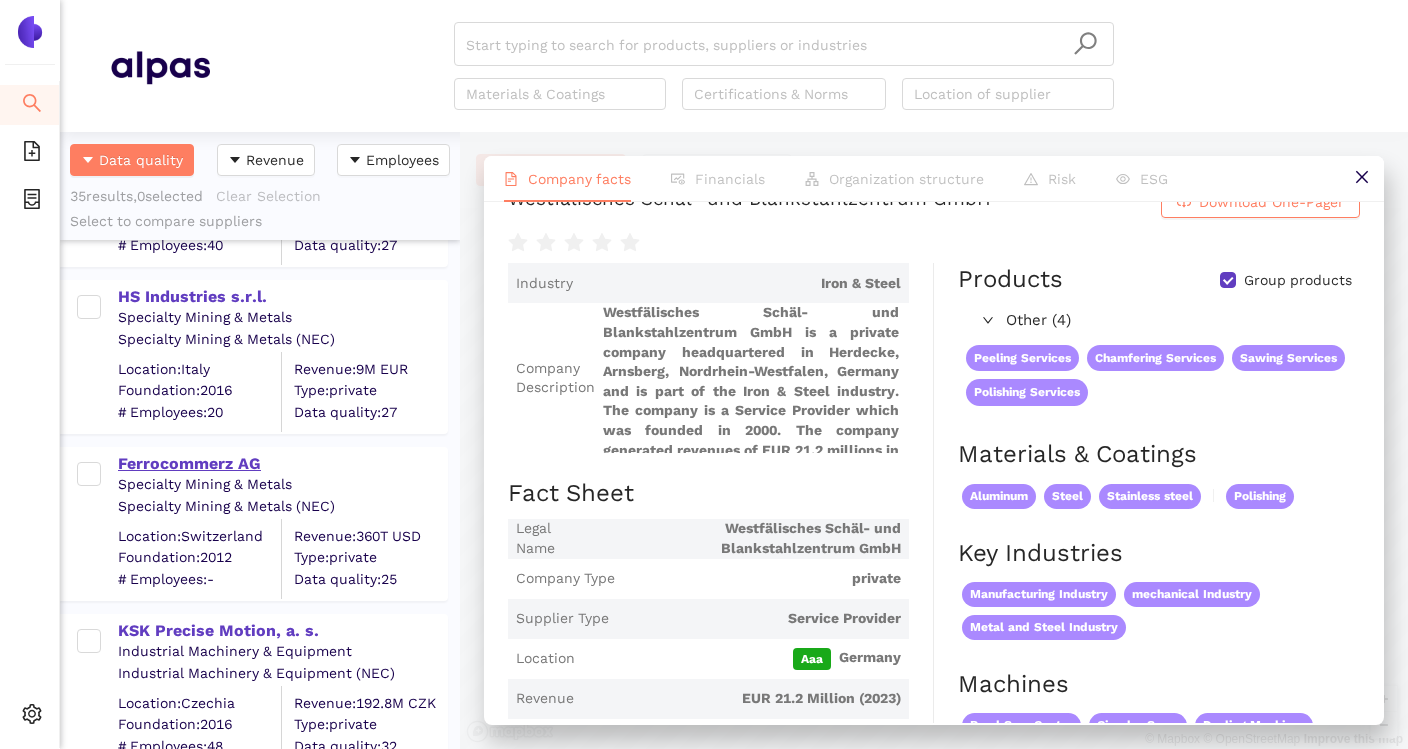 click on "Ferrocommerz AG" at bounding box center (282, 464) 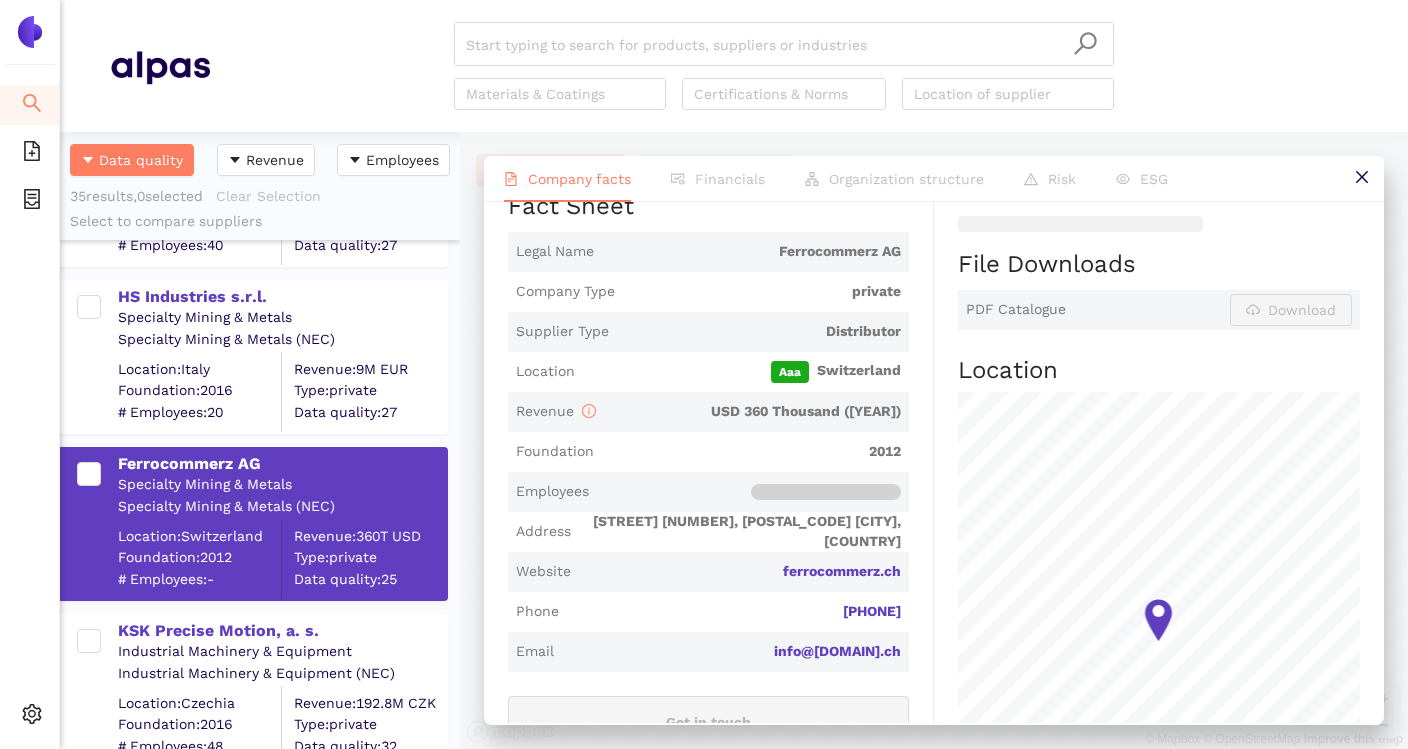 scroll, scrollTop: 363, scrollLeft: 0, axis: vertical 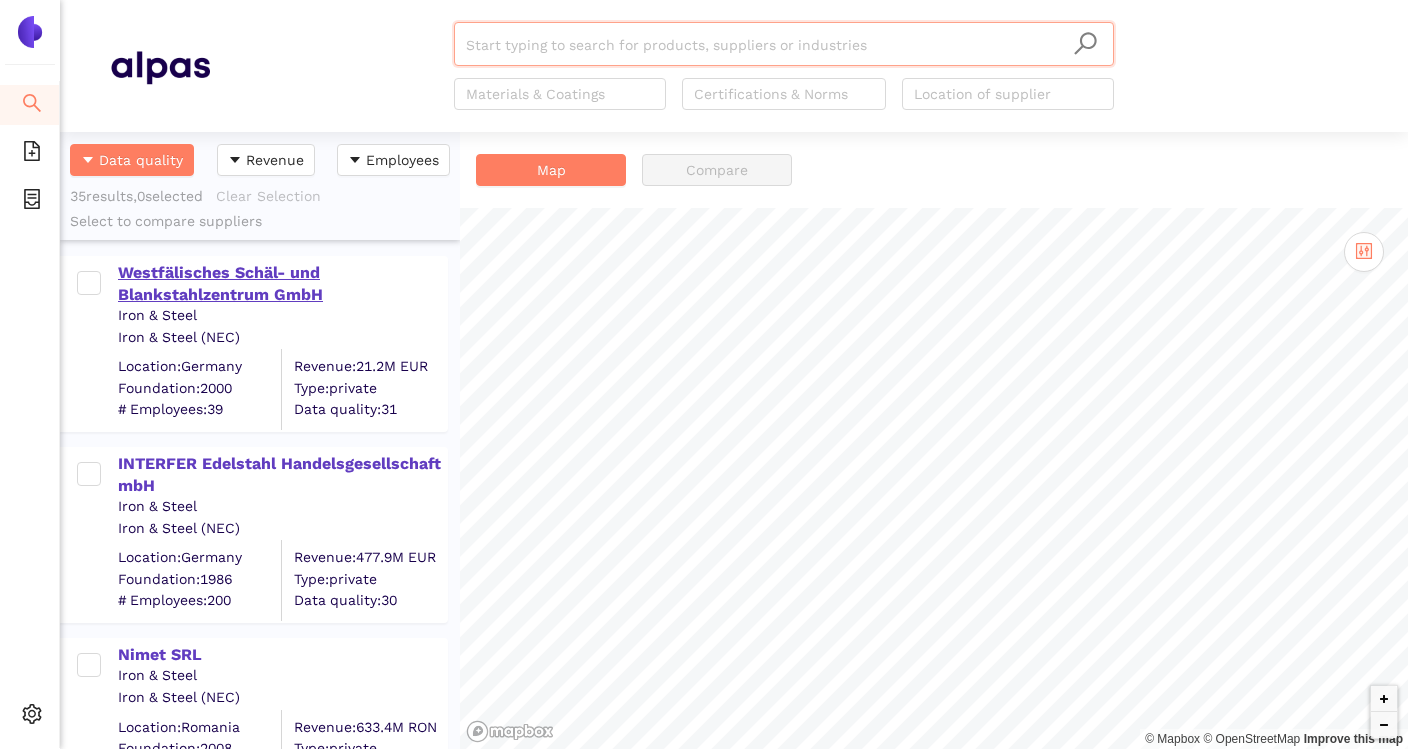 click on "Westfälisches Schäl- und Blankstahlzentrum GmbH" at bounding box center [282, 284] 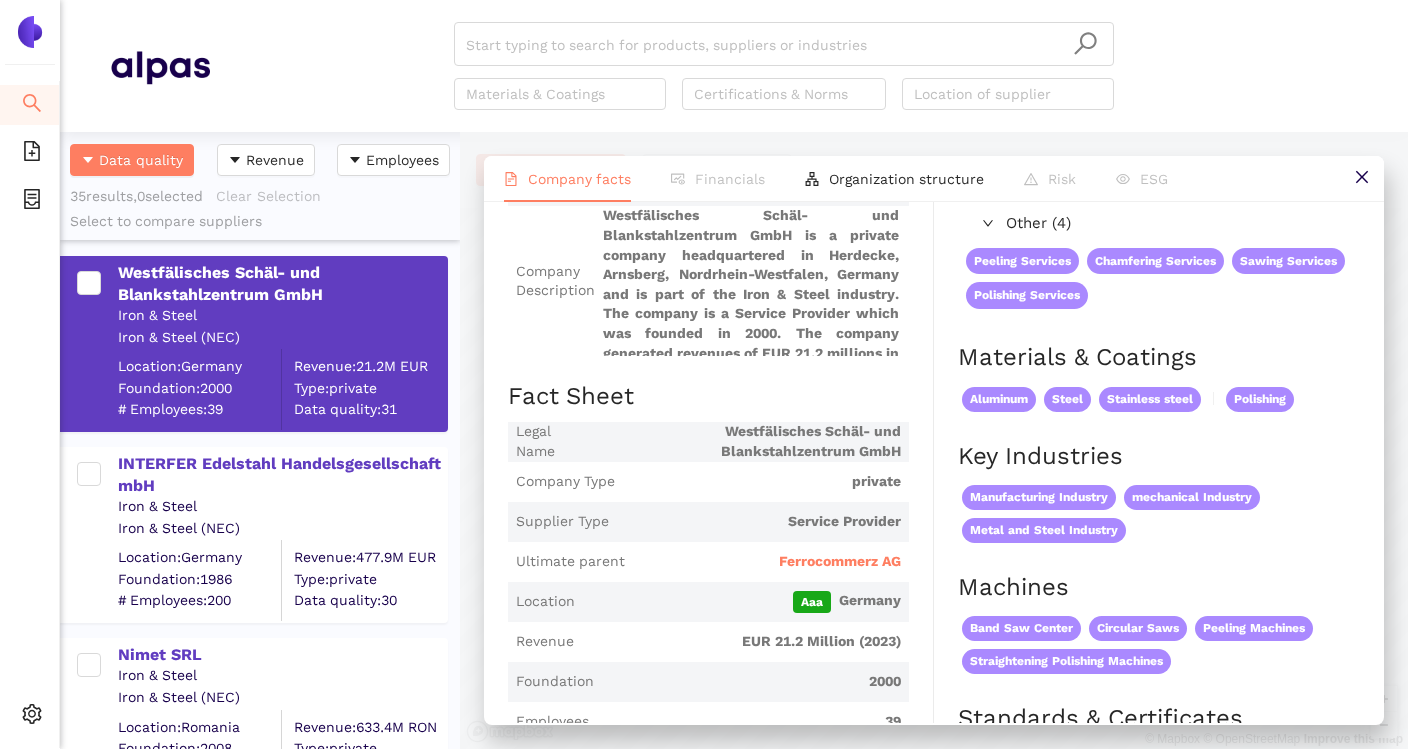 scroll, scrollTop: 151, scrollLeft: 0, axis: vertical 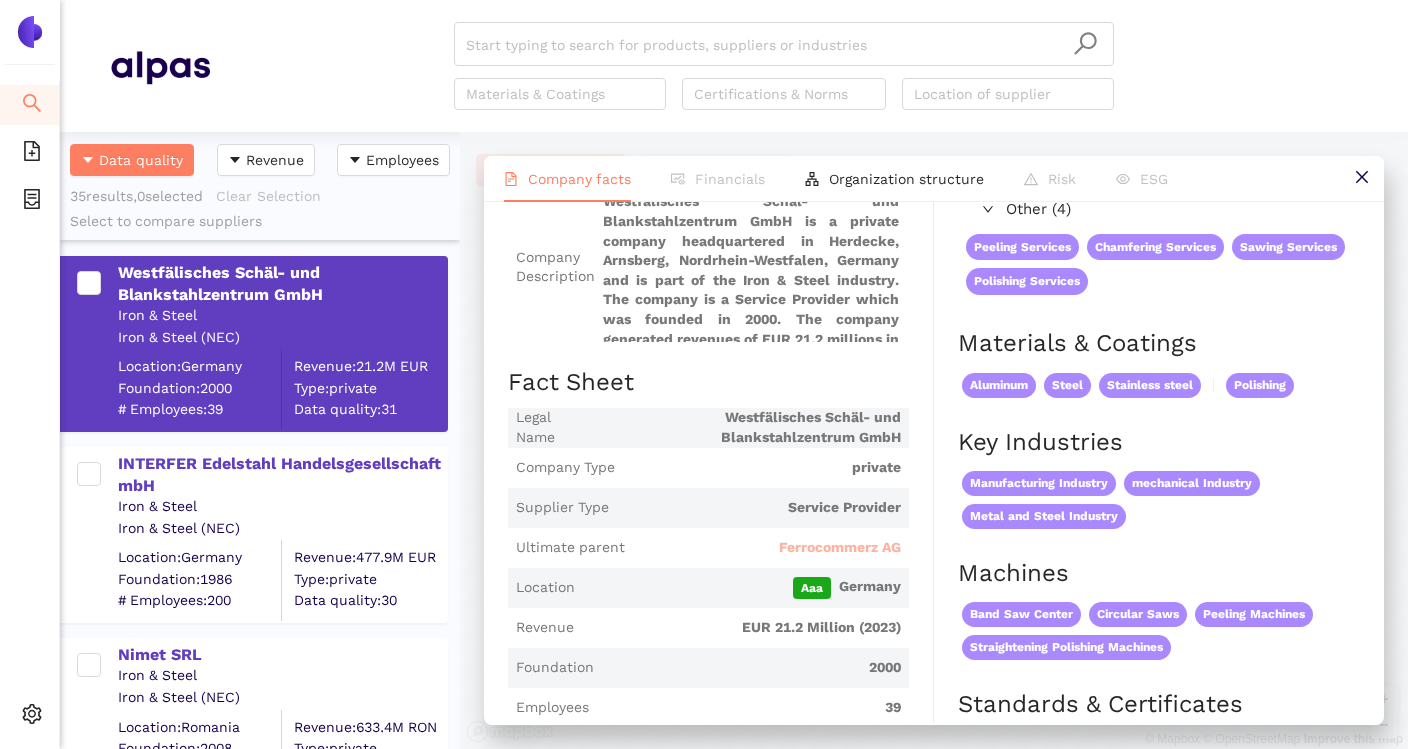 click on "Ferrocommerz AG" at bounding box center [840, 548] 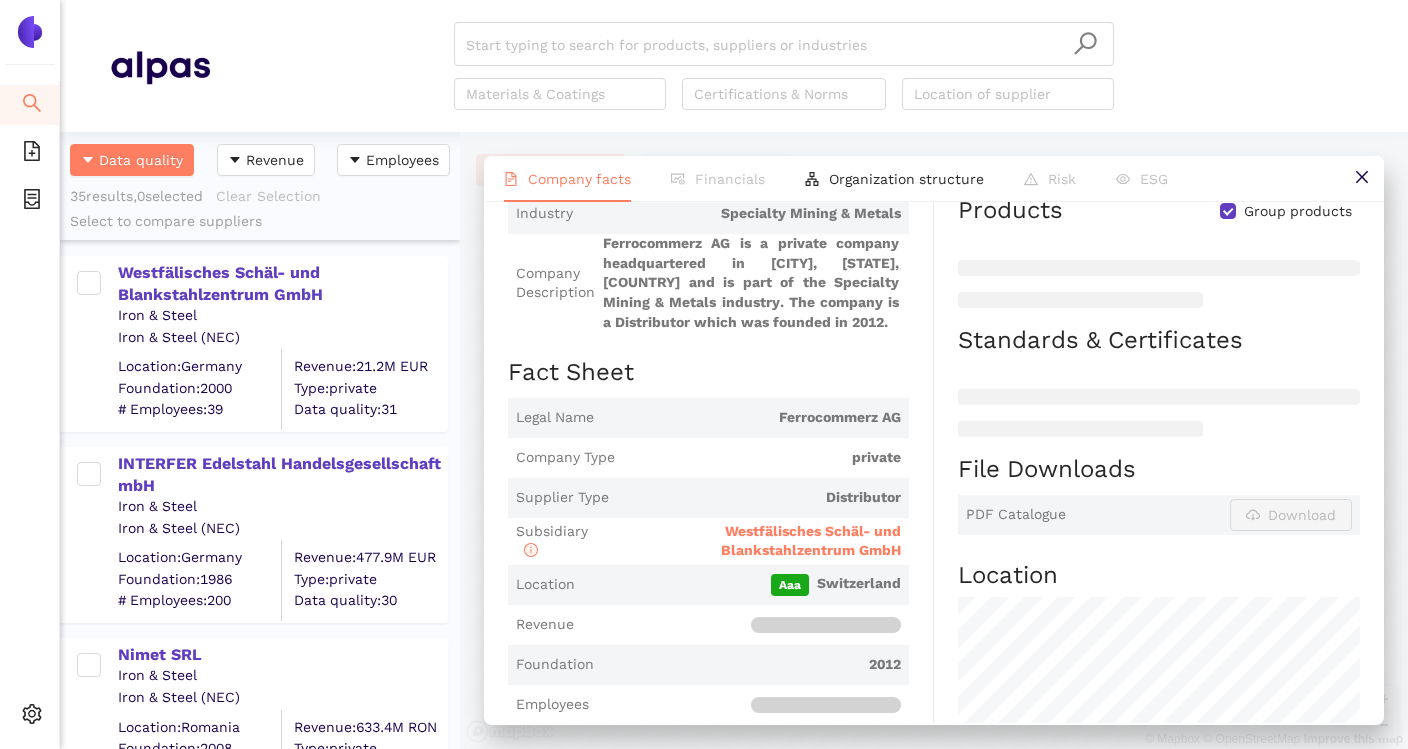 scroll, scrollTop: 270, scrollLeft: 0, axis: vertical 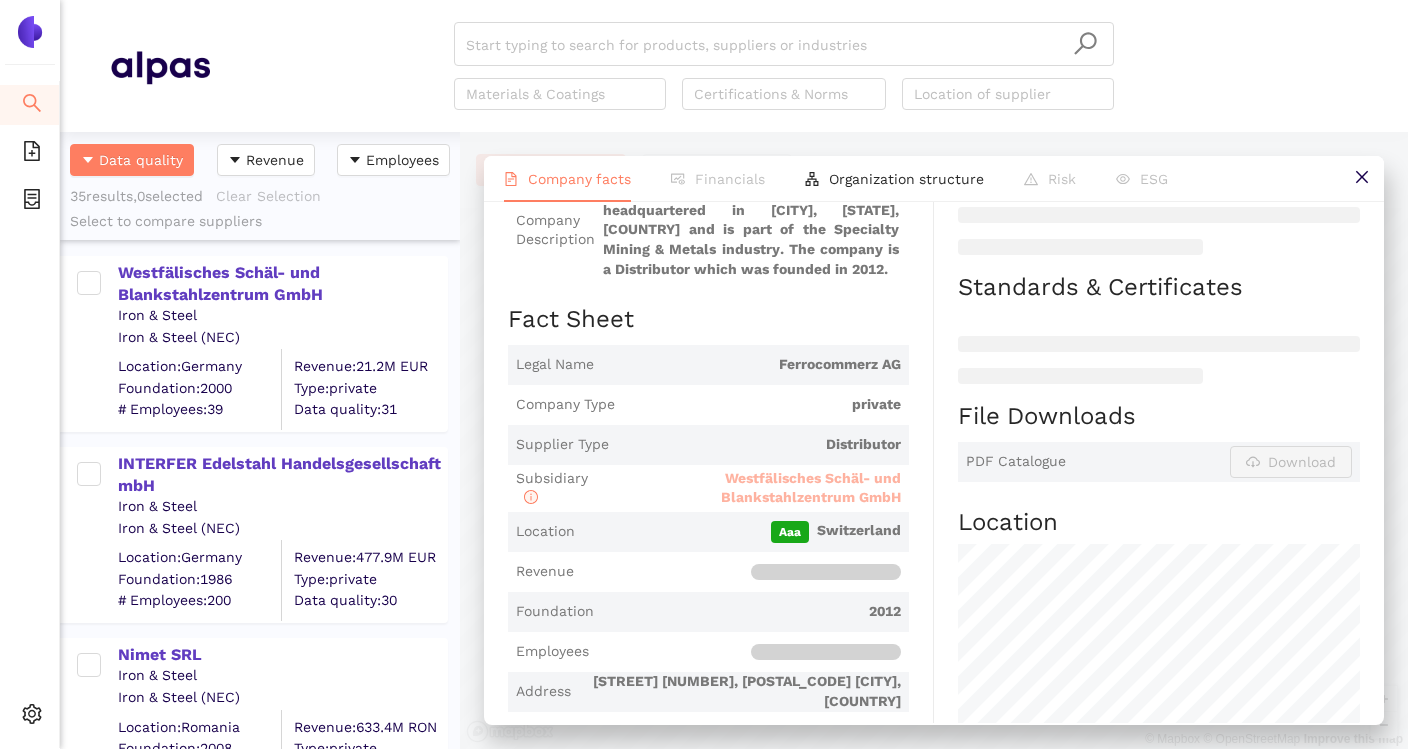 click on "Westfälisches Schäl- und Blankstahlzentrum GmbH" at bounding box center [811, 488] 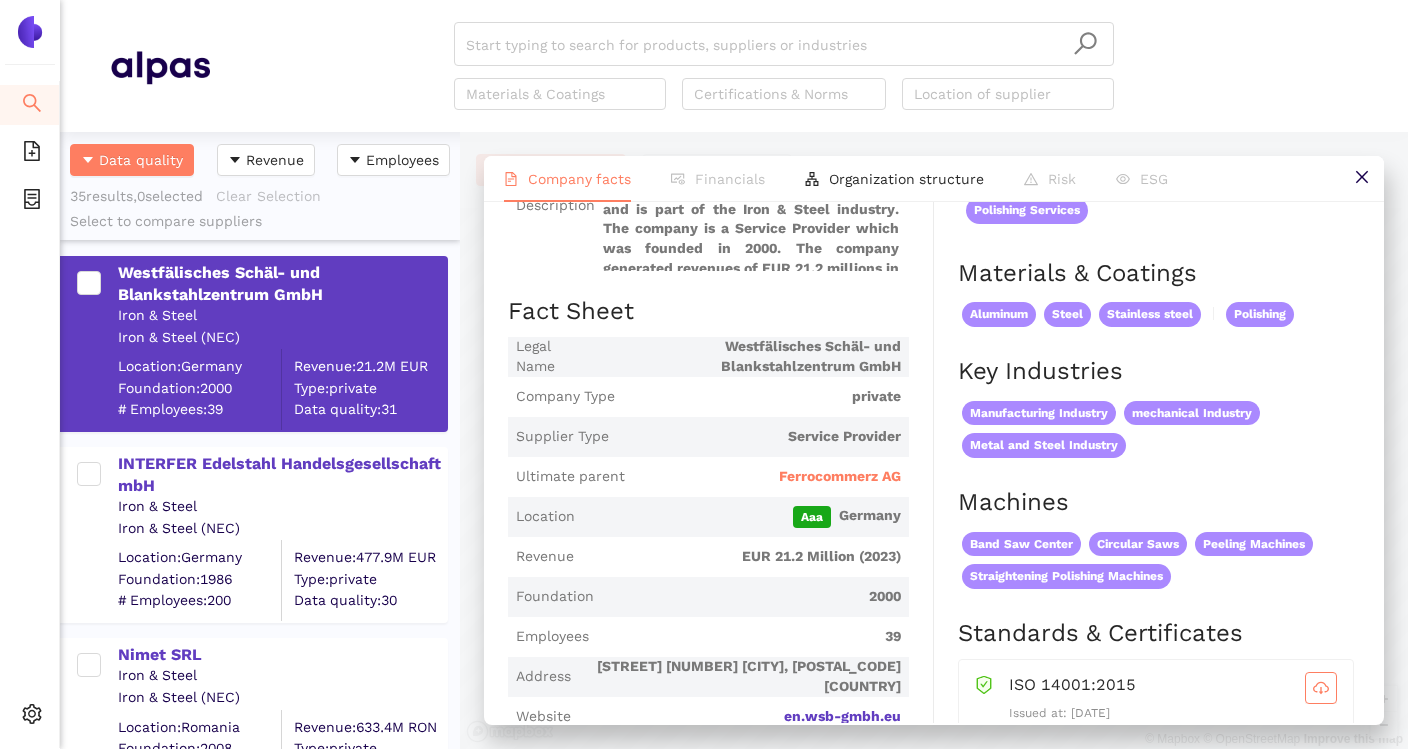 scroll, scrollTop: 0, scrollLeft: 0, axis: both 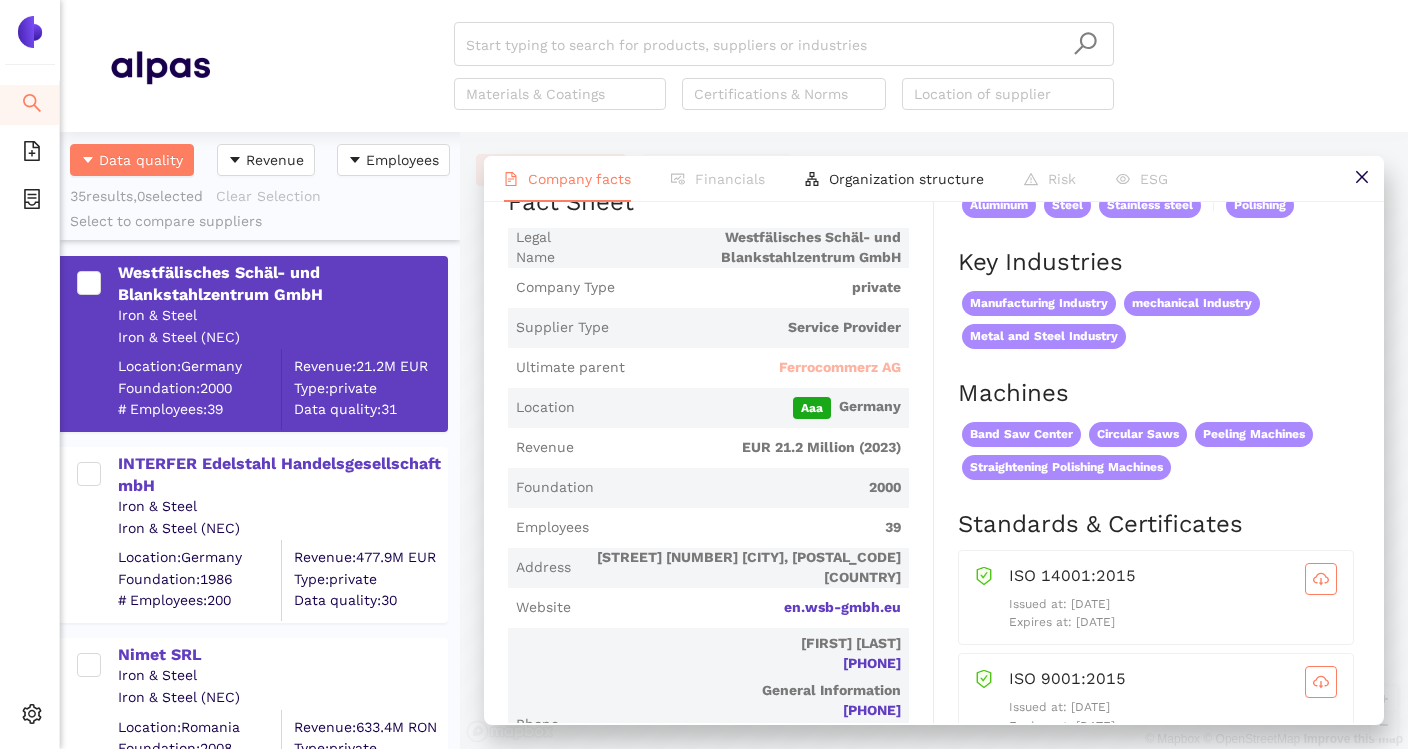 click on "Ferrocommerz AG" at bounding box center (840, 368) 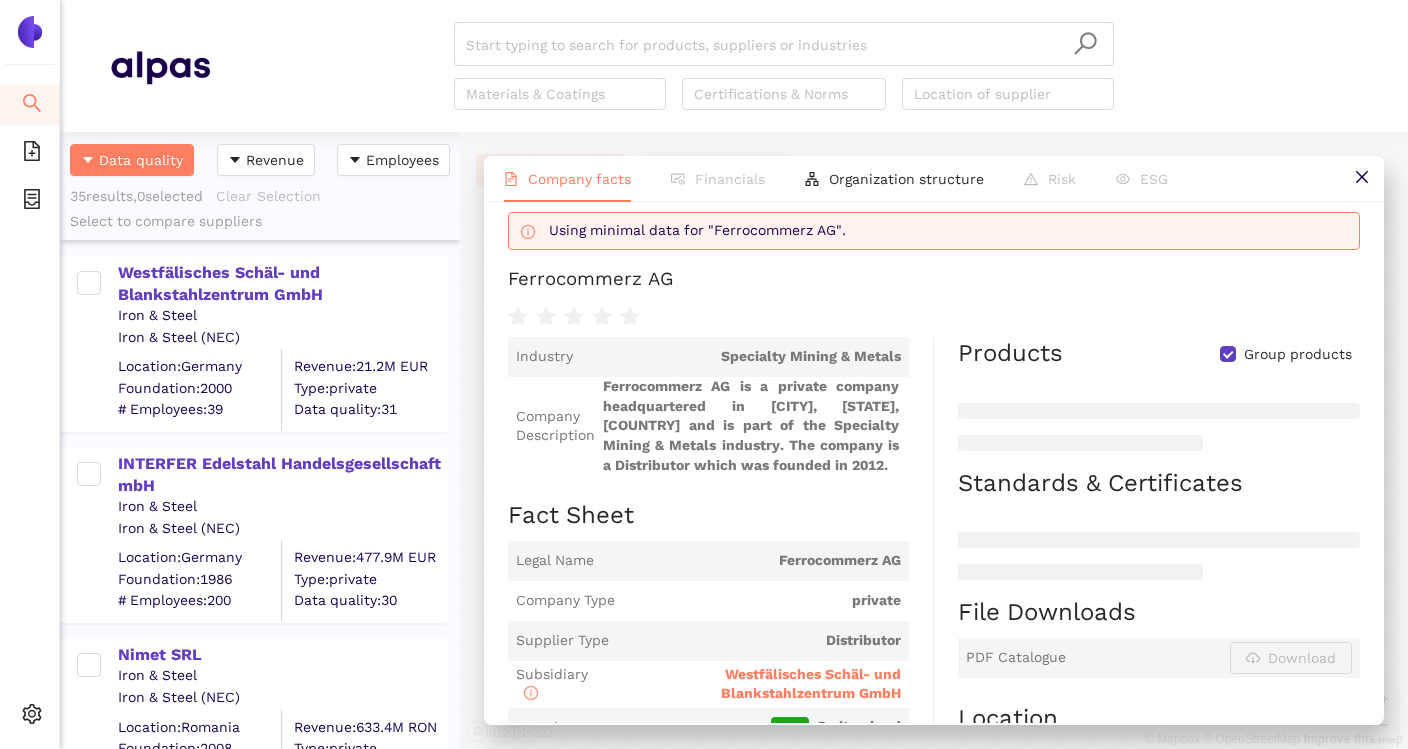 scroll, scrollTop: 54, scrollLeft: 0, axis: vertical 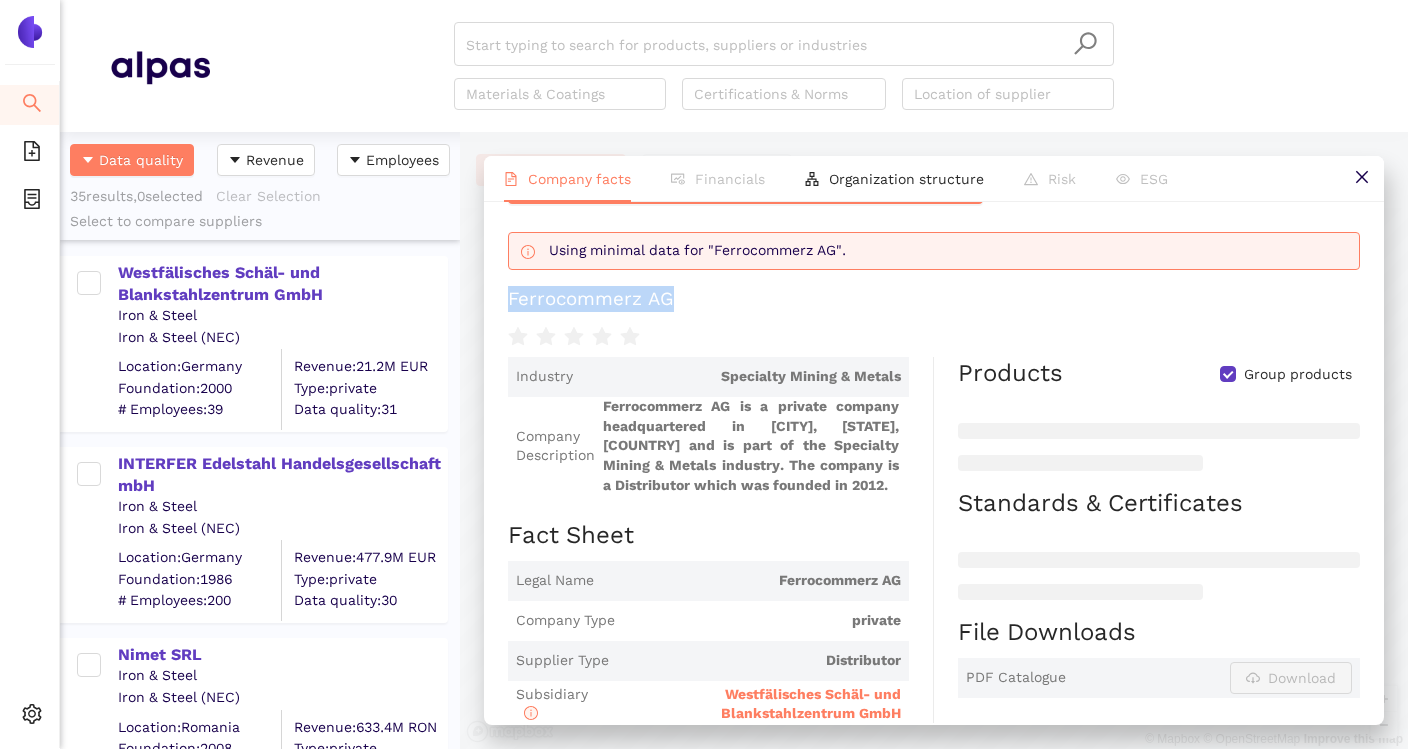 drag, startPoint x: 508, startPoint y: 302, endPoint x: 701, endPoint y: 302, distance: 193 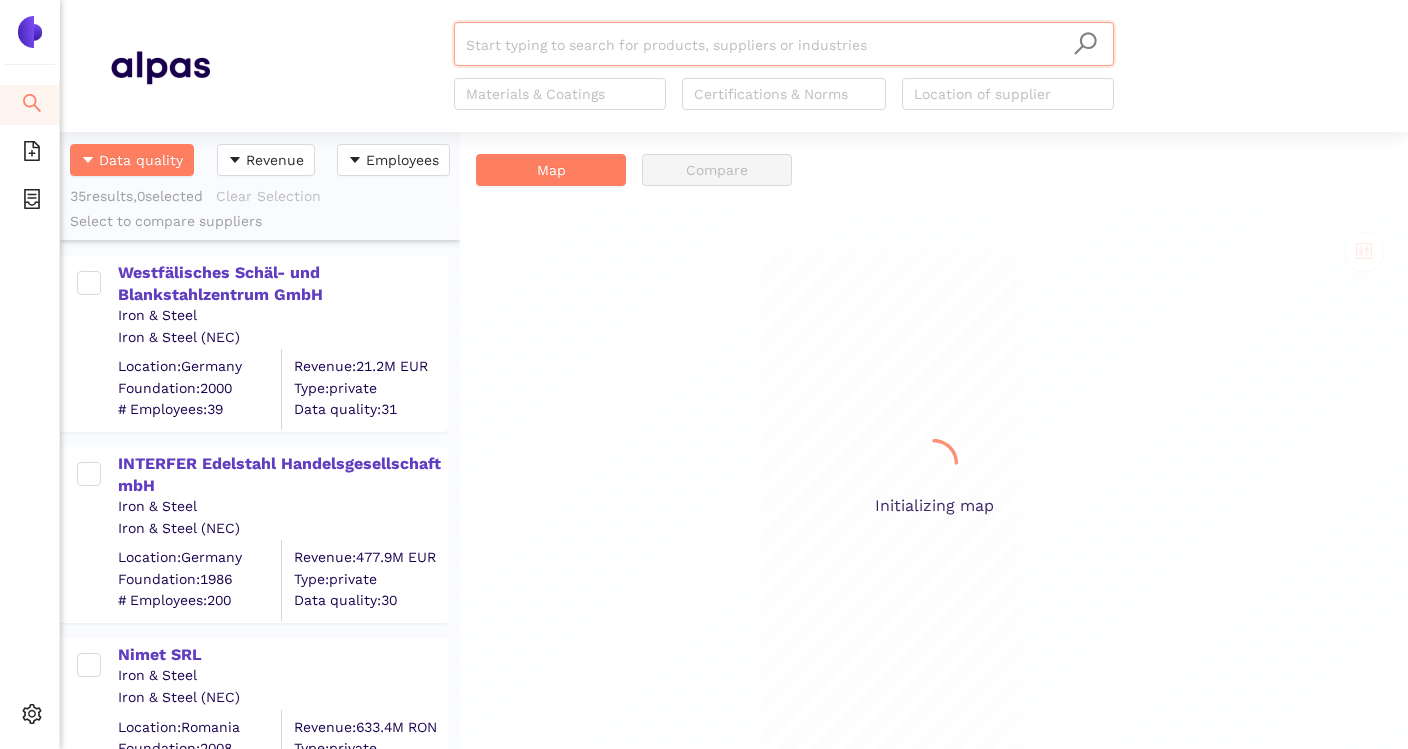 scroll, scrollTop: 0, scrollLeft: 0, axis: both 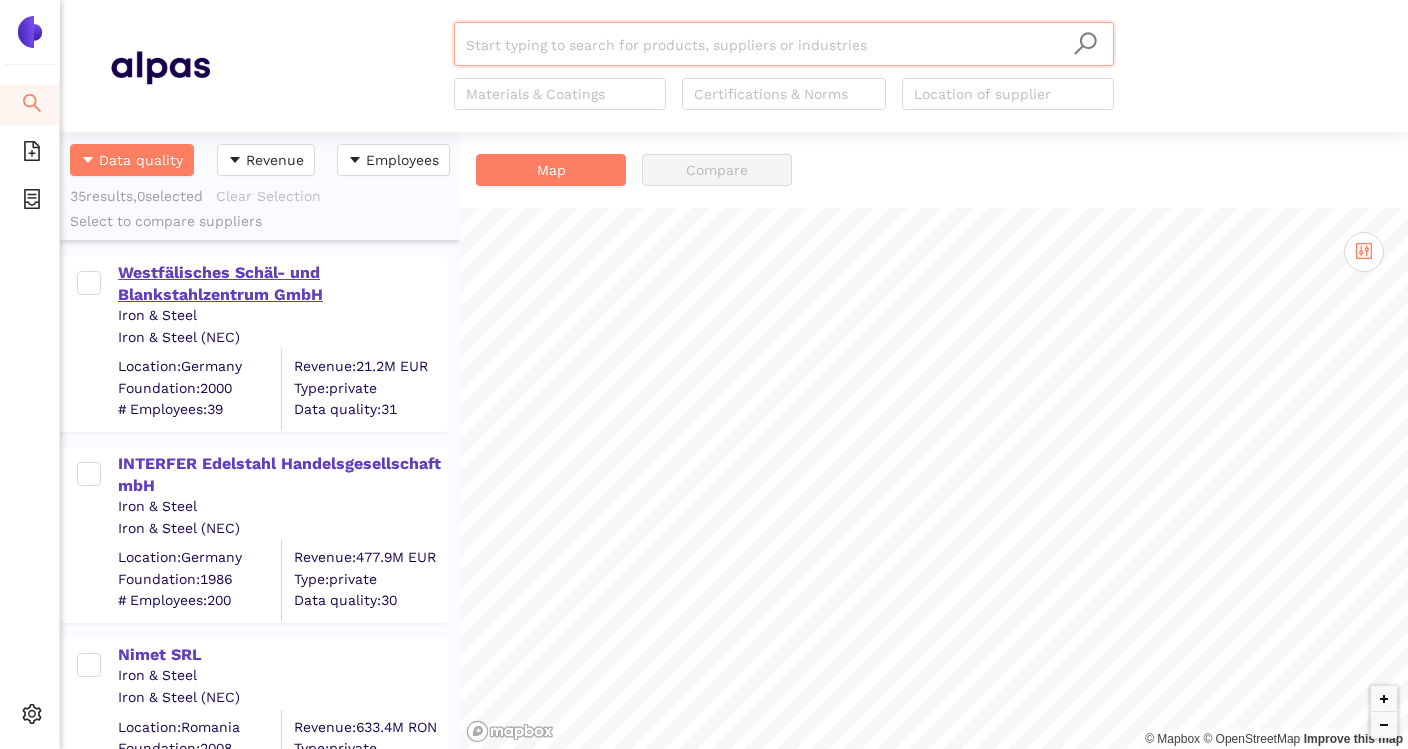 click on "Westfälisches Schäl- und Blankstahlzentrum GmbH" at bounding box center (282, 284) 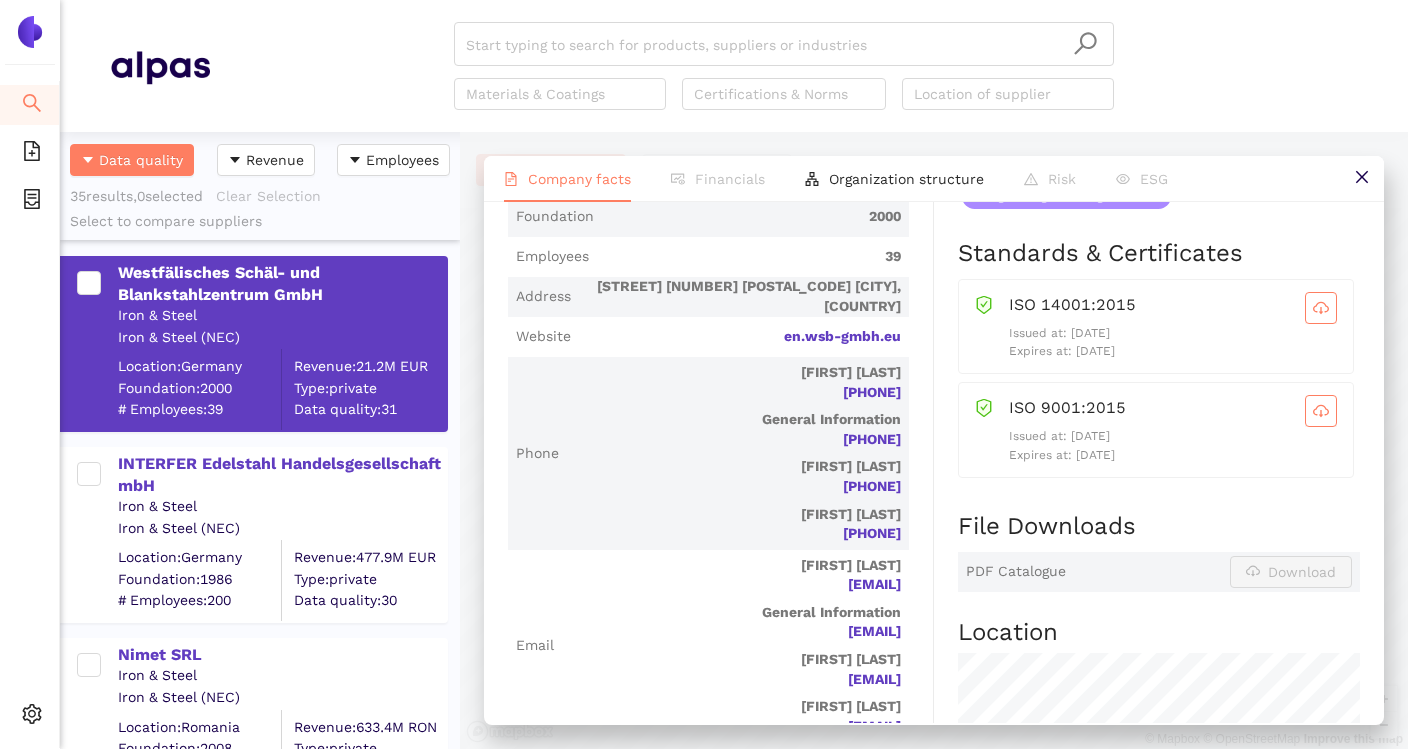 scroll, scrollTop: 606, scrollLeft: 0, axis: vertical 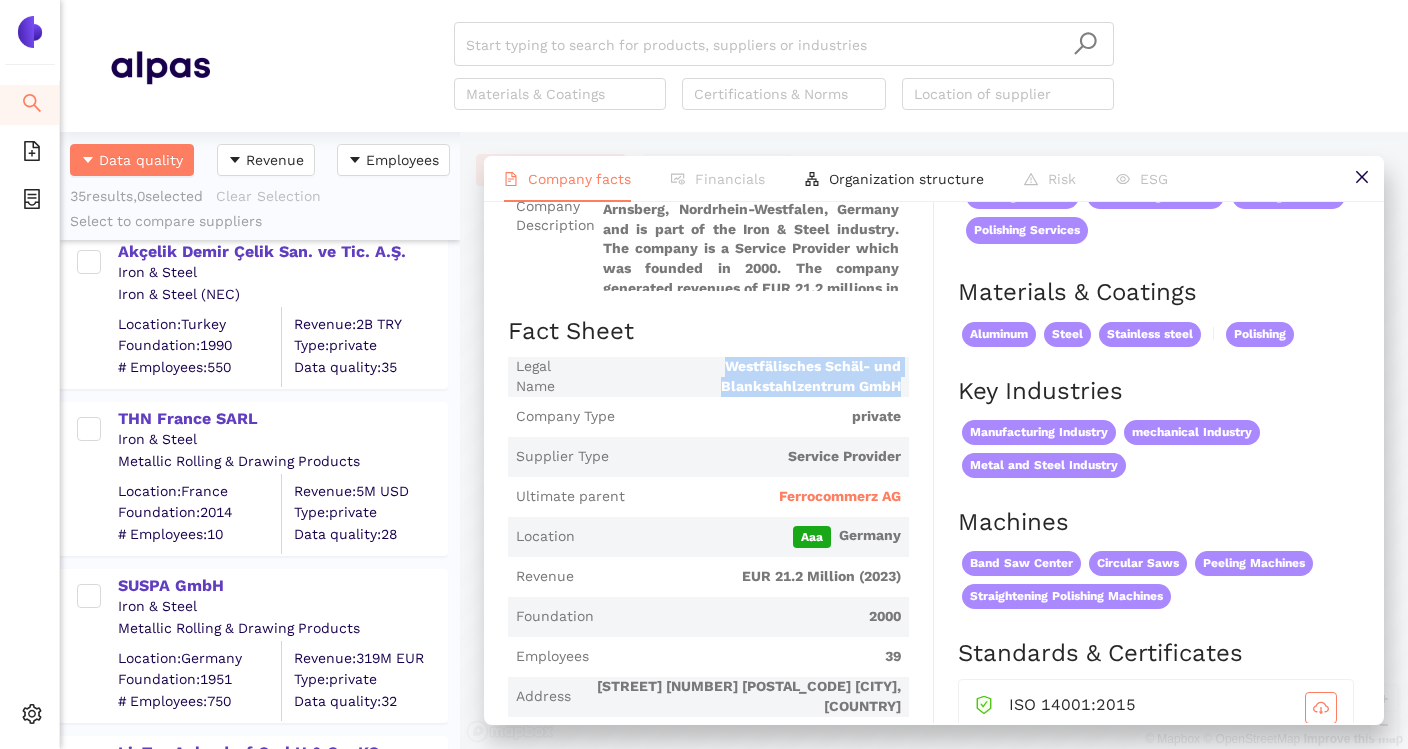 drag, startPoint x: 720, startPoint y: 370, endPoint x: 901, endPoint y: 385, distance: 181.62048 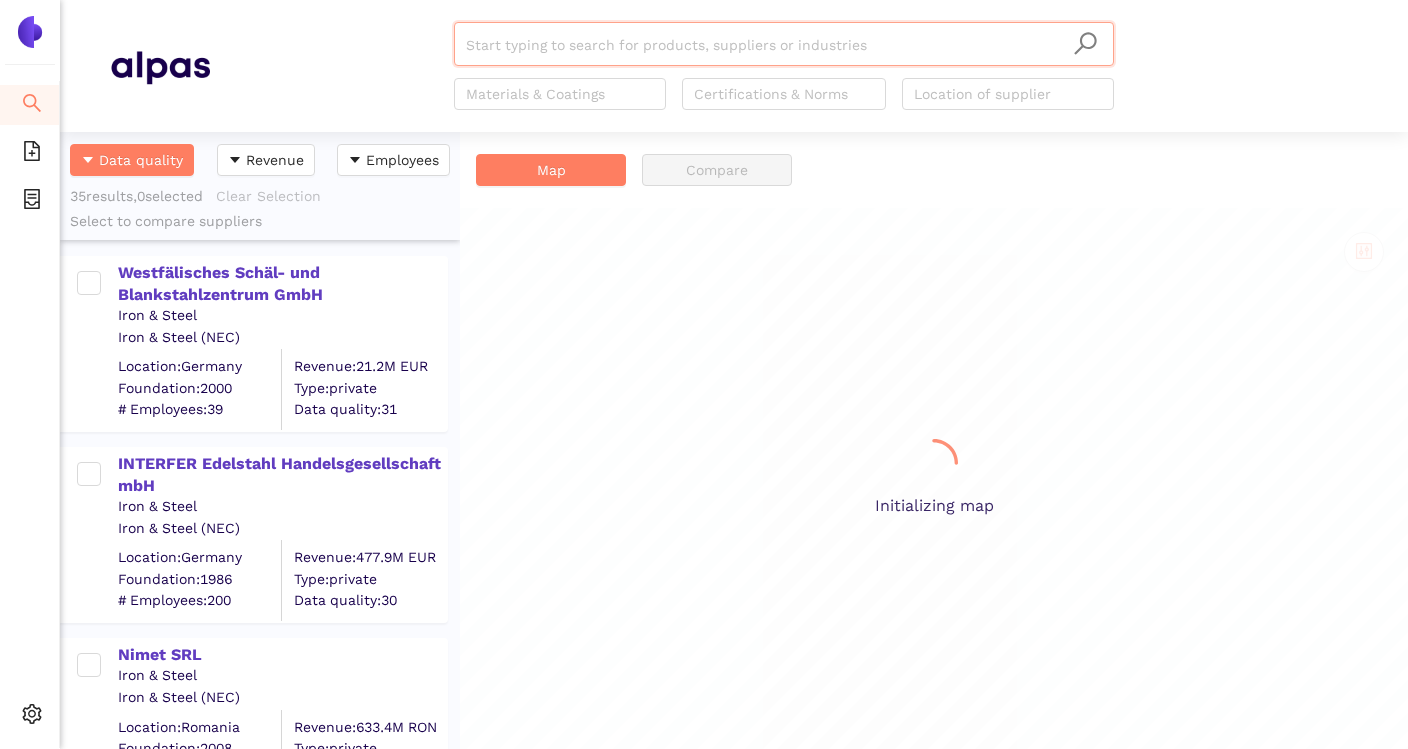 scroll, scrollTop: 0, scrollLeft: 0, axis: both 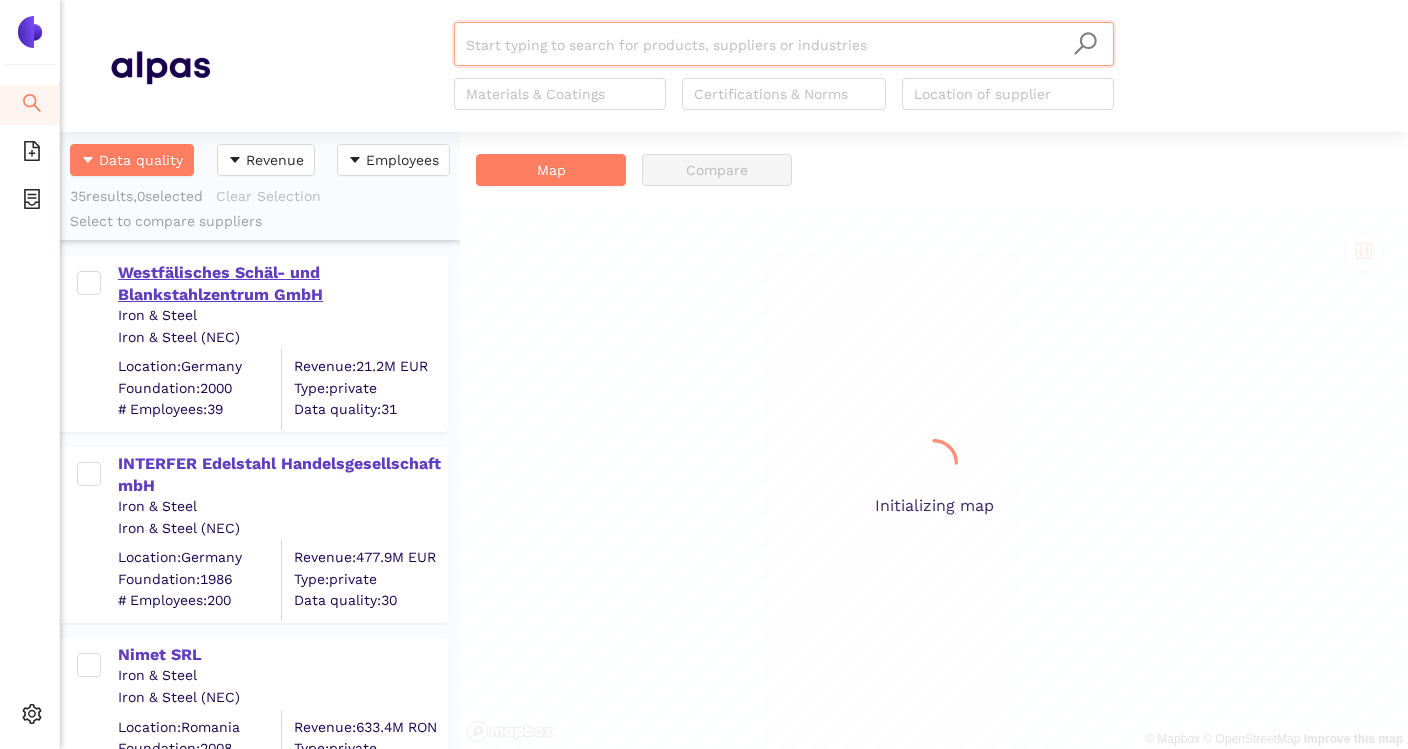 click on "Westfälisches Schäl- und Blankstahlzentrum GmbH" at bounding box center [282, 284] 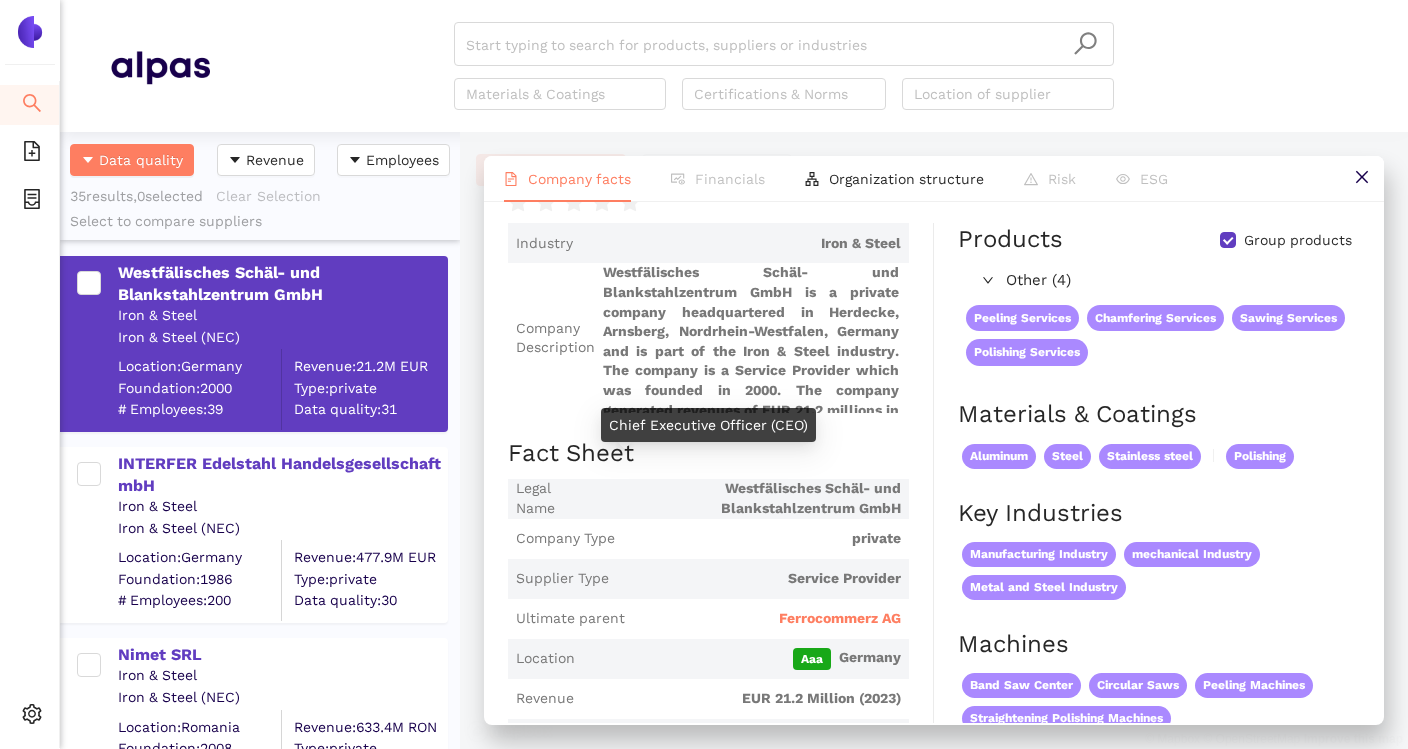 scroll, scrollTop: 46, scrollLeft: 0, axis: vertical 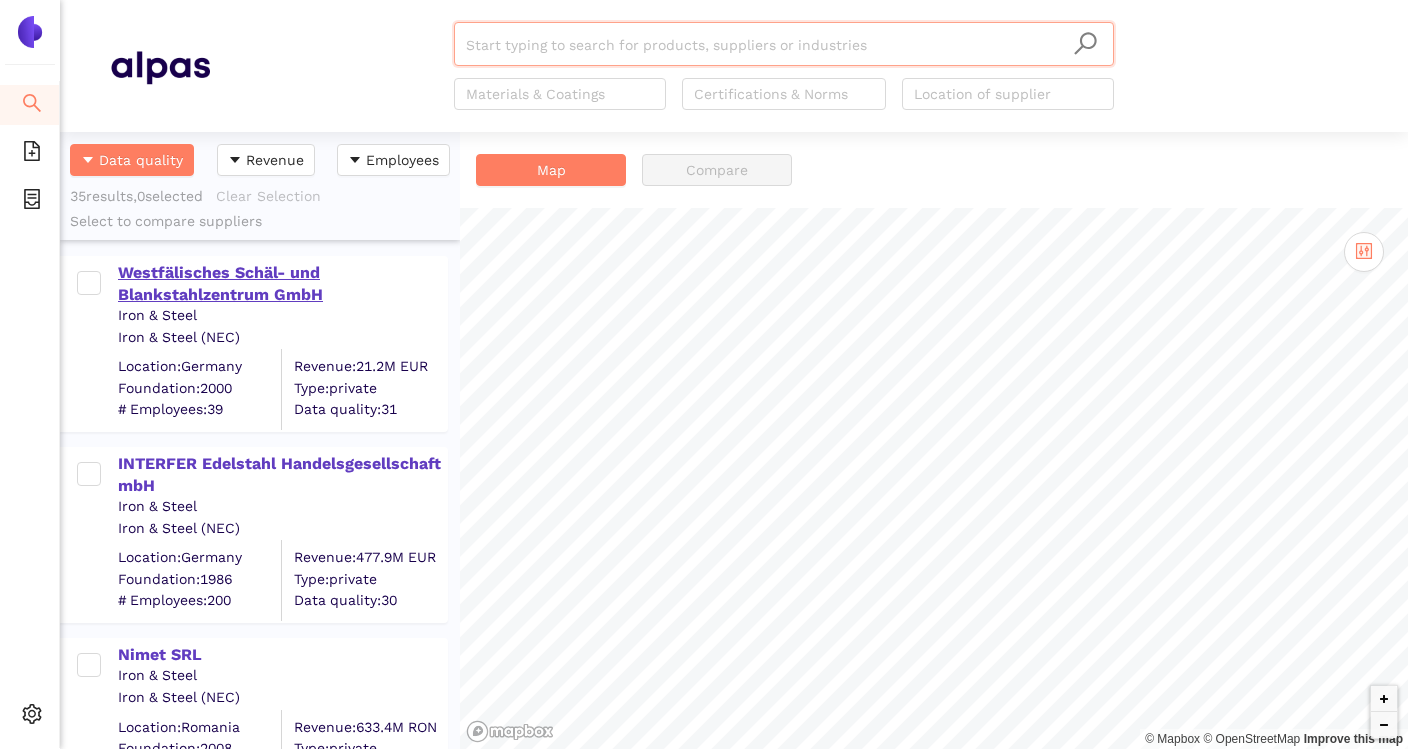 click on "Westfälisches Schäl- und Blankstahlzentrum GmbH" at bounding box center (282, 284) 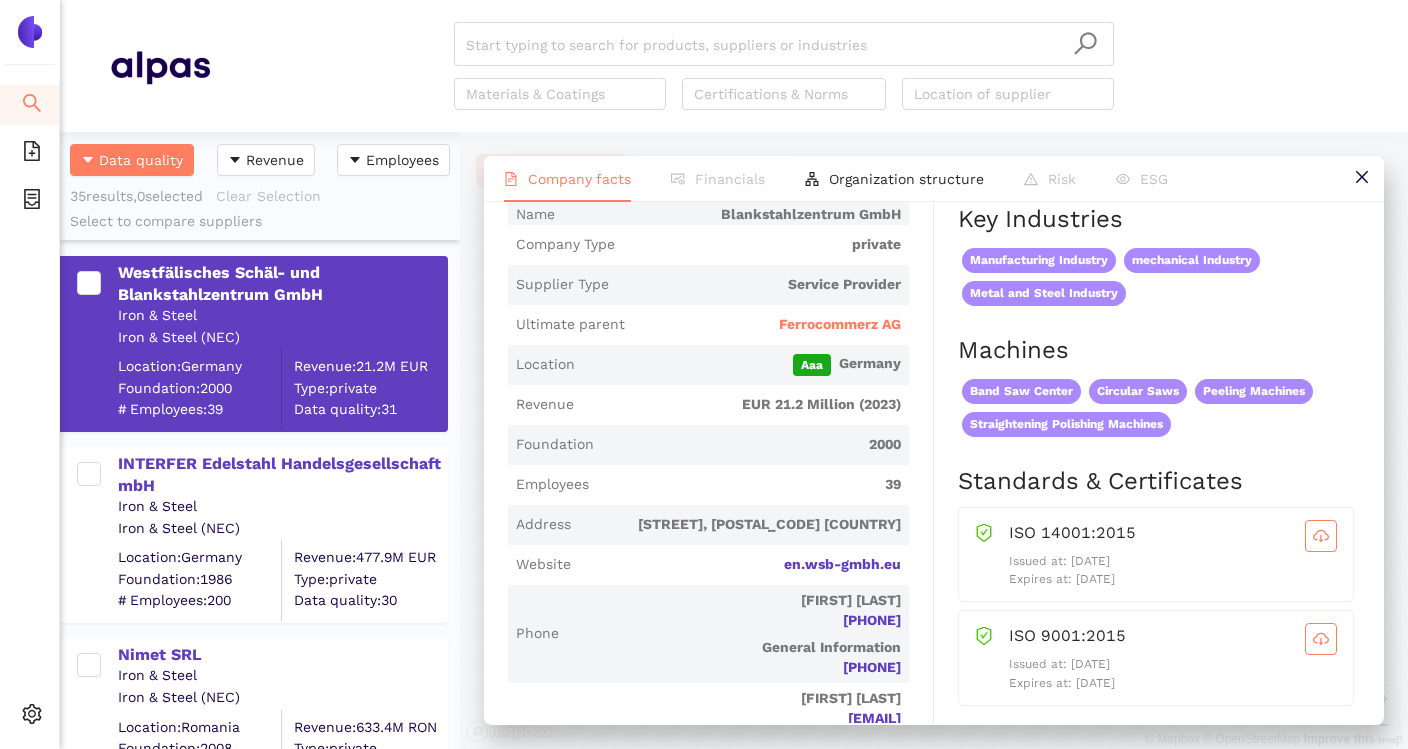 scroll, scrollTop: 264, scrollLeft: 0, axis: vertical 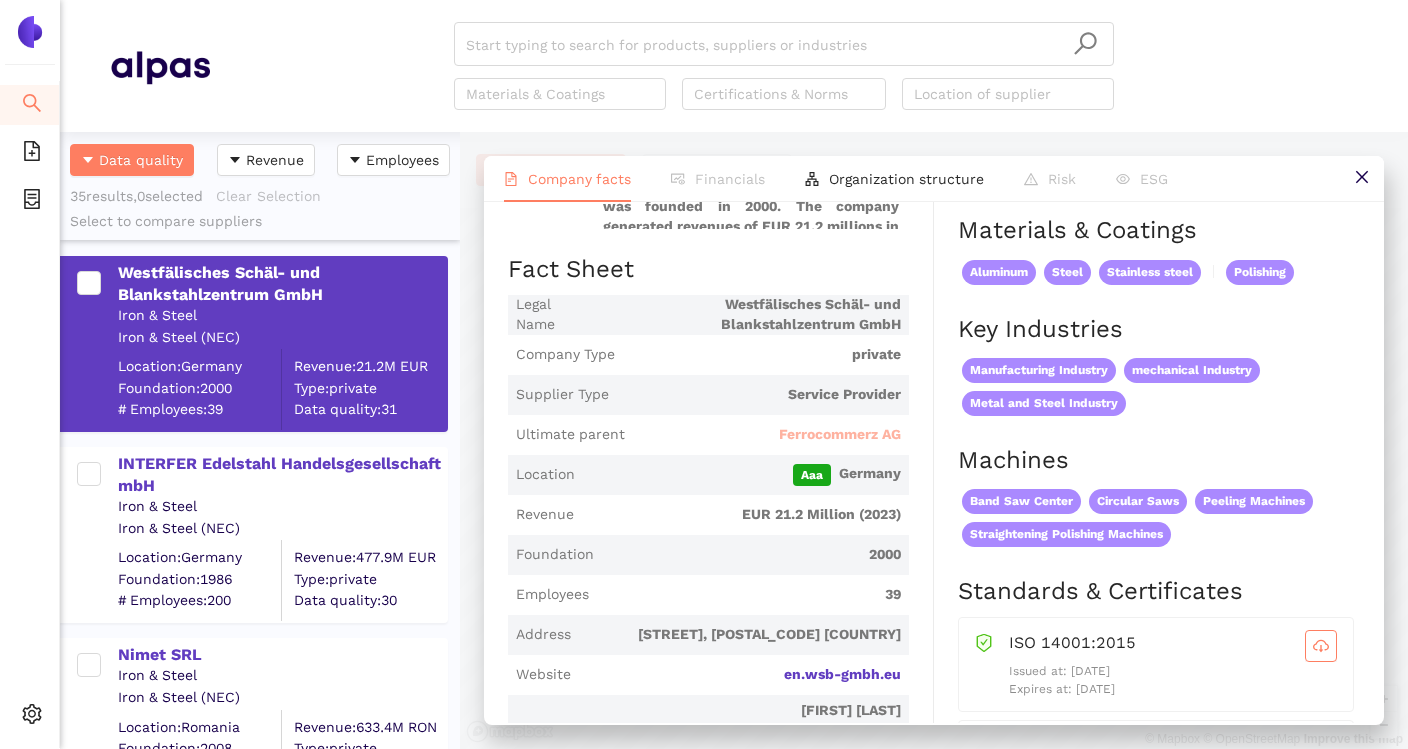 click on "Ferrocommerz AG" at bounding box center (840, 435) 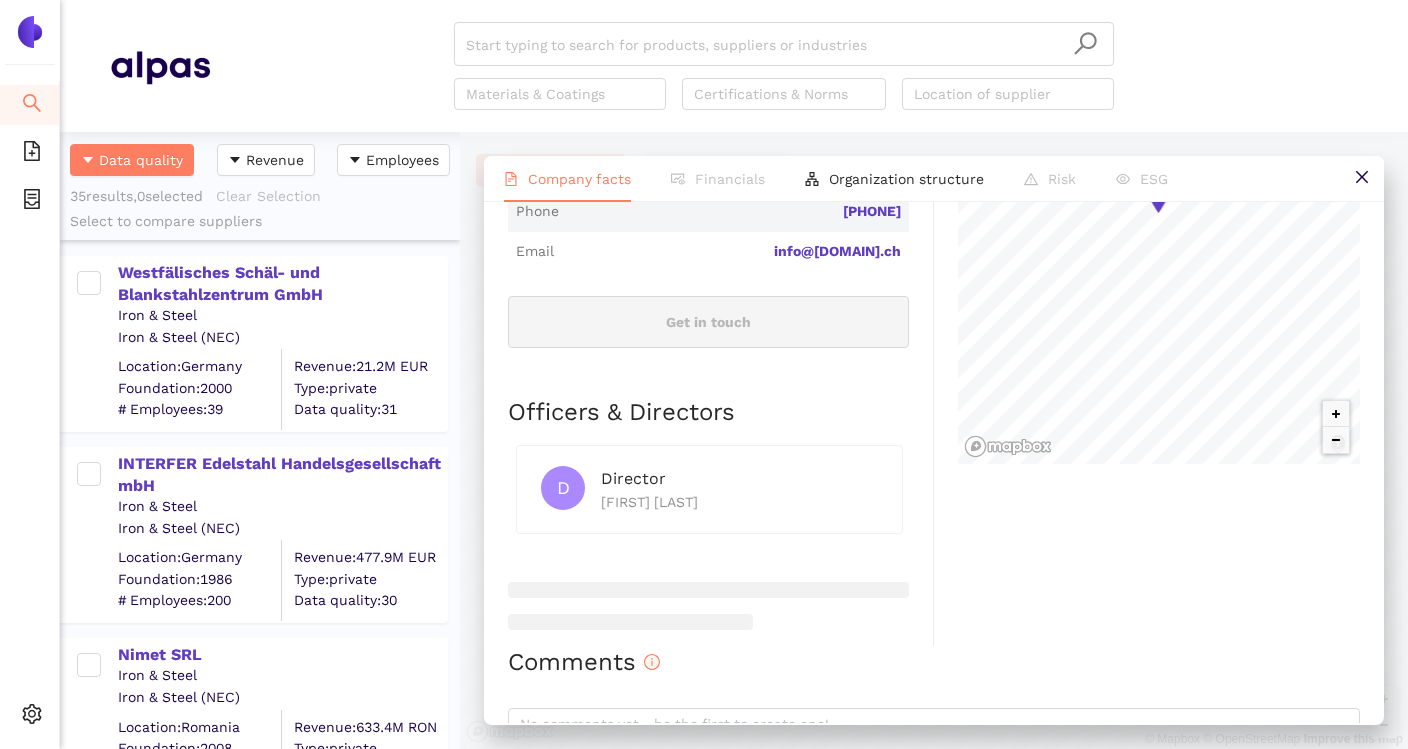scroll, scrollTop: 861, scrollLeft: 0, axis: vertical 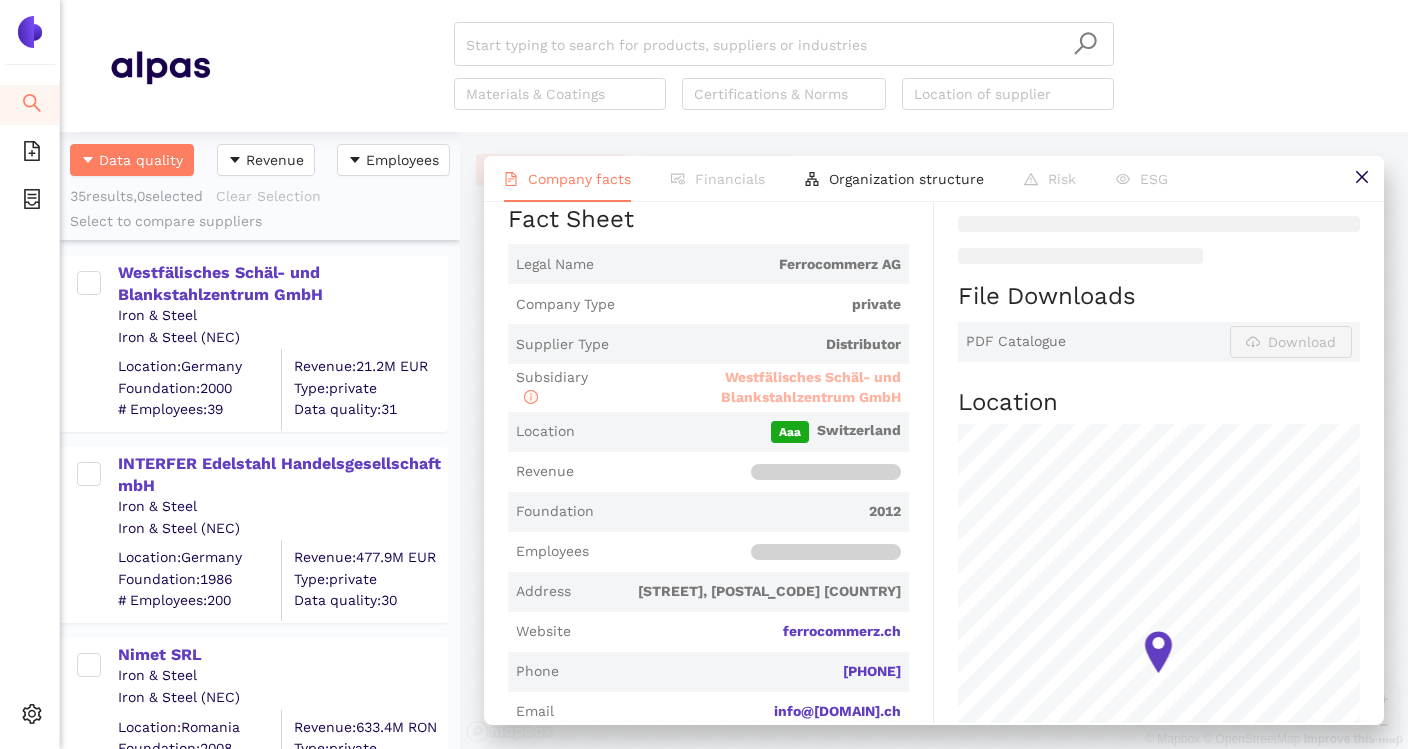click on "Westfälisches Schäl- und Blankstahlzentrum GmbH" at bounding box center [811, 387] 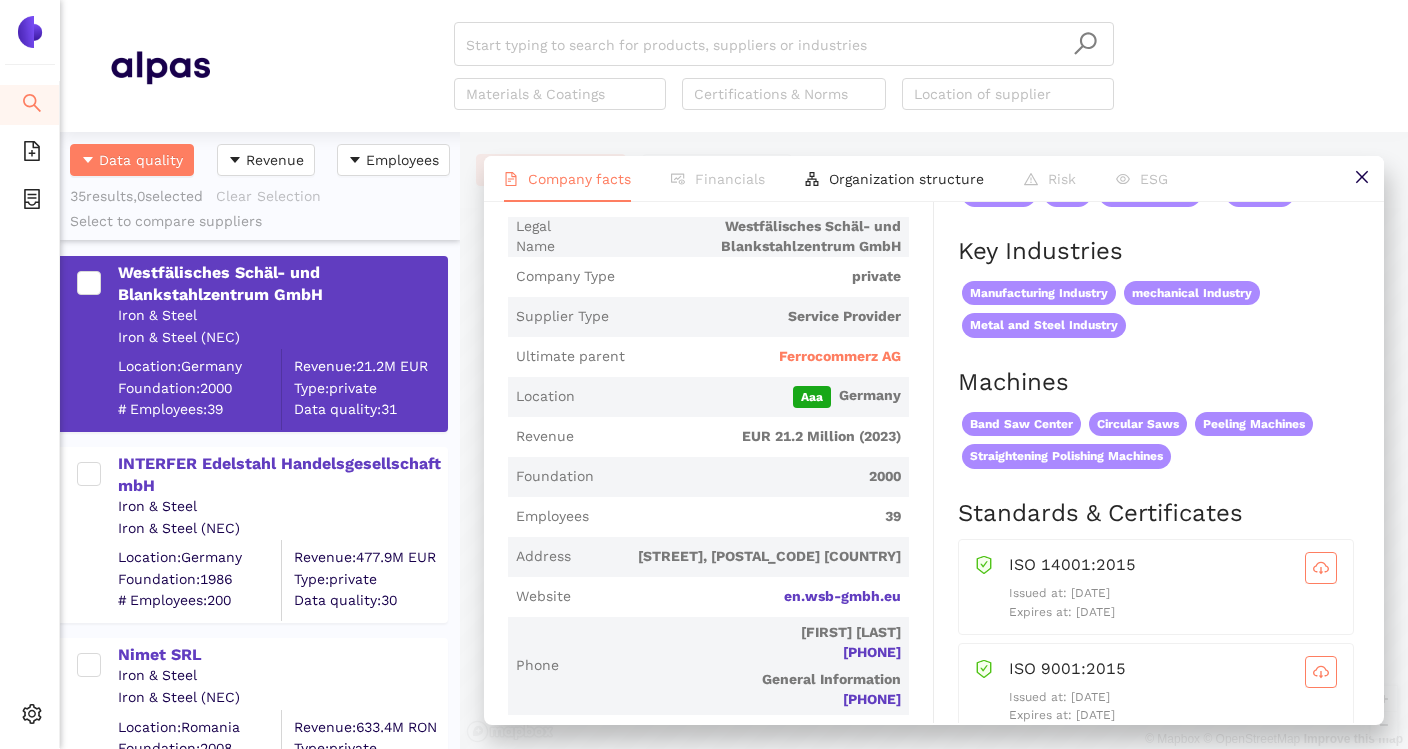 scroll, scrollTop: 0, scrollLeft: 0, axis: both 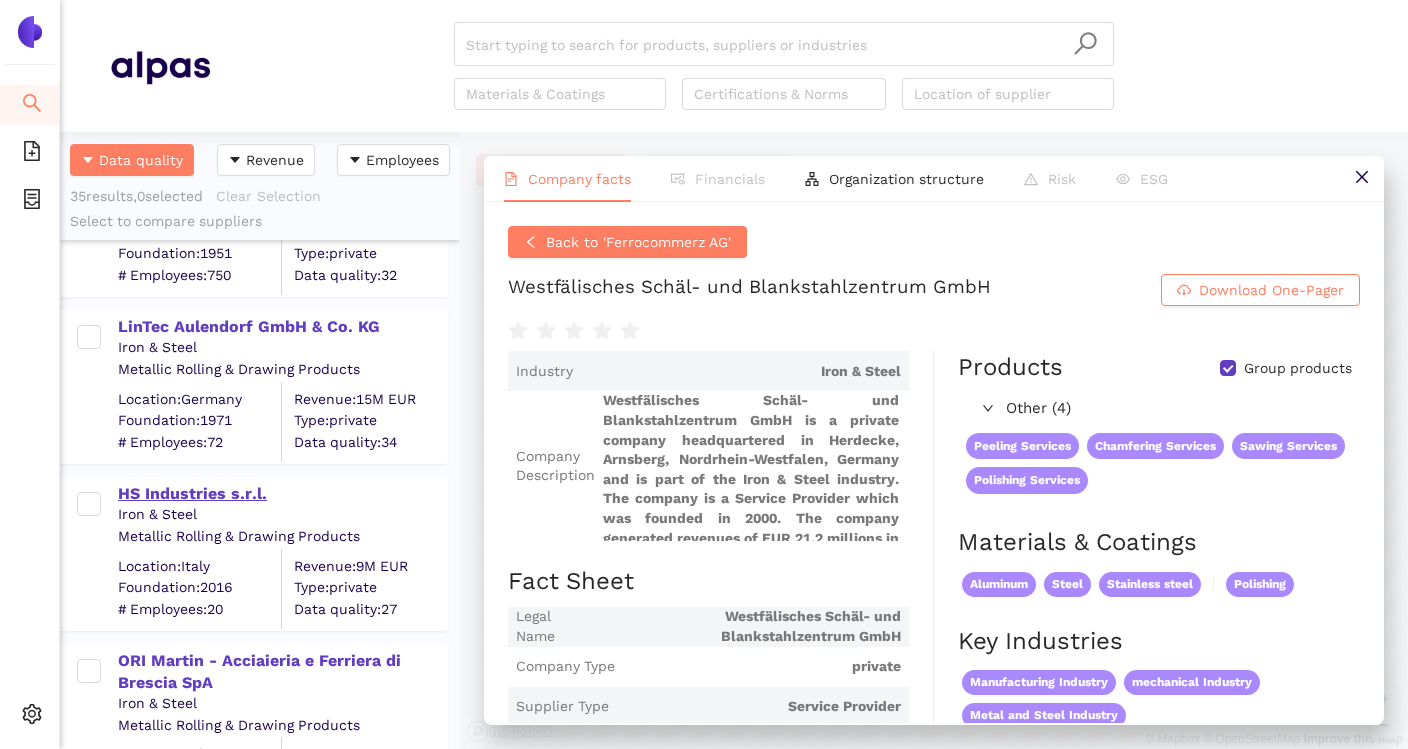 click on "HS Industries s.r.l." at bounding box center [282, 494] 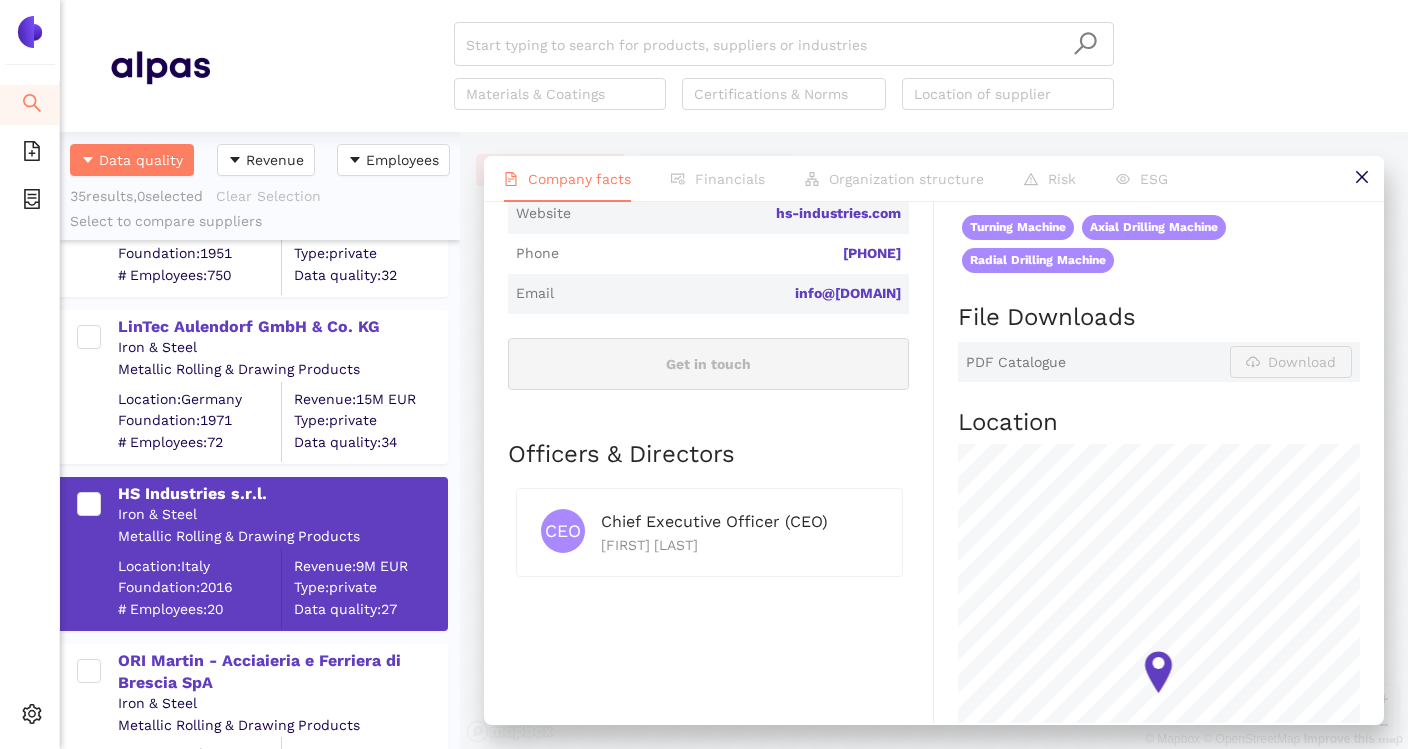 scroll, scrollTop: 578, scrollLeft: 0, axis: vertical 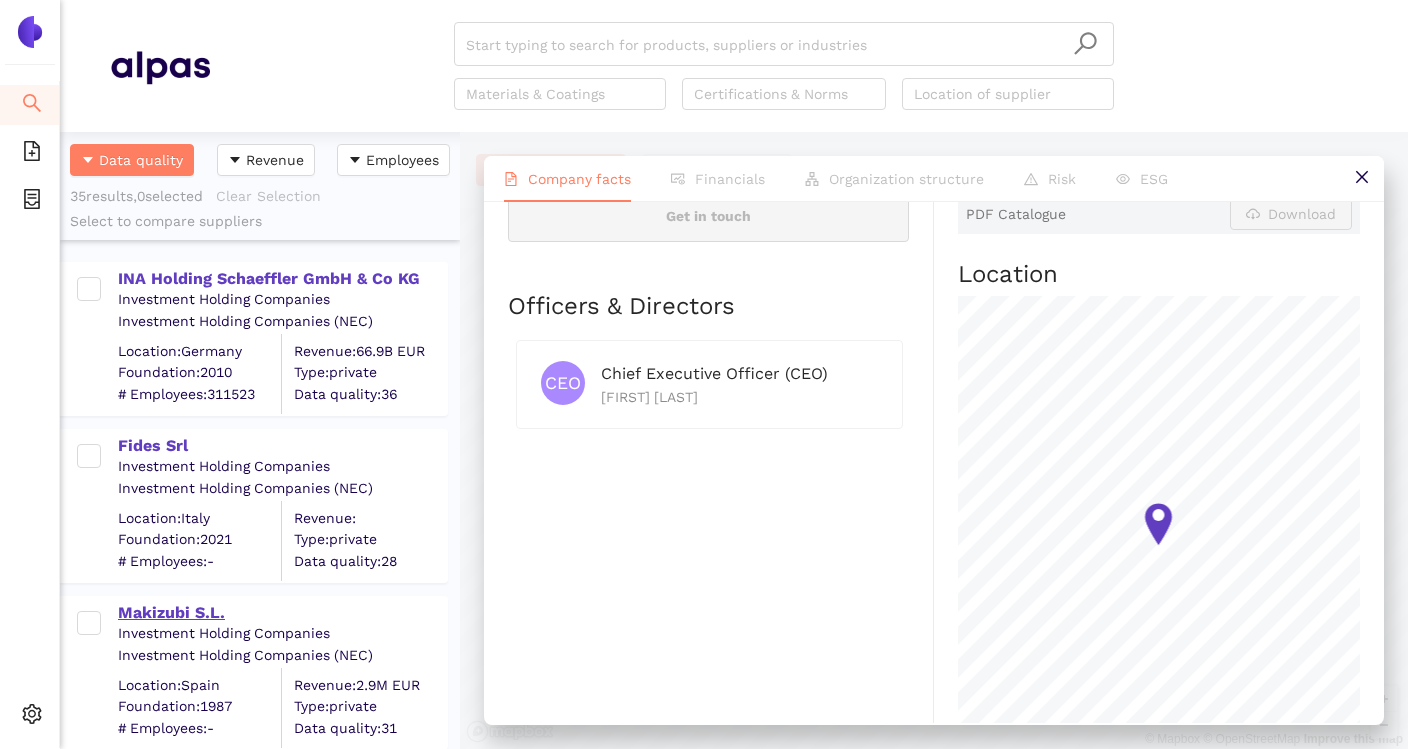 click on "Makizubi S.L." at bounding box center [282, 611] 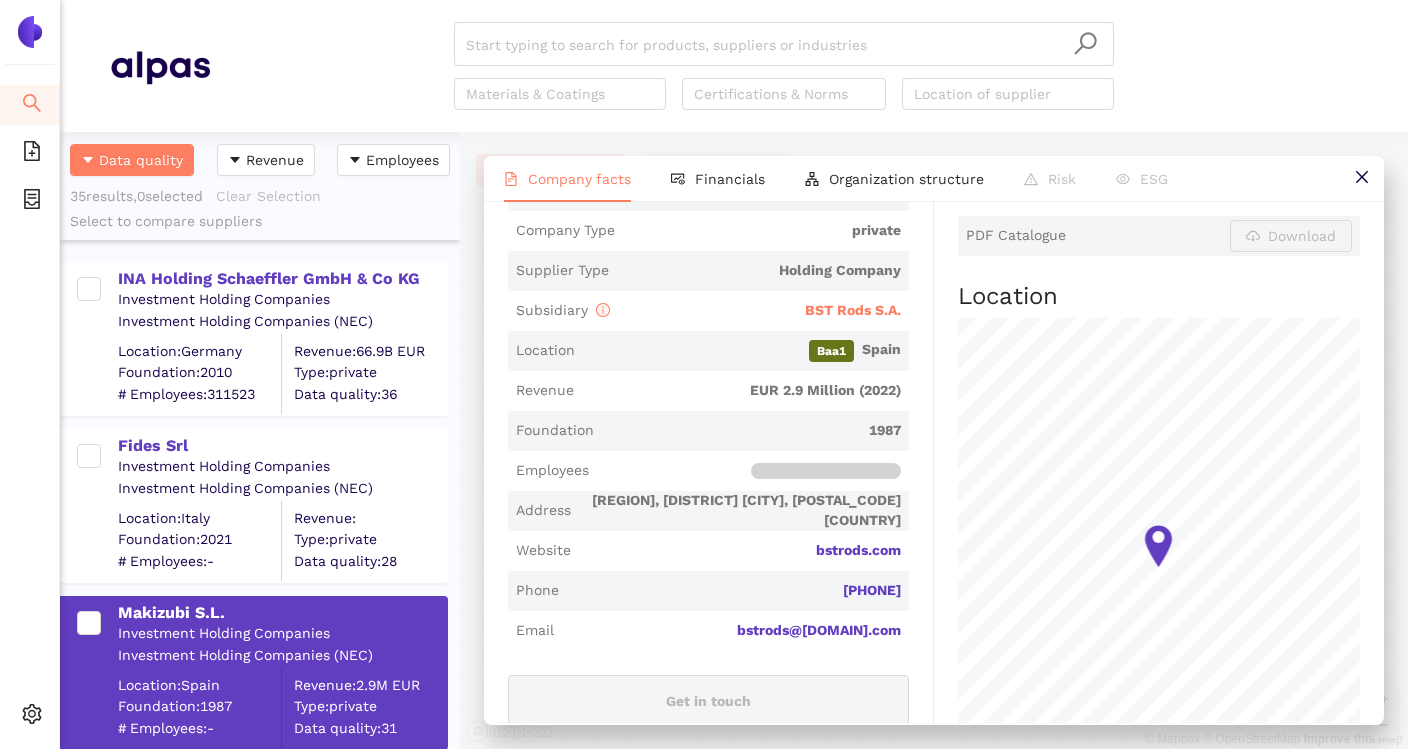 scroll, scrollTop: 452, scrollLeft: 0, axis: vertical 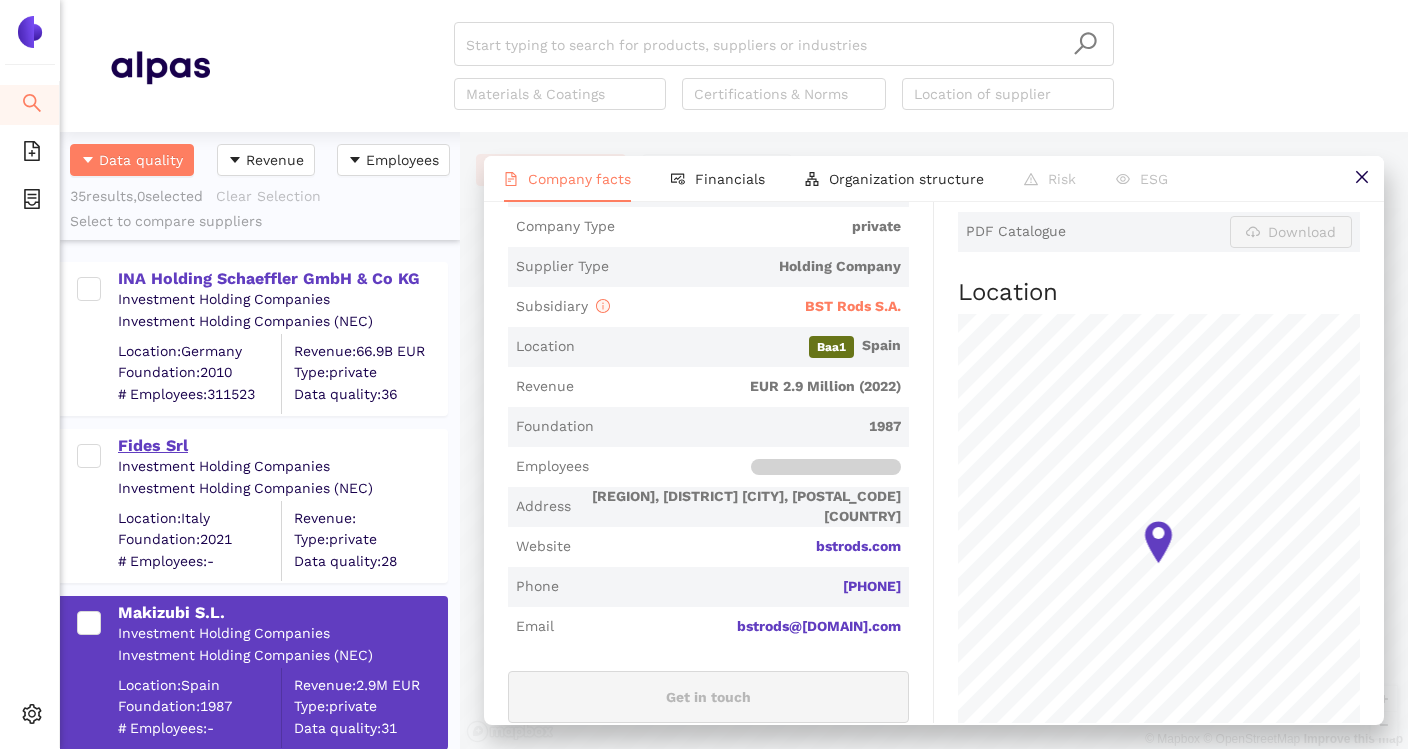 click on "Fides Srl" at bounding box center (282, 446) 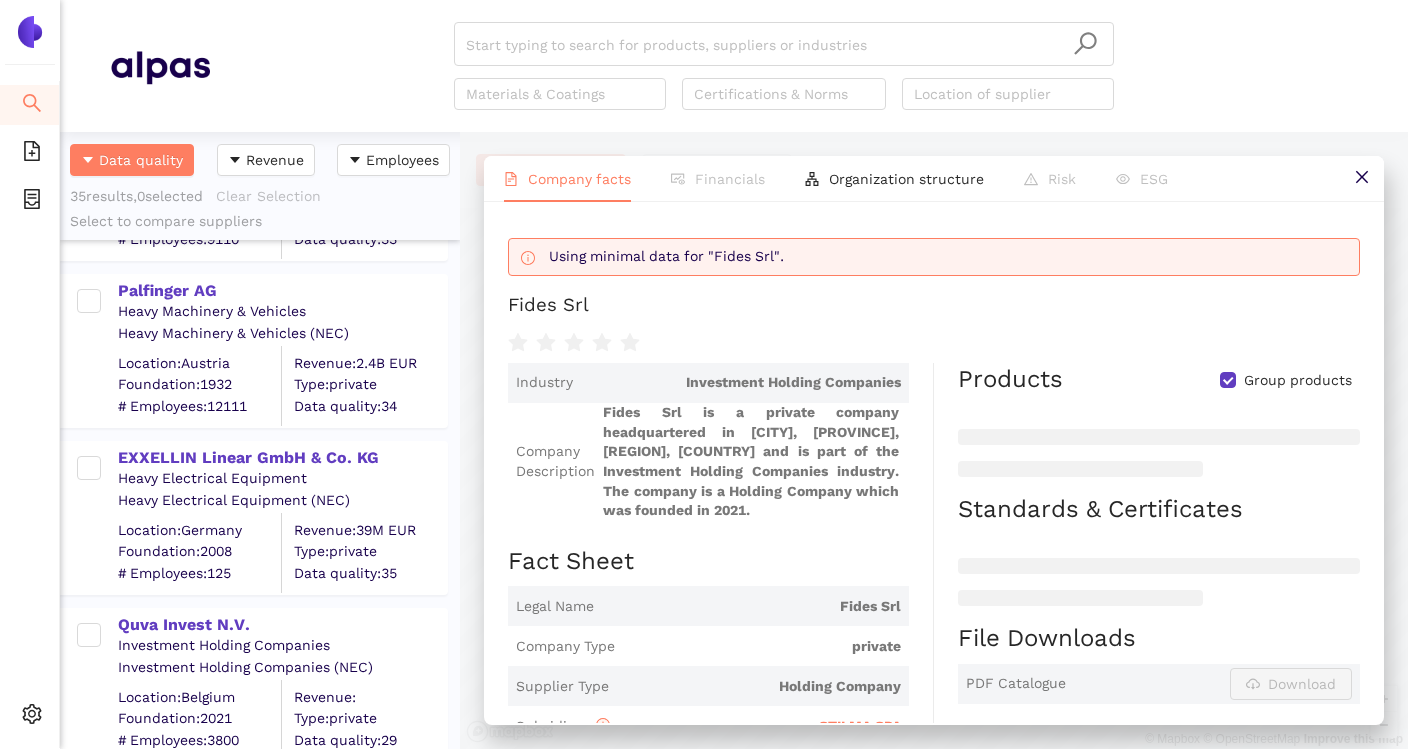 scroll, scrollTop: 3850, scrollLeft: 0, axis: vertical 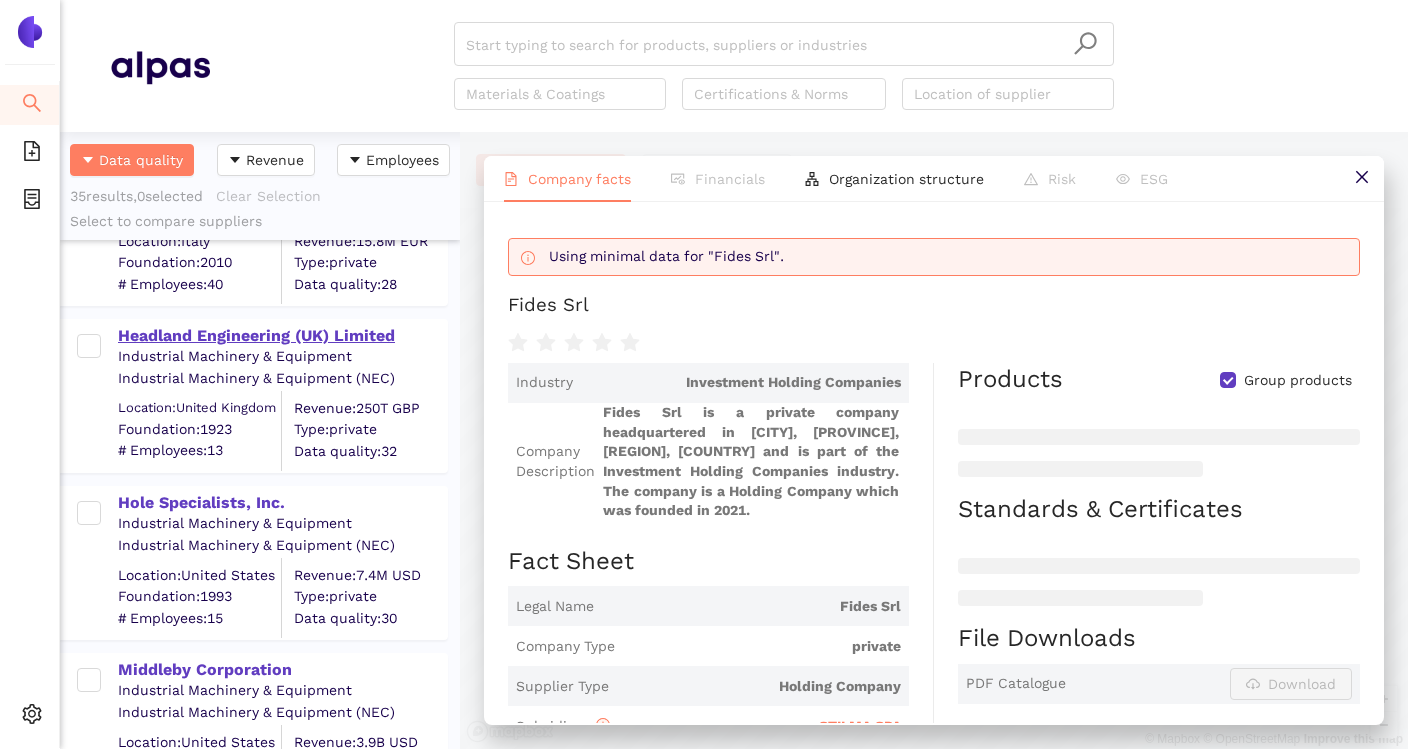 click on "Headland Engineering (UK) Limited" at bounding box center [282, 336] 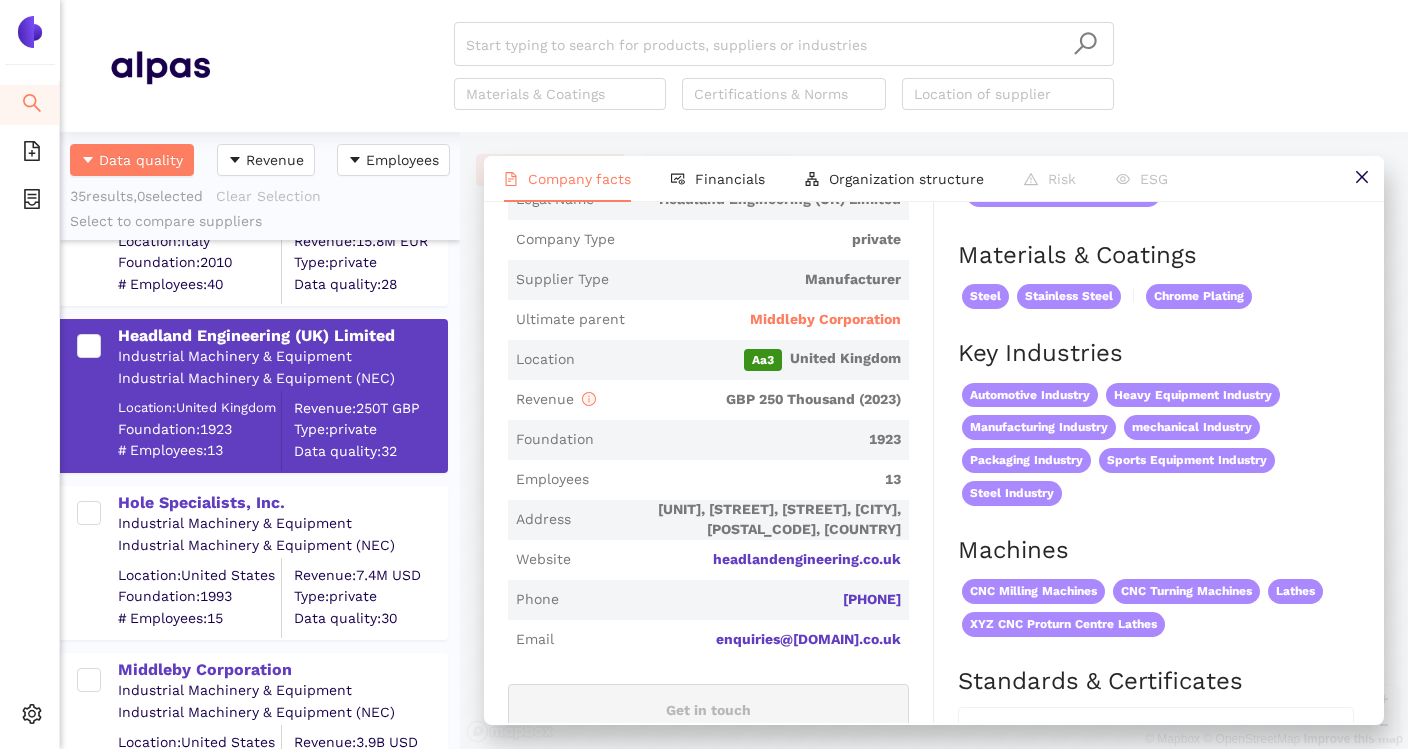 scroll, scrollTop: 375, scrollLeft: 0, axis: vertical 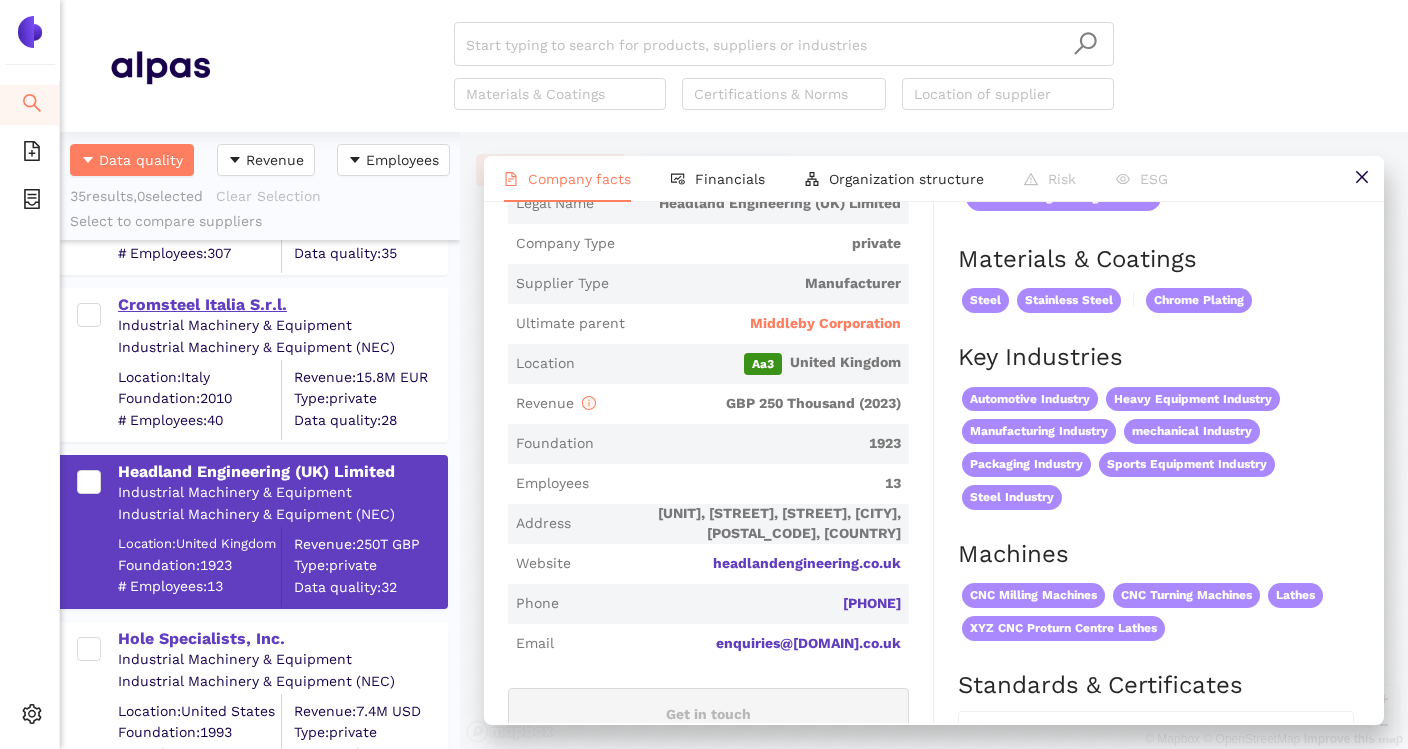 click on "Cromsteel Italia S.r.l." at bounding box center (282, 305) 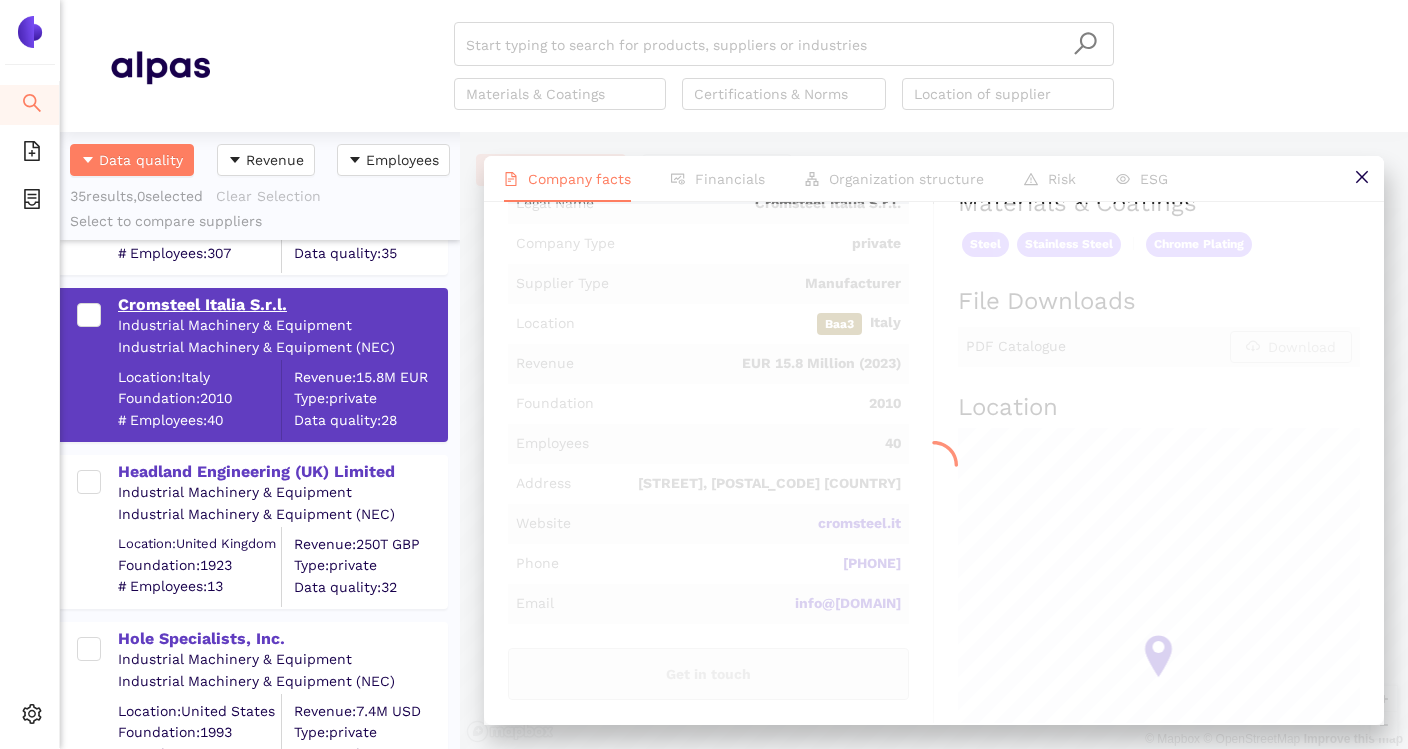 scroll, scrollTop: 0, scrollLeft: 0, axis: both 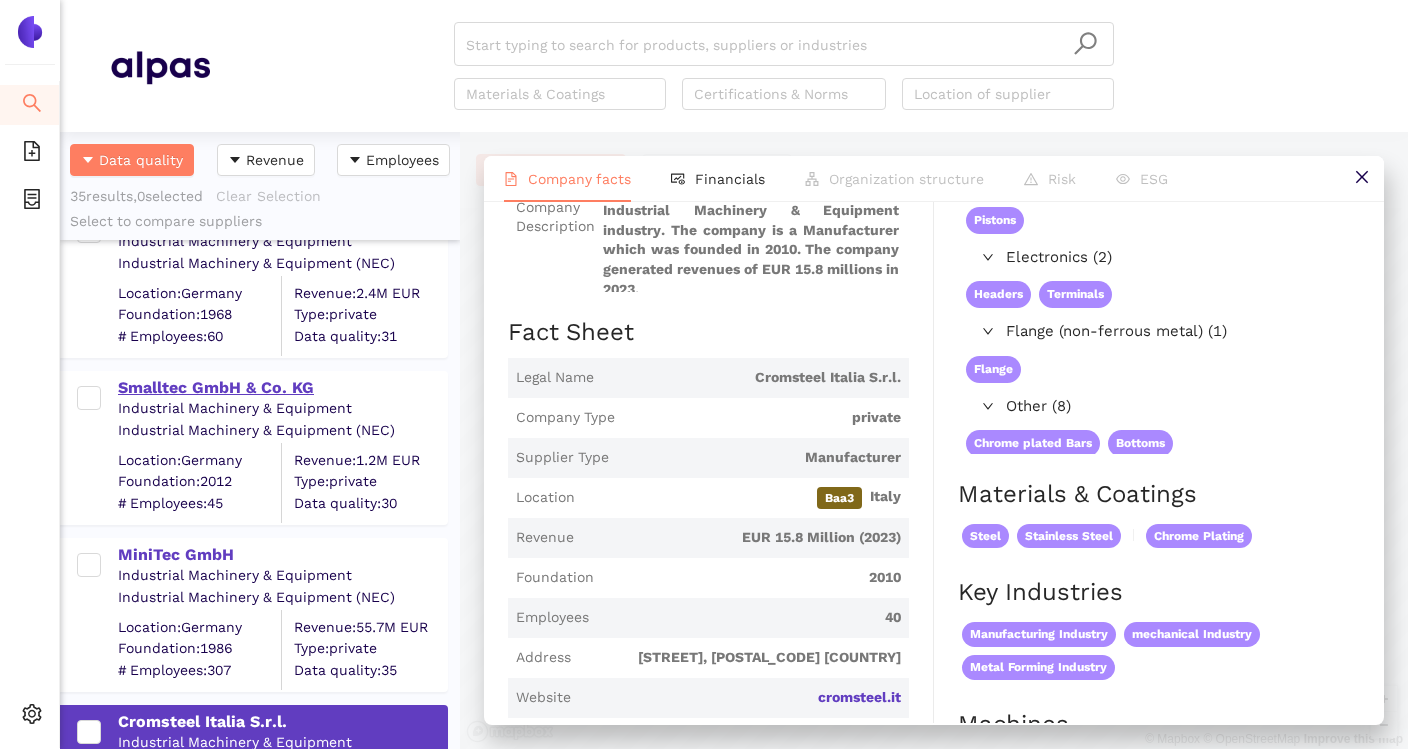 click on "Smalltec GmbH & Co. KG" at bounding box center [282, 388] 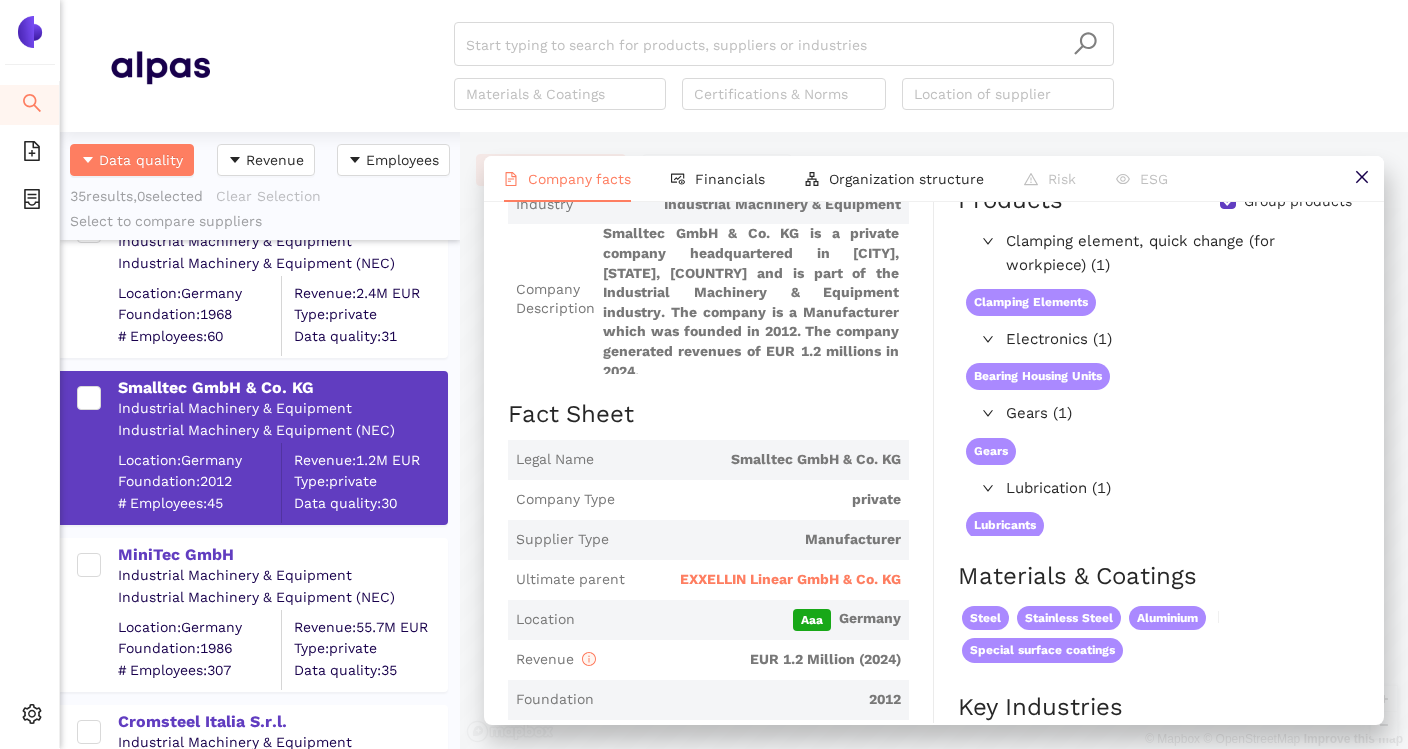 scroll, scrollTop: 106, scrollLeft: 0, axis: vertical 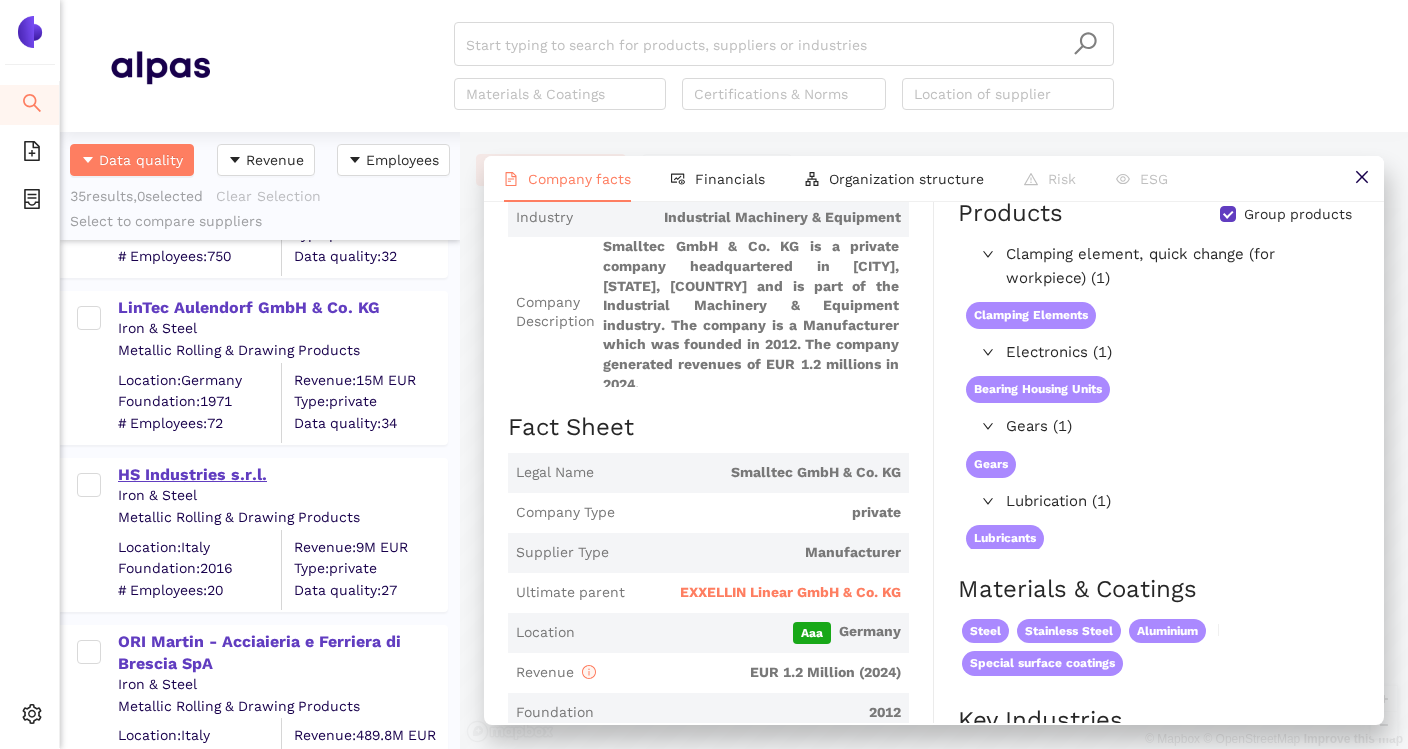 click on "HS Industries s.r.l." at bounding box center [282, 475] 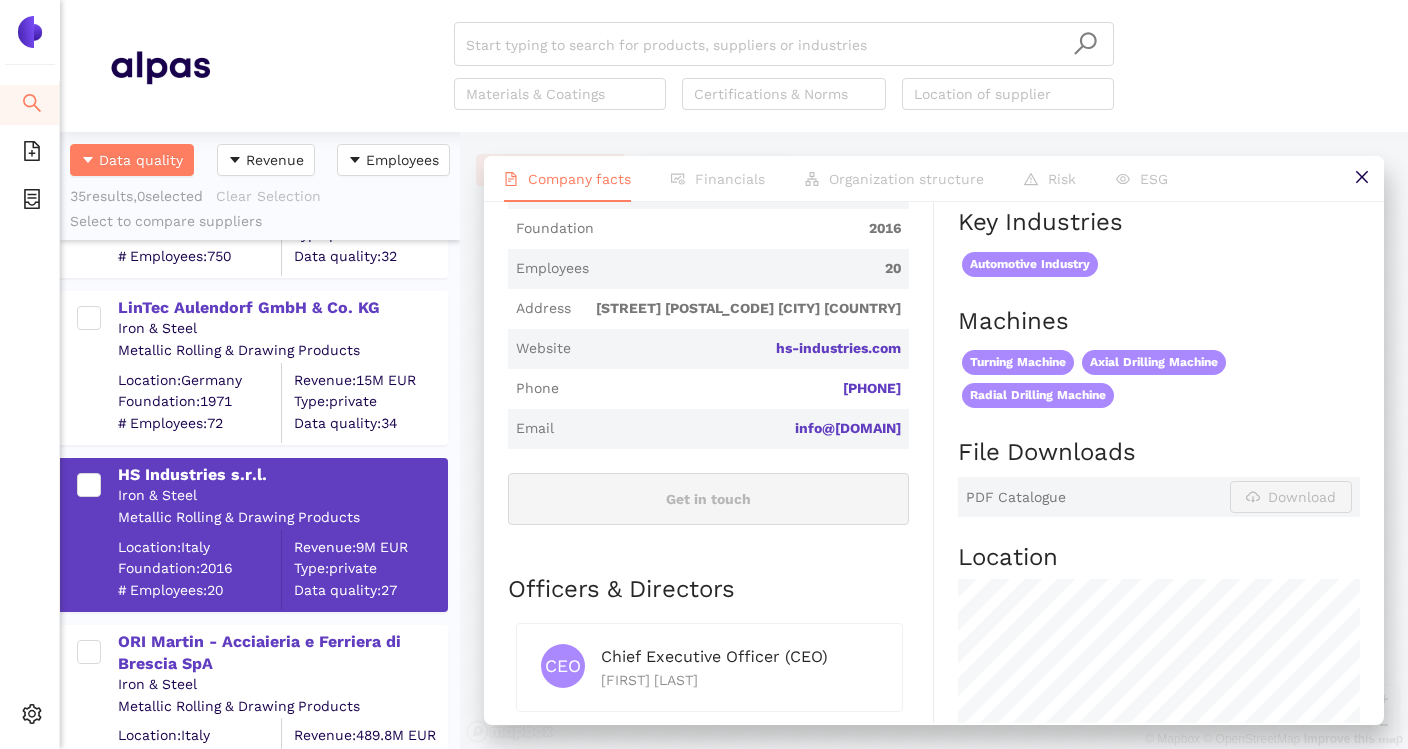 scroll, scrollTop: 443, scrollLeft: 0, axis: vertical 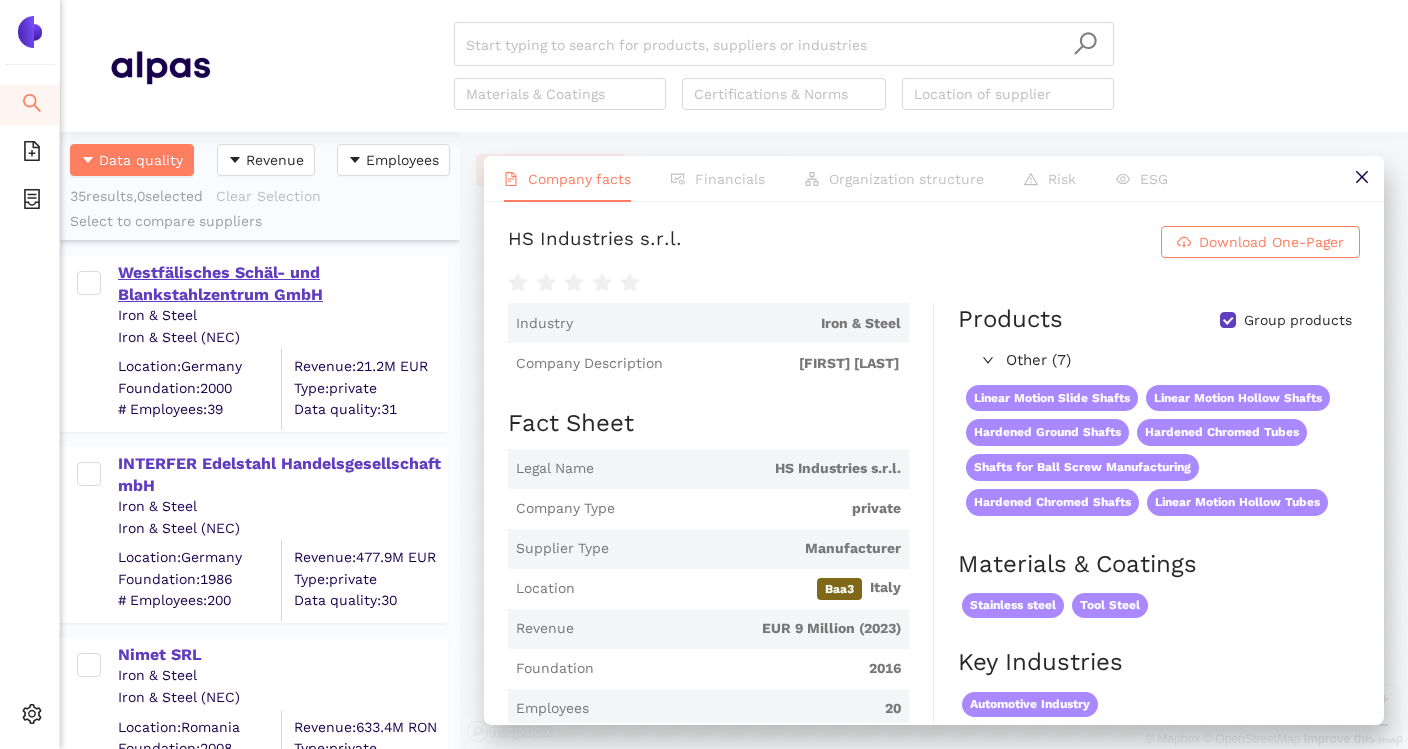 click on "Westfälisches Schäl- und Blankstahlzentrum GmbH" at bounding box center [282, 284] 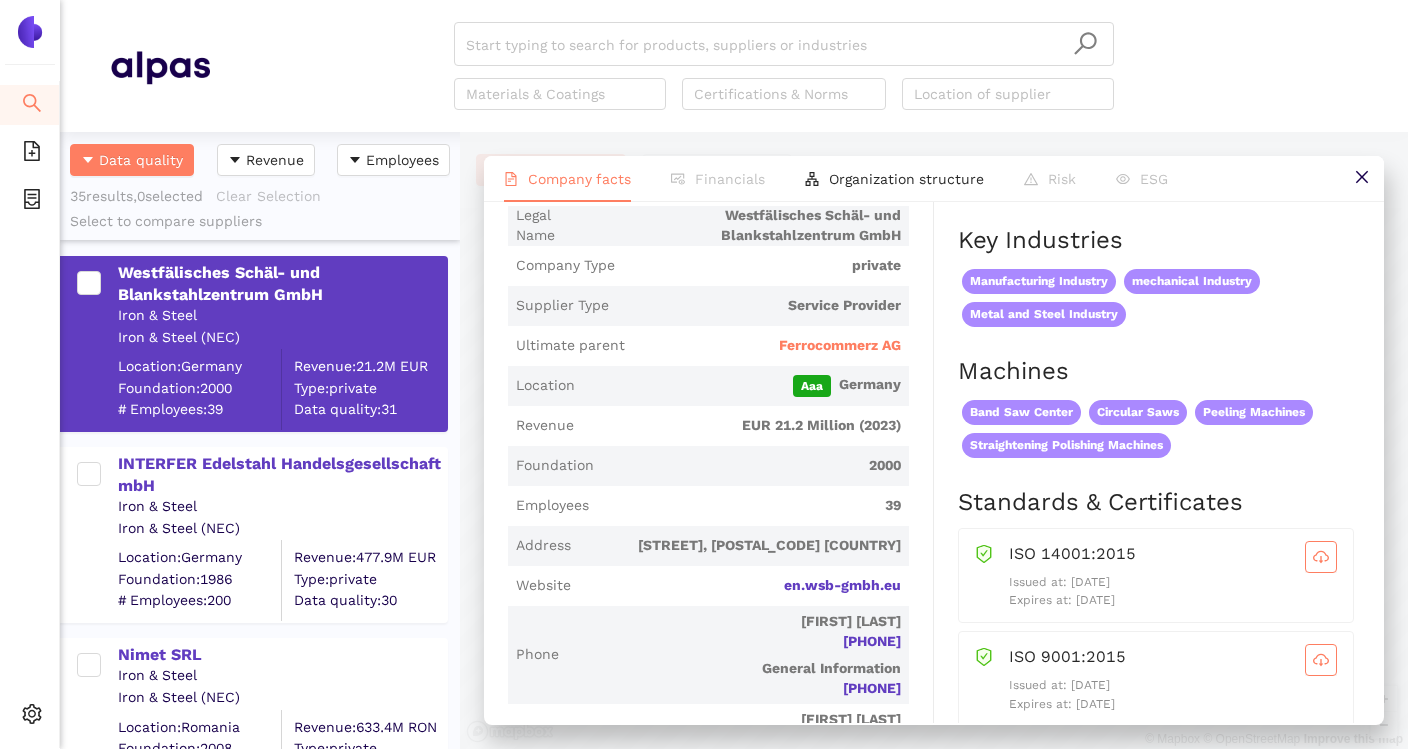 scroll, scrollTop: 357, scrollLeft: 0, axis: vertical 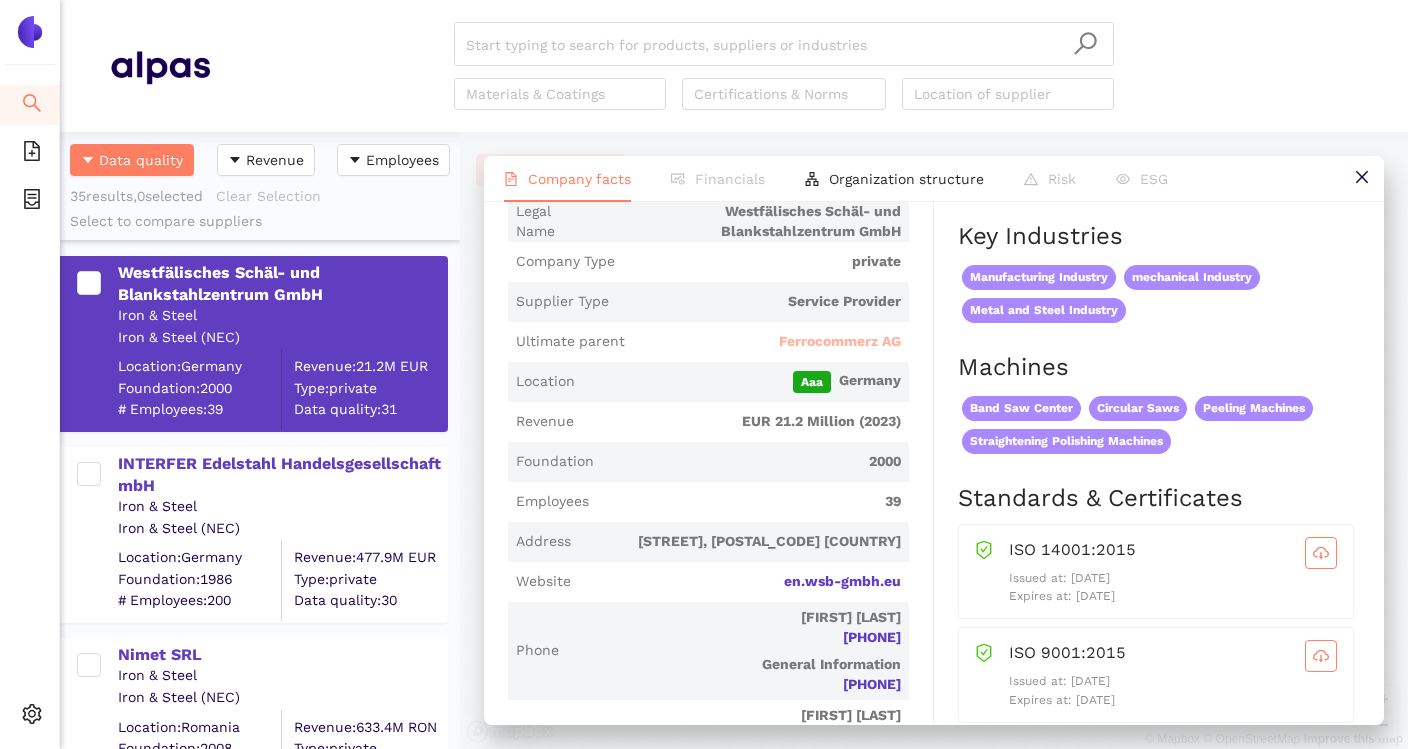 click on "Ferrocommerz AG" at bounding box center (840, 342) 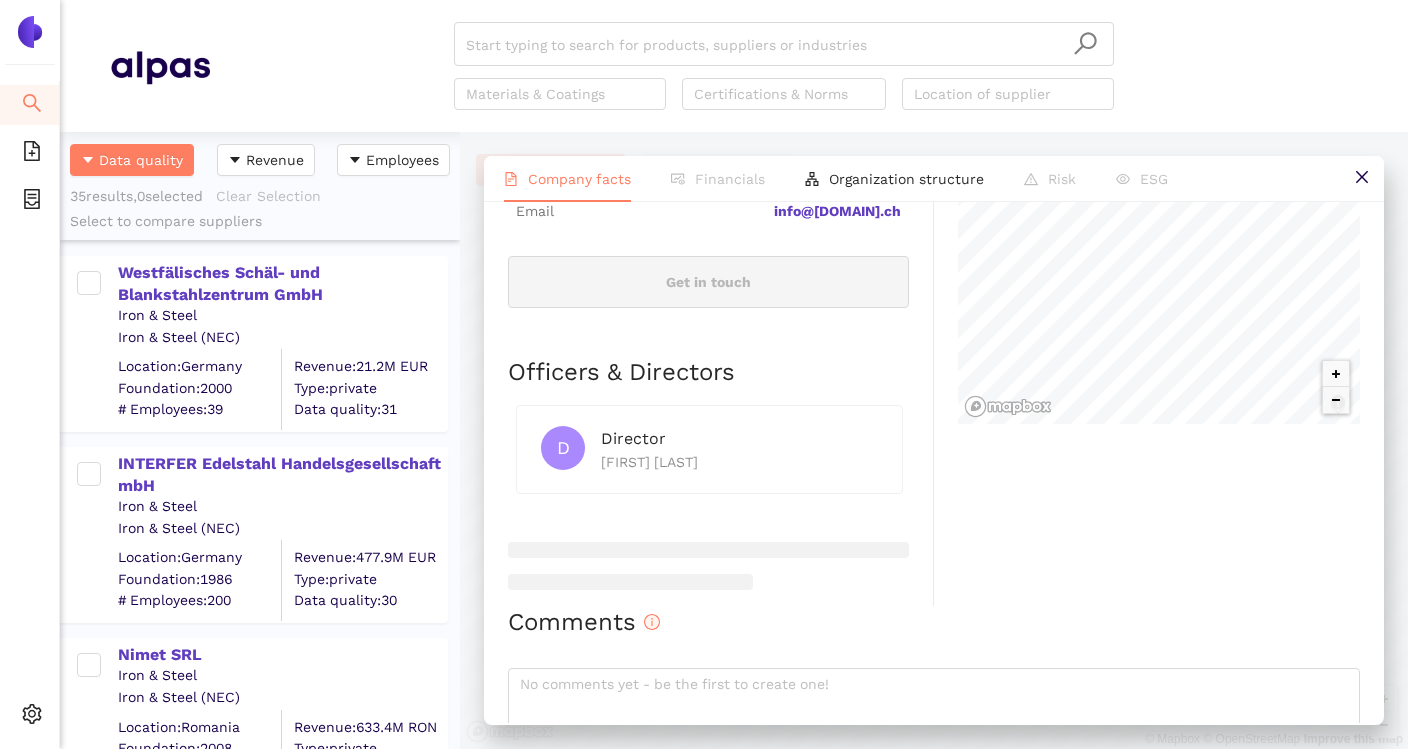 scroll, scrollTop: 898, scrollLeft: 0, axis: vertical 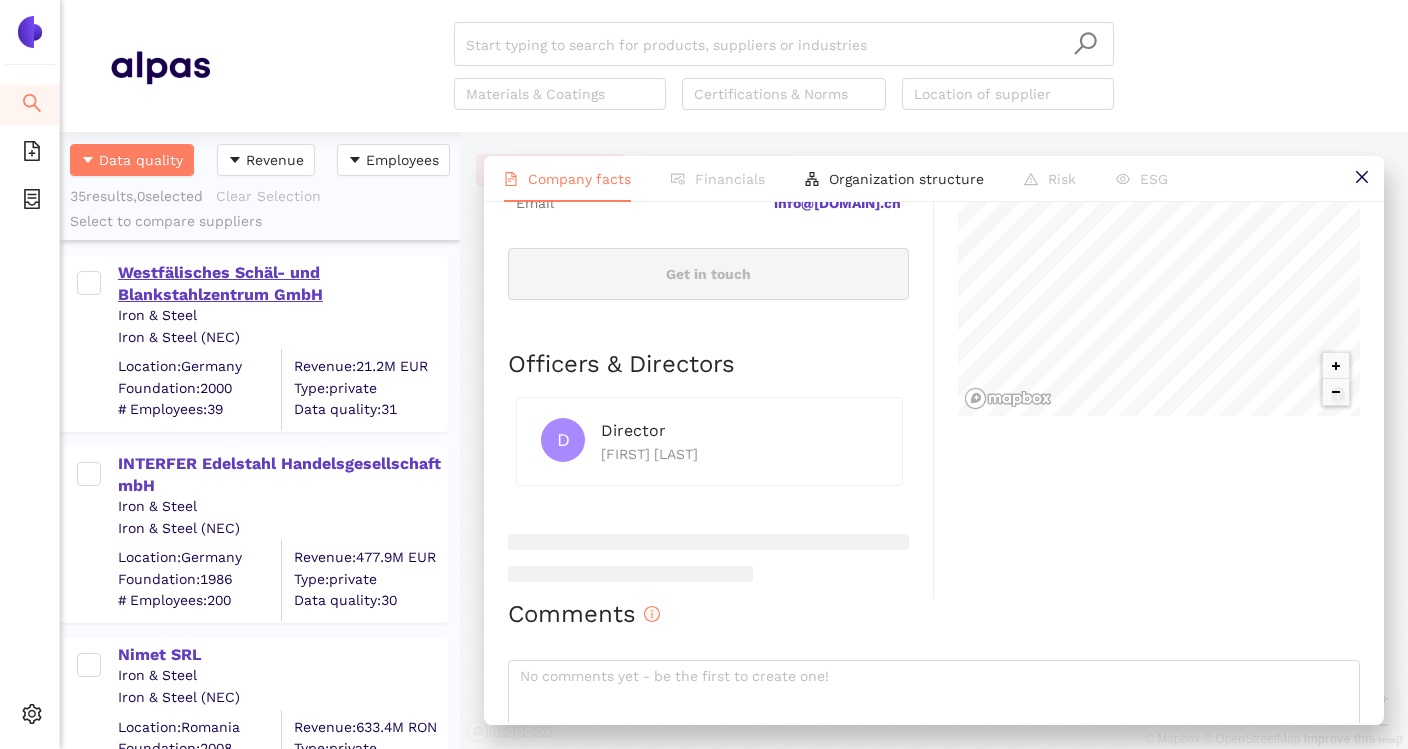 click on "Westfälisches Schäl- und Blankstahlzentrum GmbH" at bounding box center [282, 284] 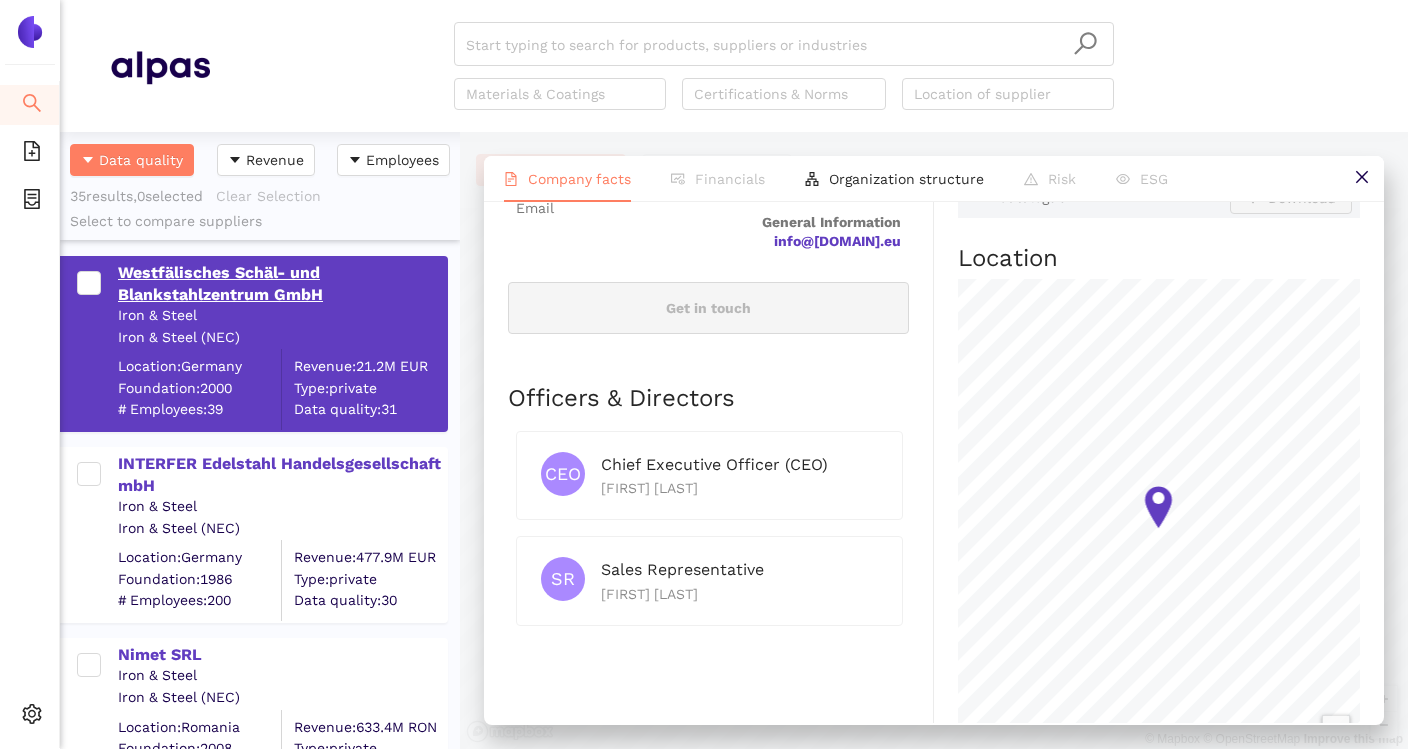 scroll, scrollTop: 0, scrollLeft: 0, axis: both 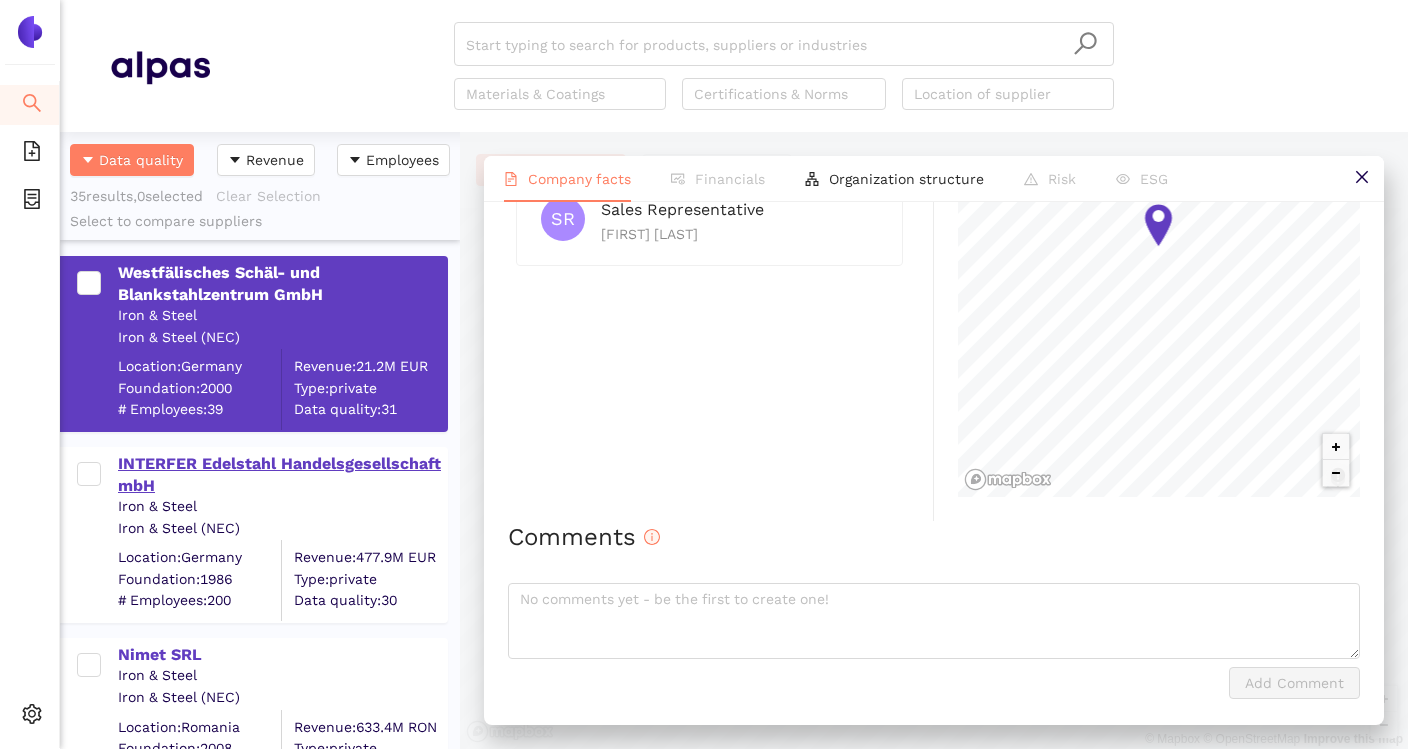 click on "INTERFER Edelstahl Handelsgesellschaft mbH" at bounding box center [282, 475] 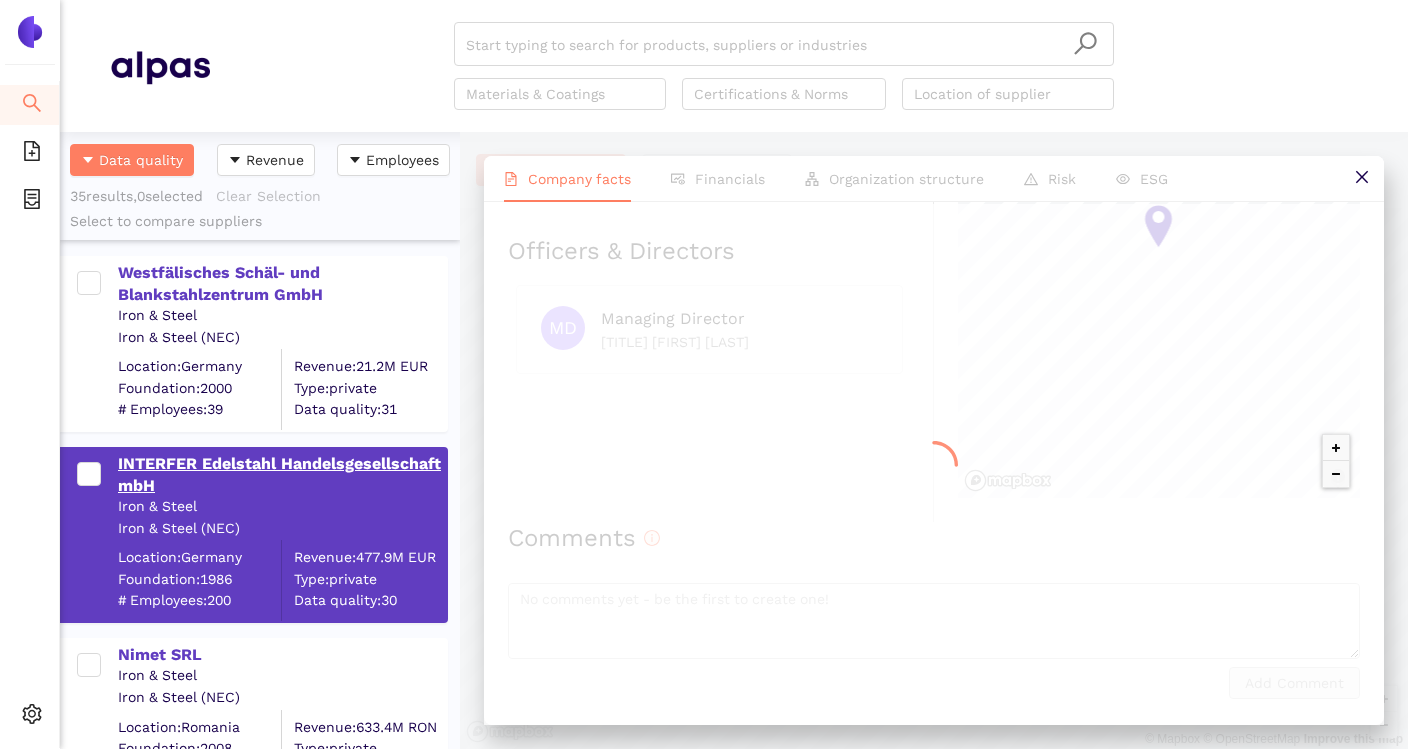 scroll, scrollTop: 0, scrollLeft: 0, axis: both 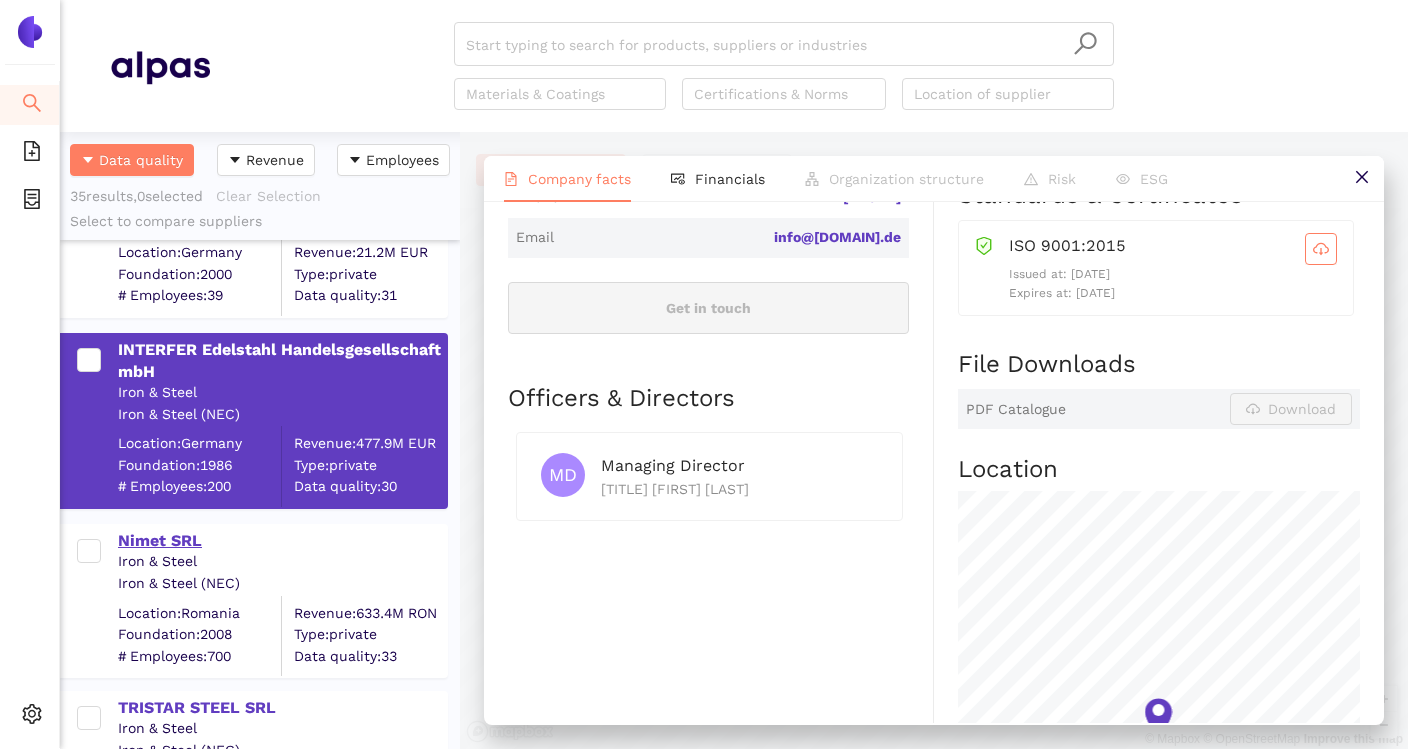 click on "Nimet SRL" at bounding box center [282, 541] 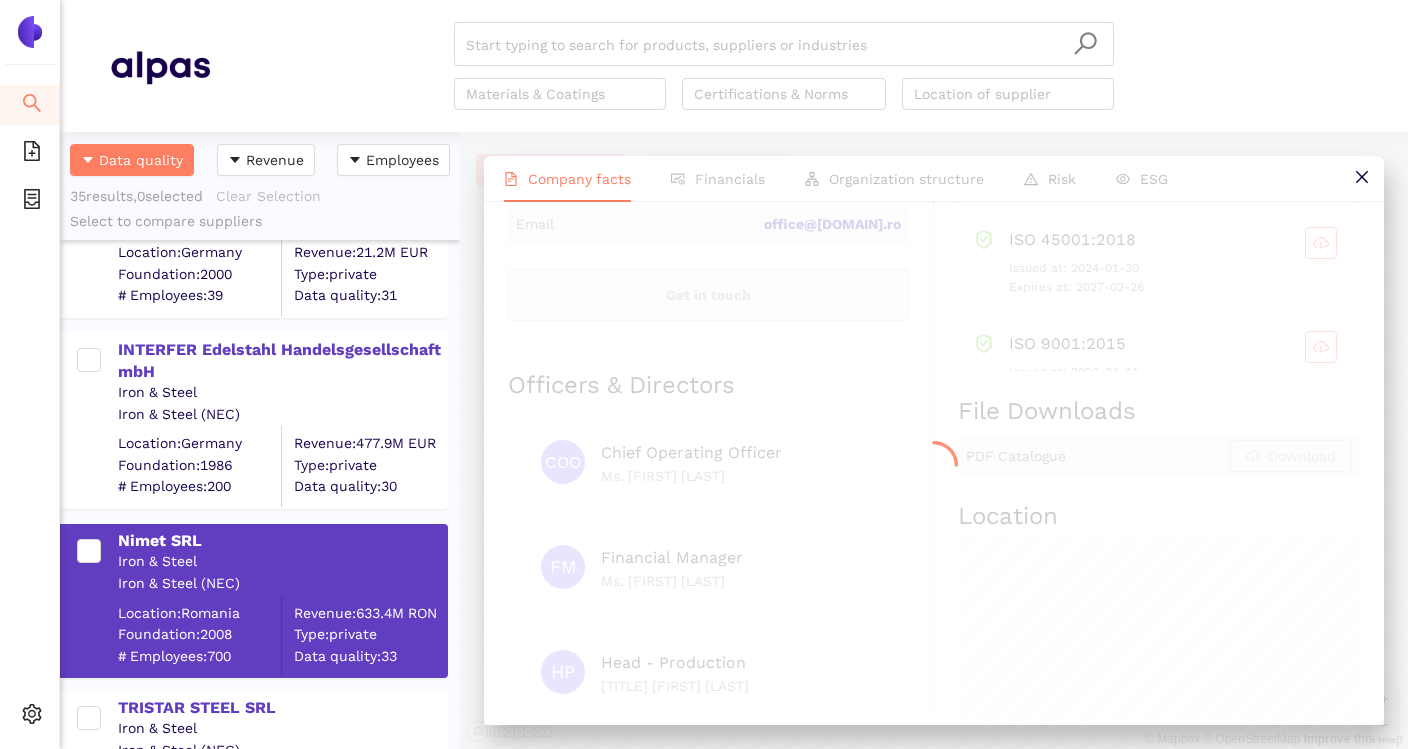 scroll, scrollTop: 0, scrollLeft: 0, axis: both 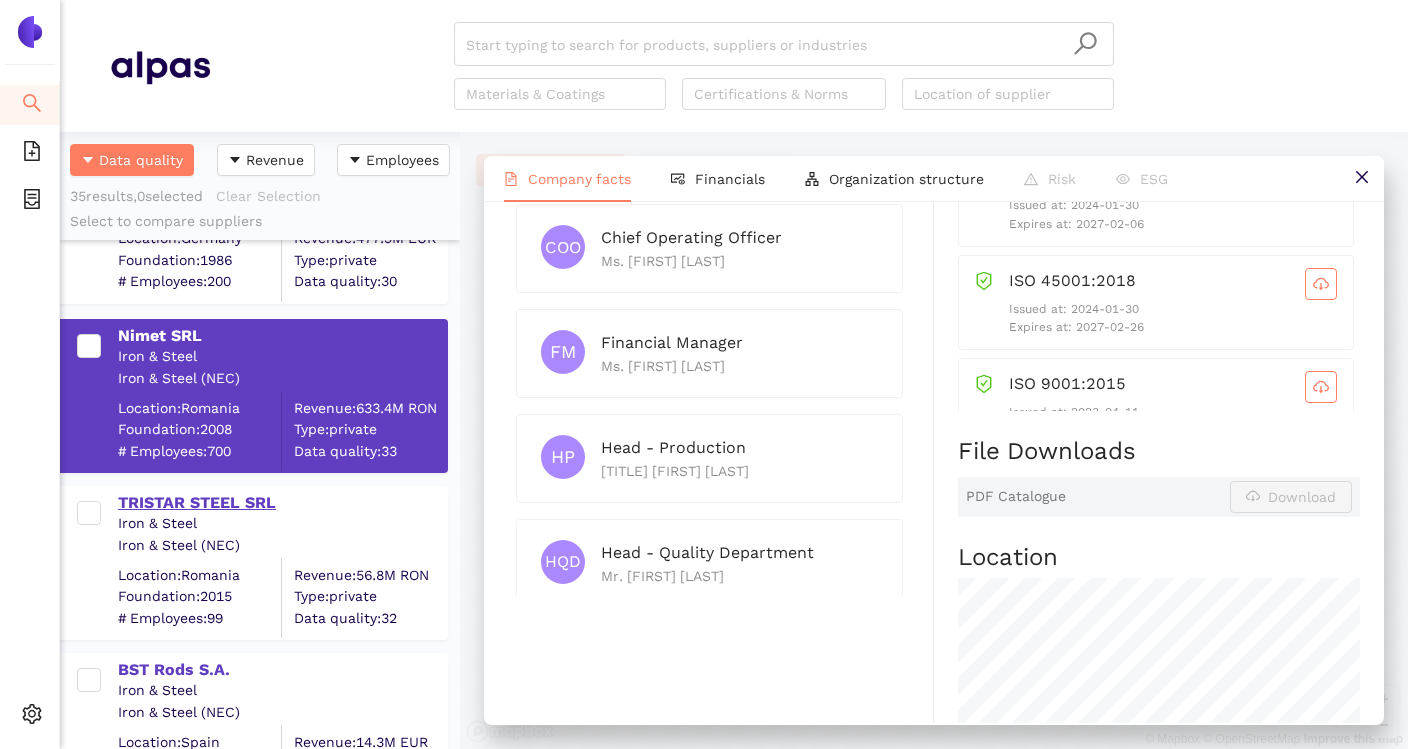 click on "TRISTAR STEEL SRL" at bounding box center [282, 503] 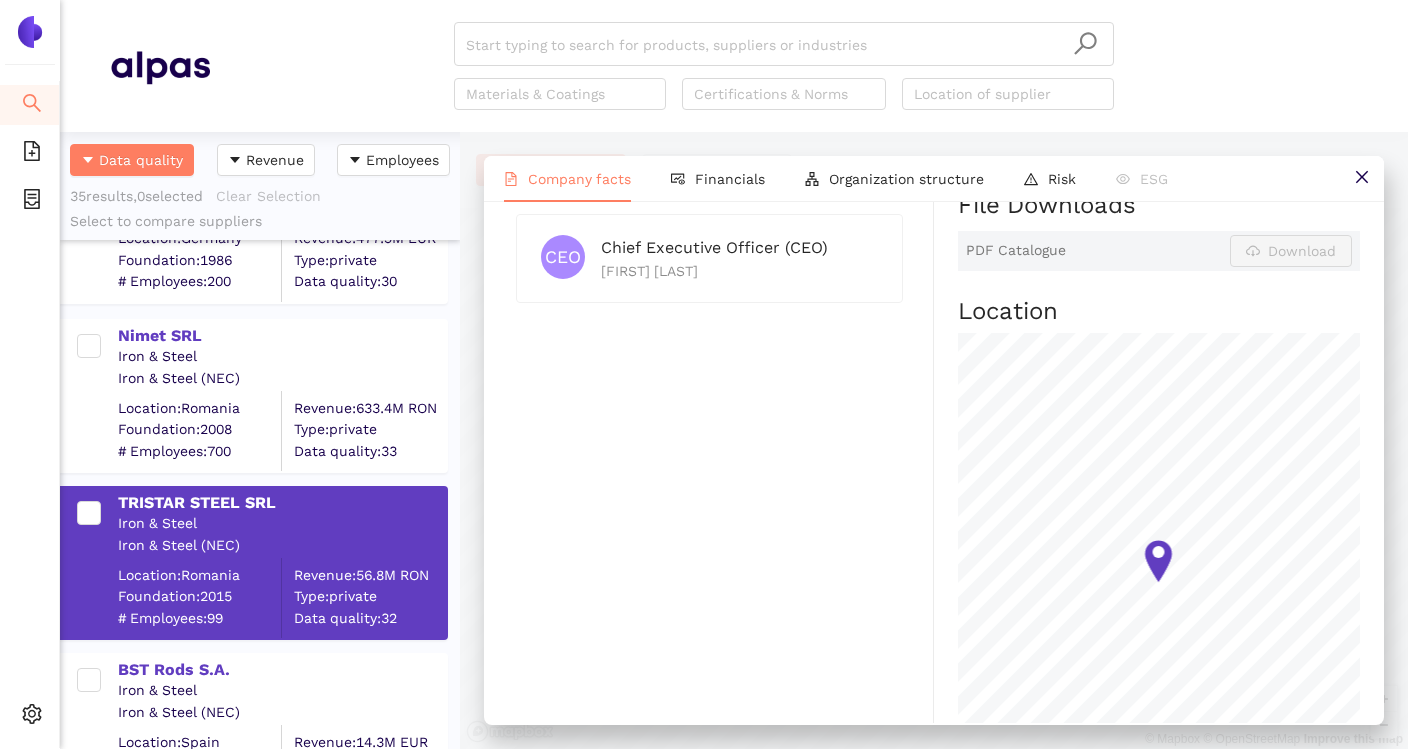 scroll, scrollTop: 1001, scrollLeft: 0, axis: vertical 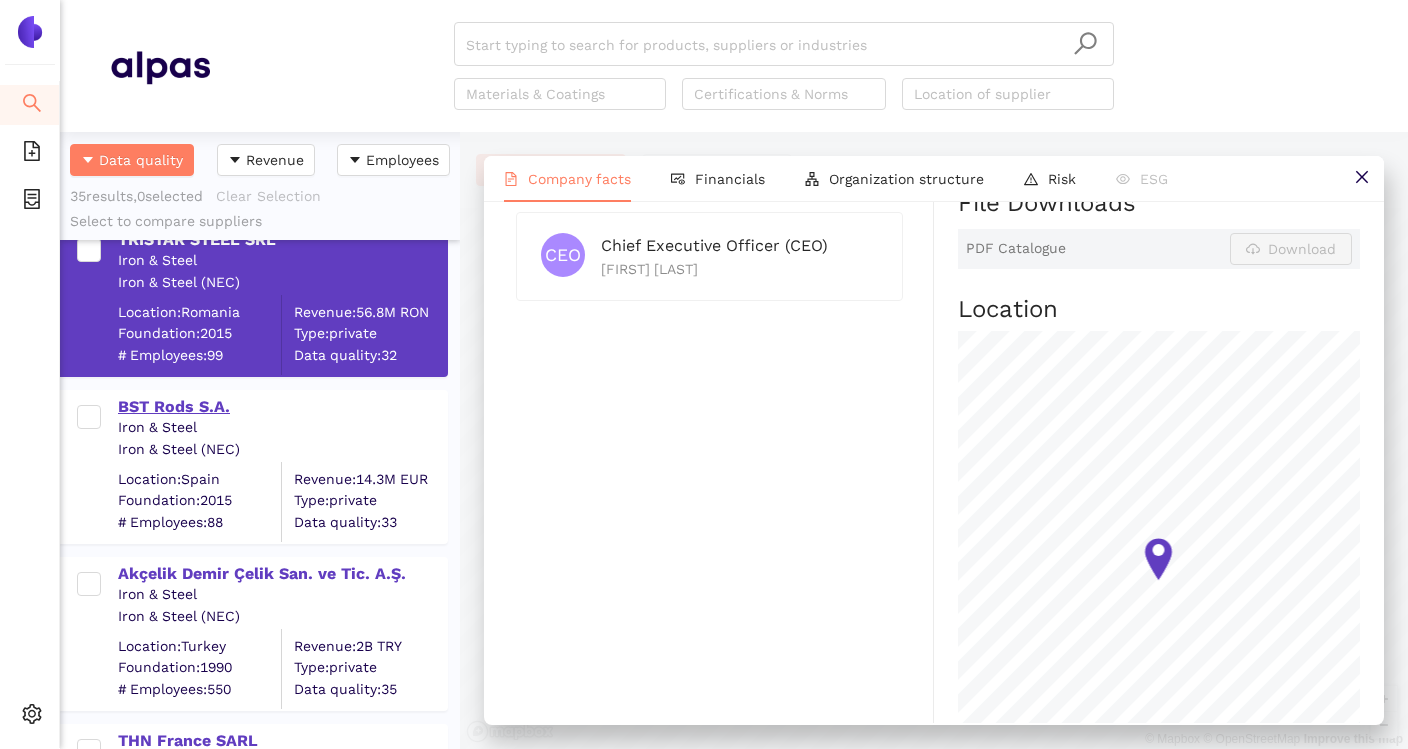 click on "BST Rods S.A." at bounding box center (282, 407) 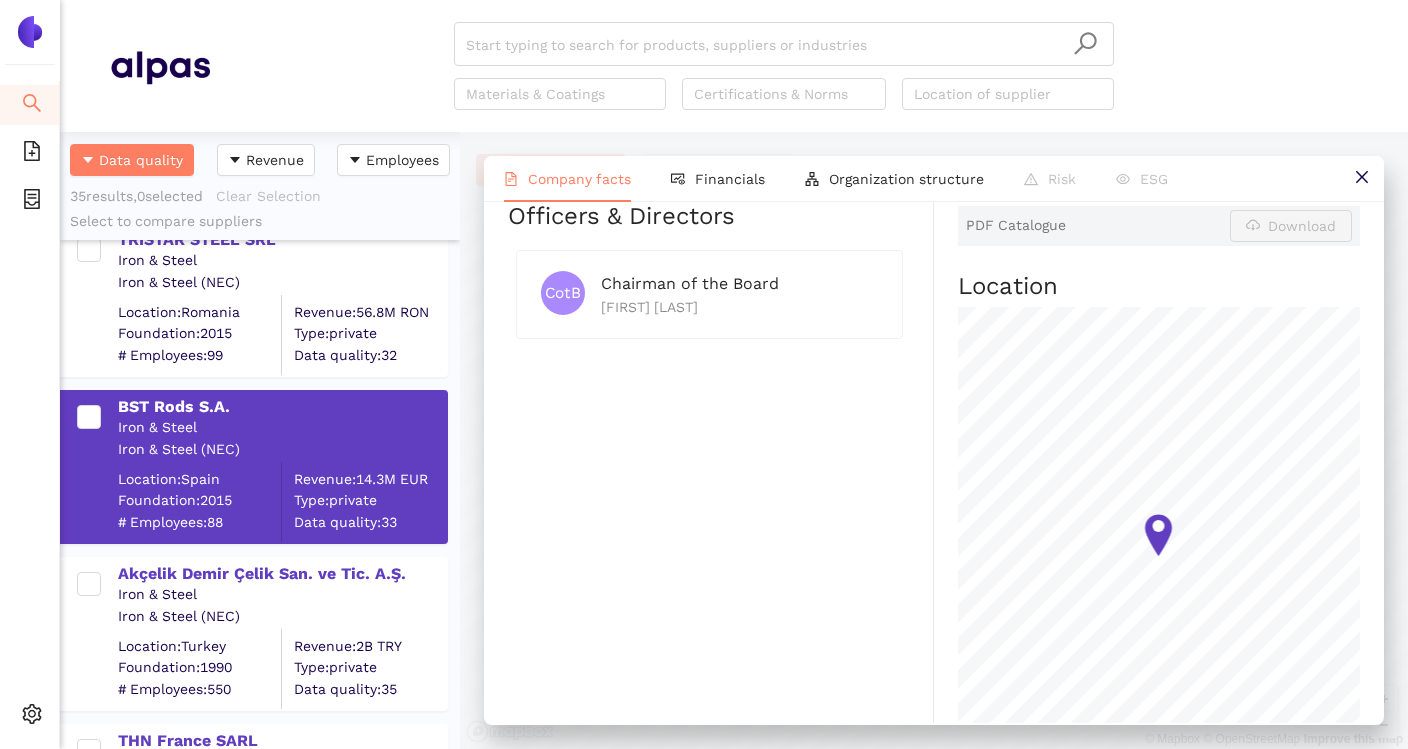 scroll, scrollTop: 951, scrollLeft: 0, axis: vertical 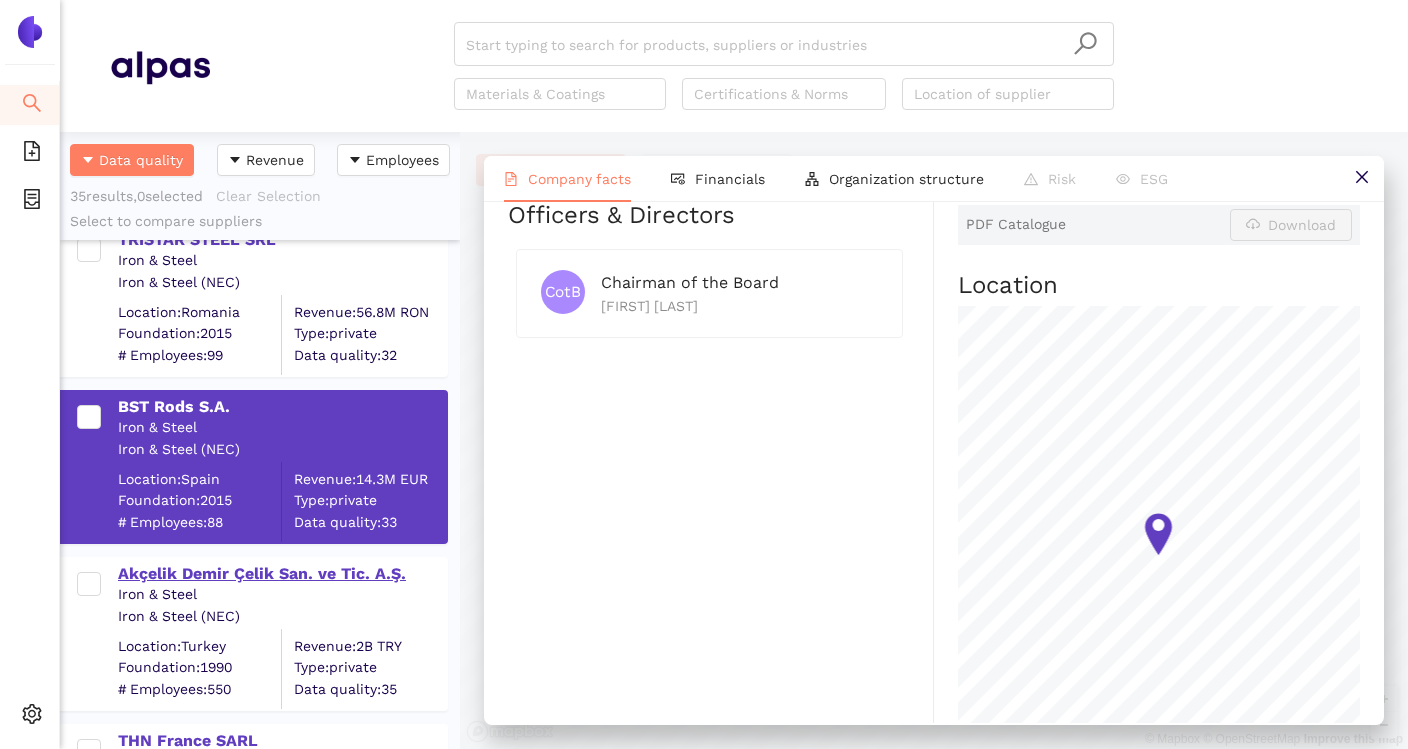 click on "Akçelik Demir Çelik San. ve Tic. A.Ş." at bounding box center [282, 574] 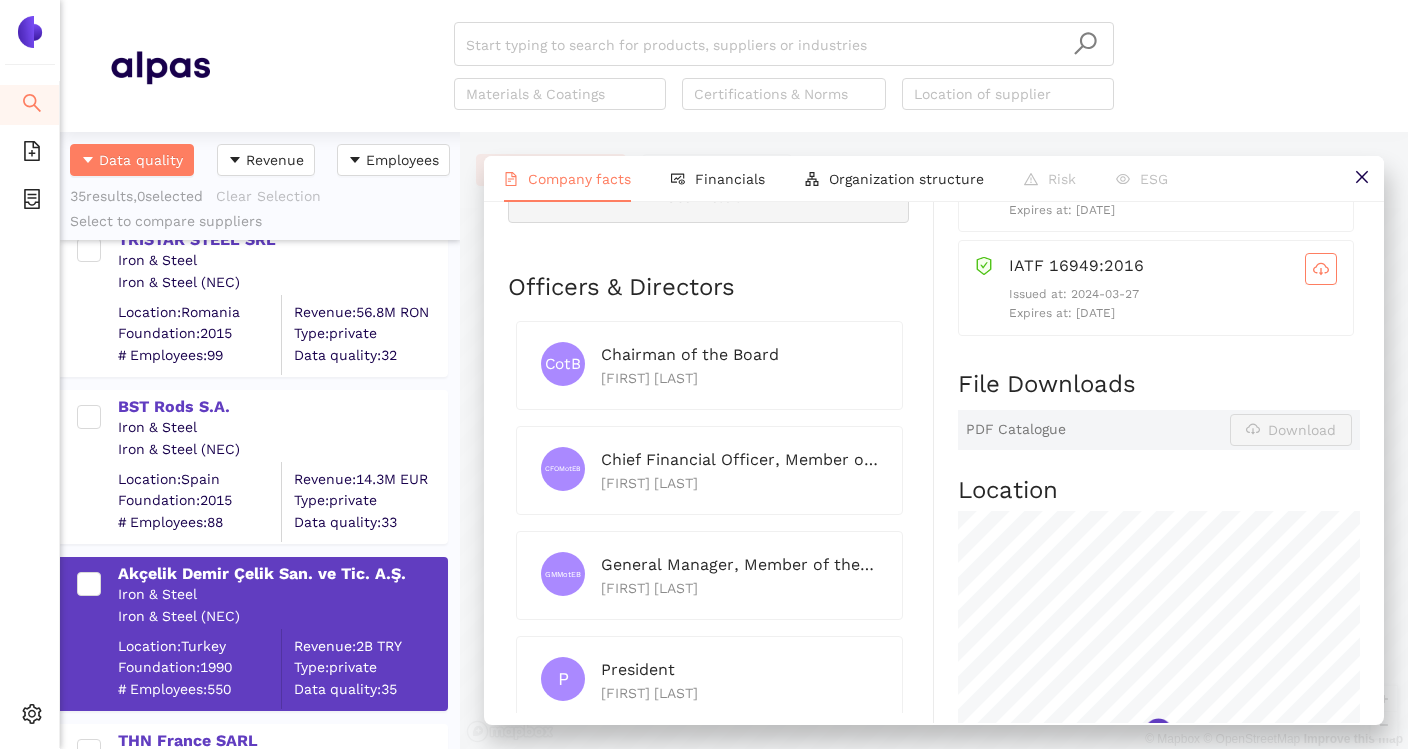 scroll, scrollTop: 880, scrollLeft: 0, axis: vertical 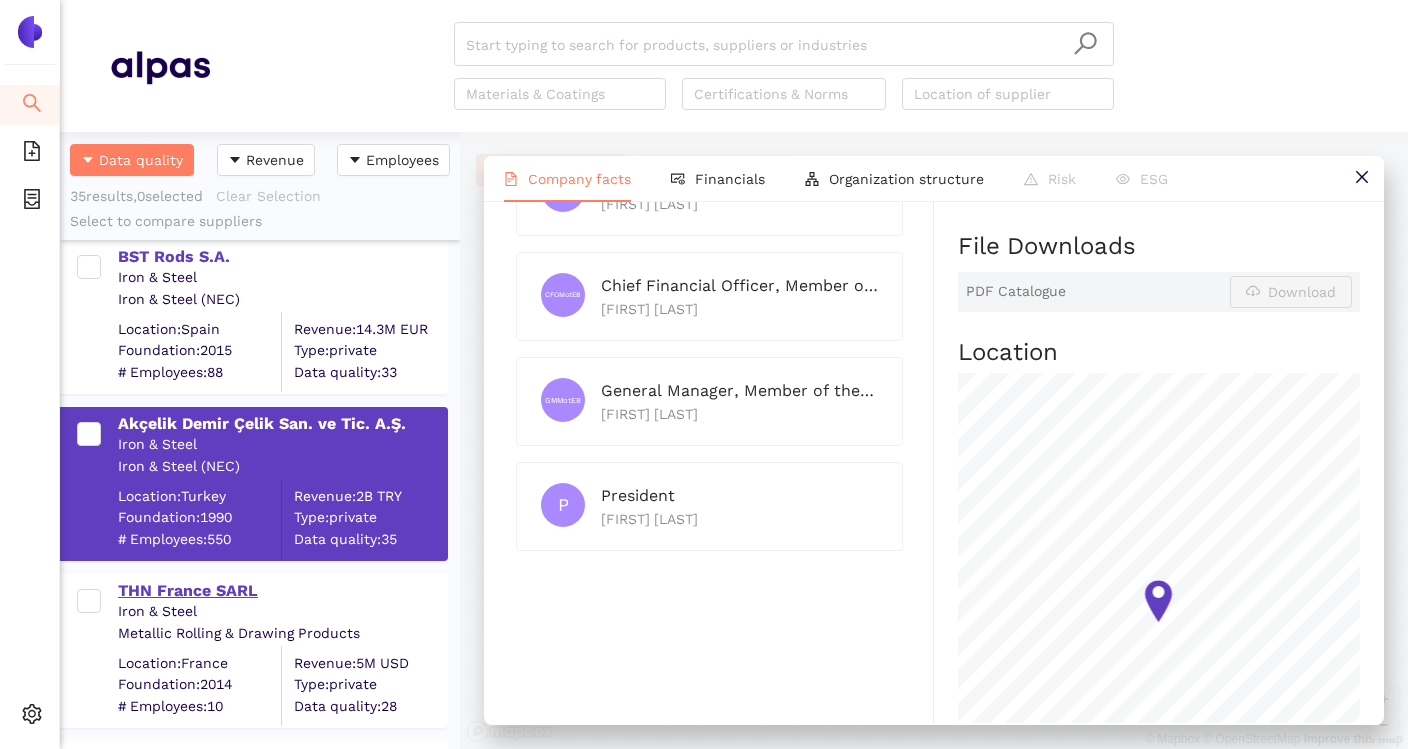 click on "THN France SARL" at bounding box center (282, 591) 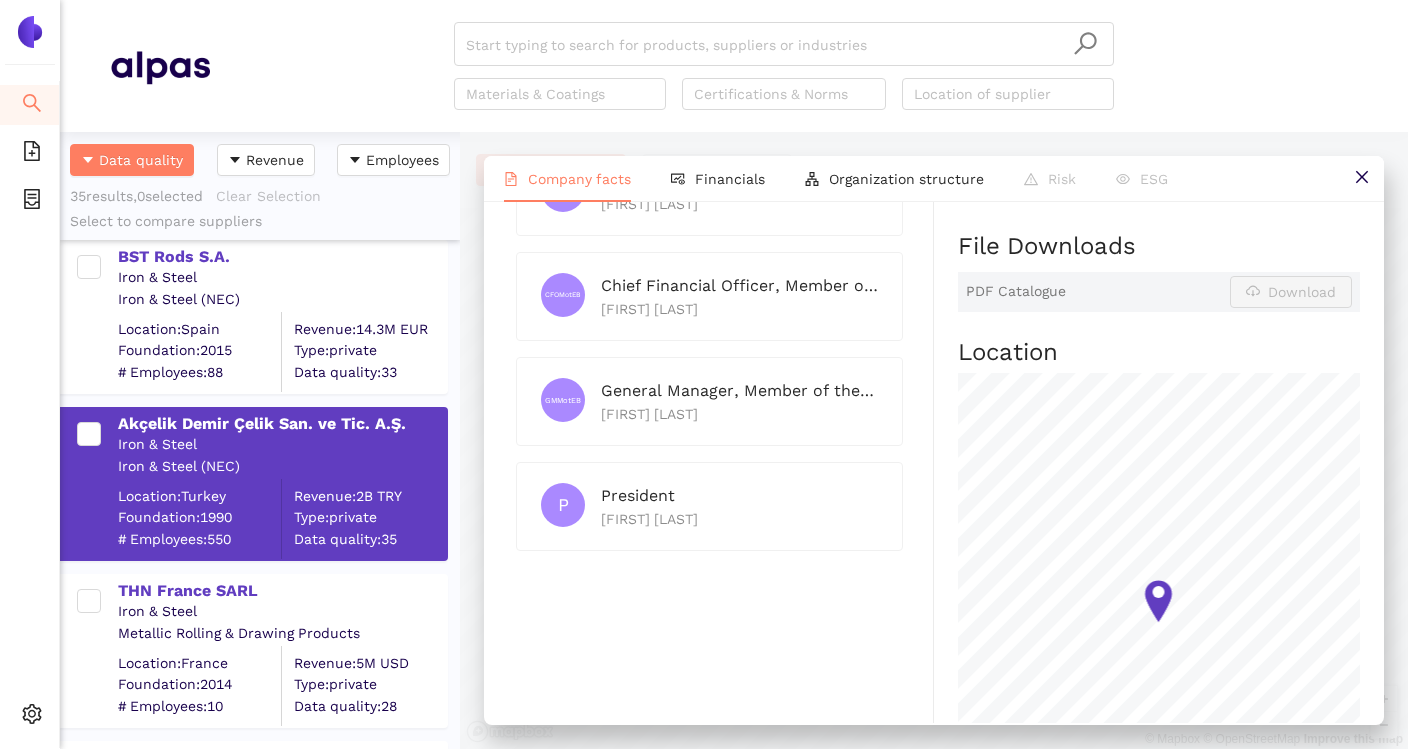 scroll, scrollTop: 0, scrollLeft: 0, axis: both 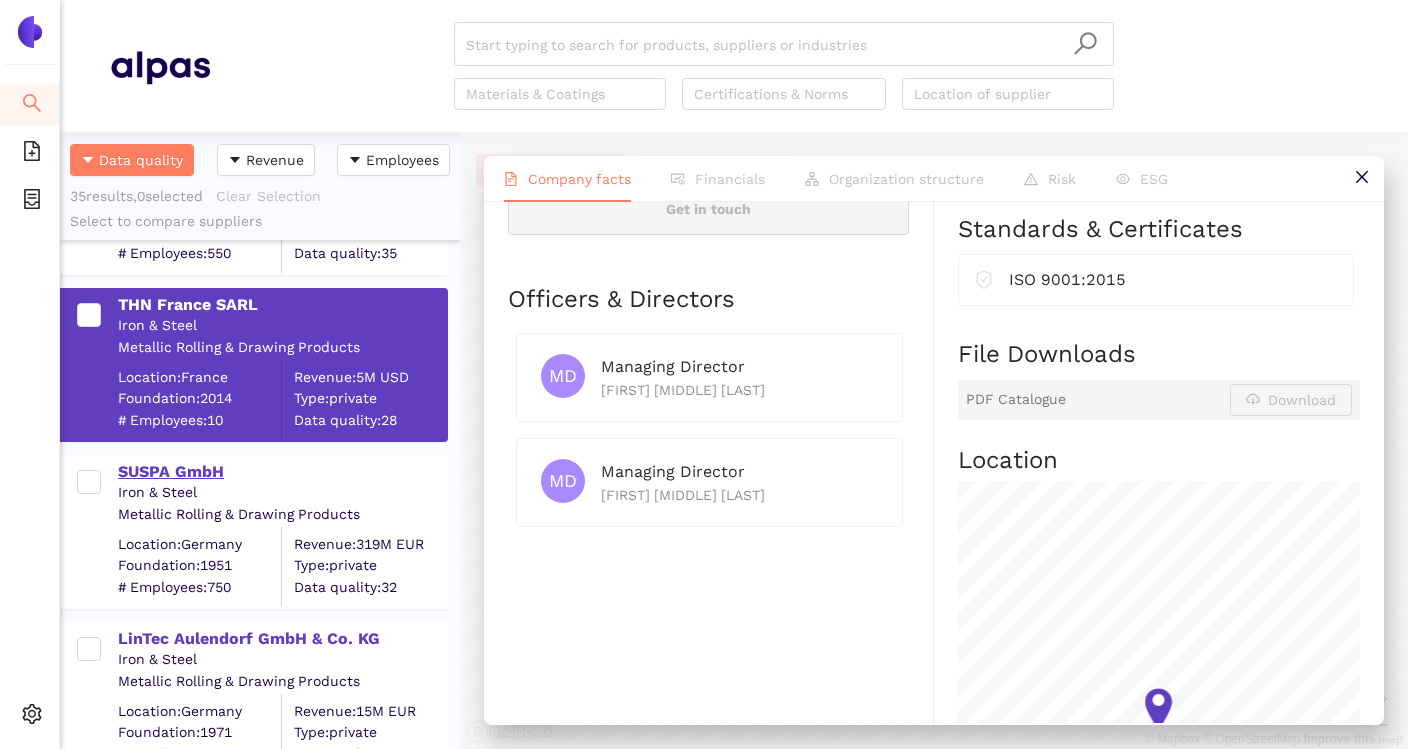 click on "SUSPA GmbH" at bounding box center [282, 472] 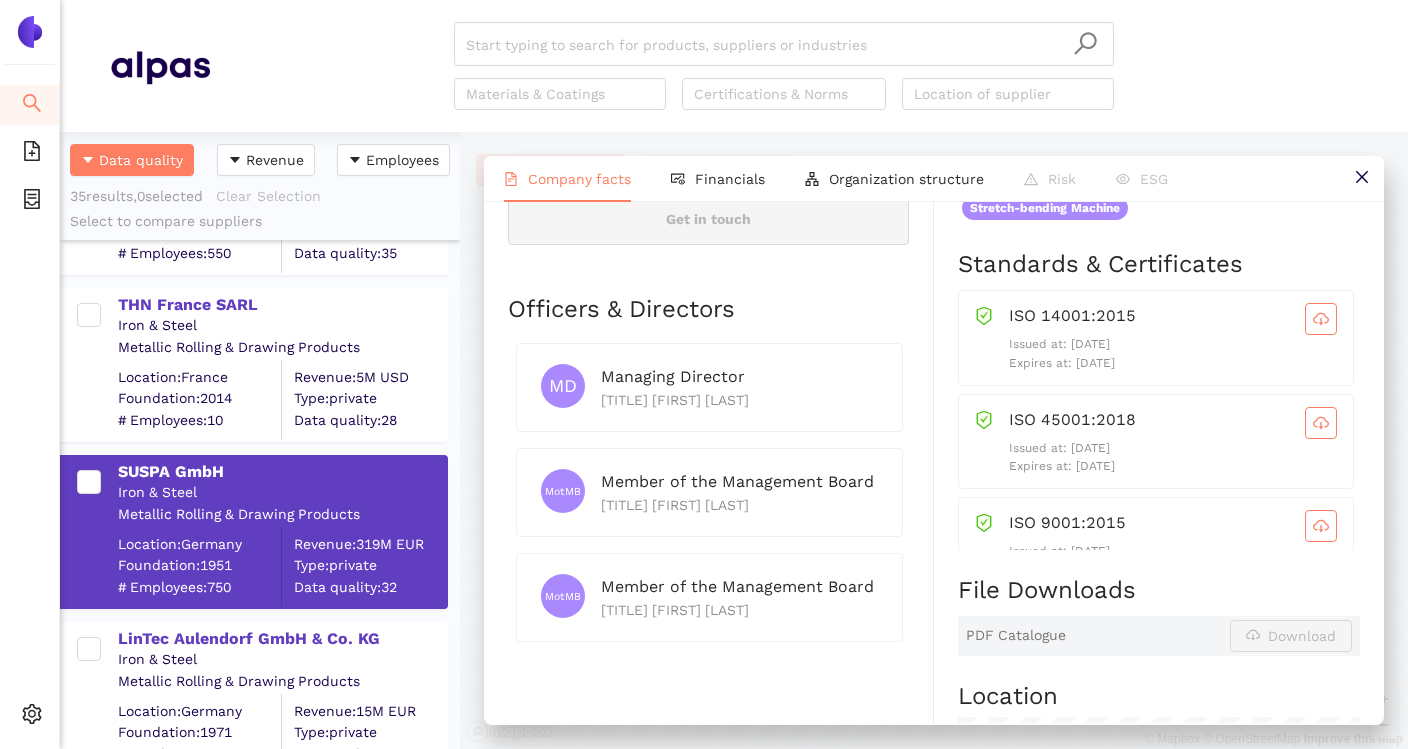 scroll, scrollTop: 869, scrollLeft: 0, axis: vertical 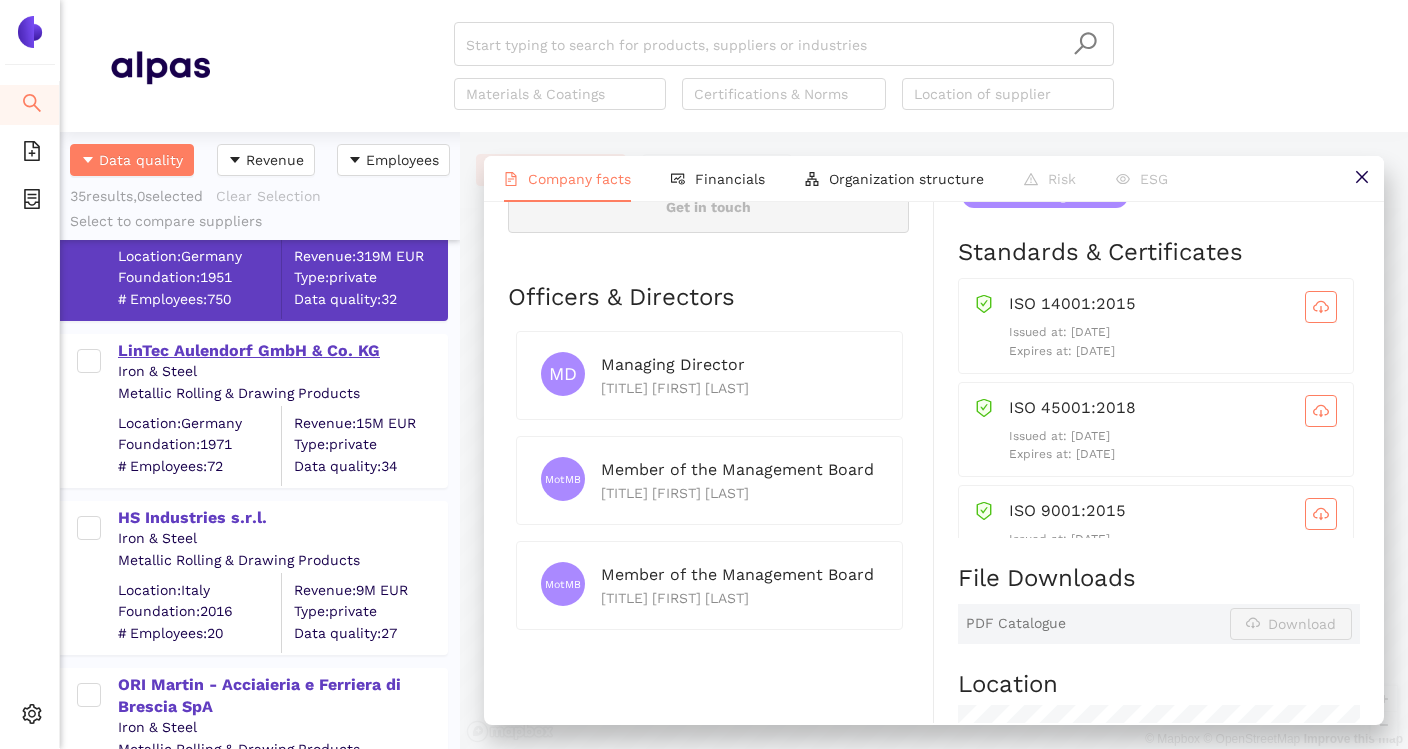 click on "LinTec Aulendorf GmbH & Co. KG" at bounding box center (282, 351) 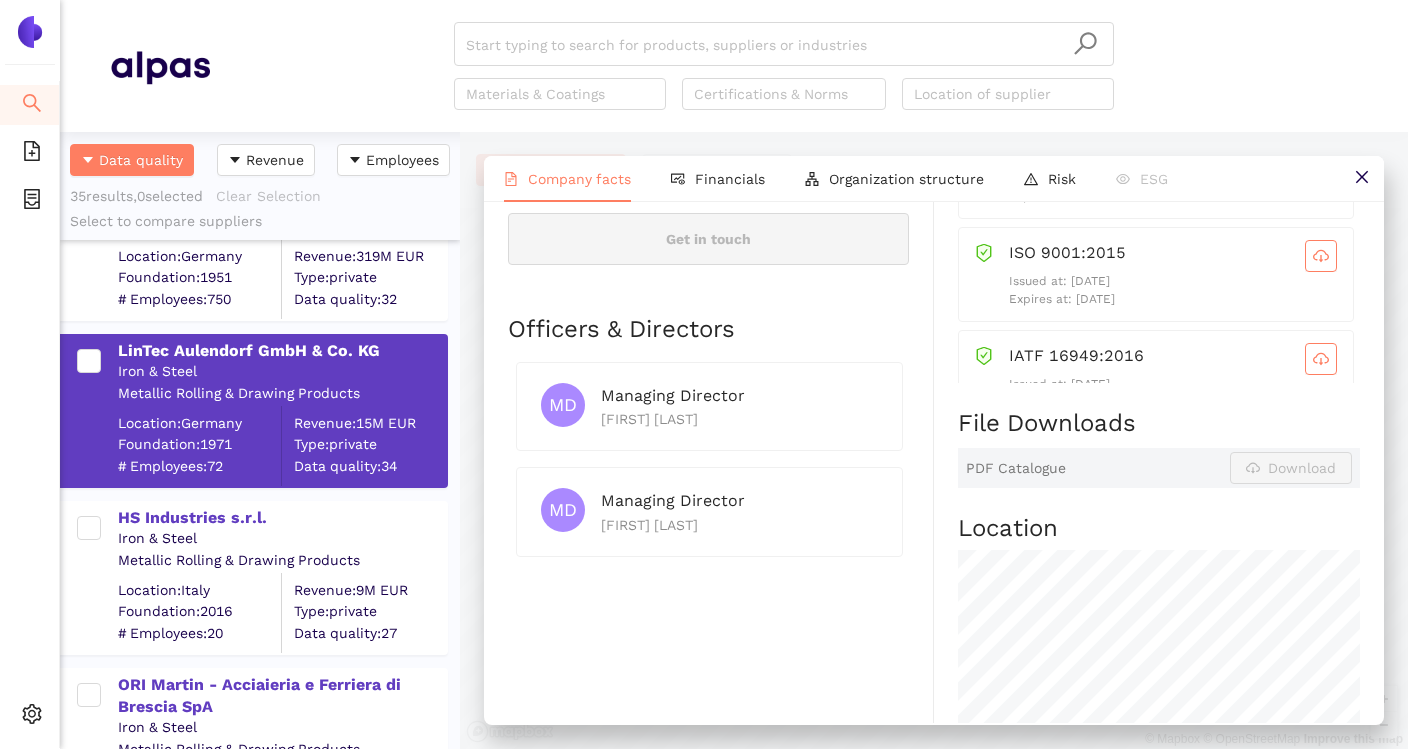 scroll 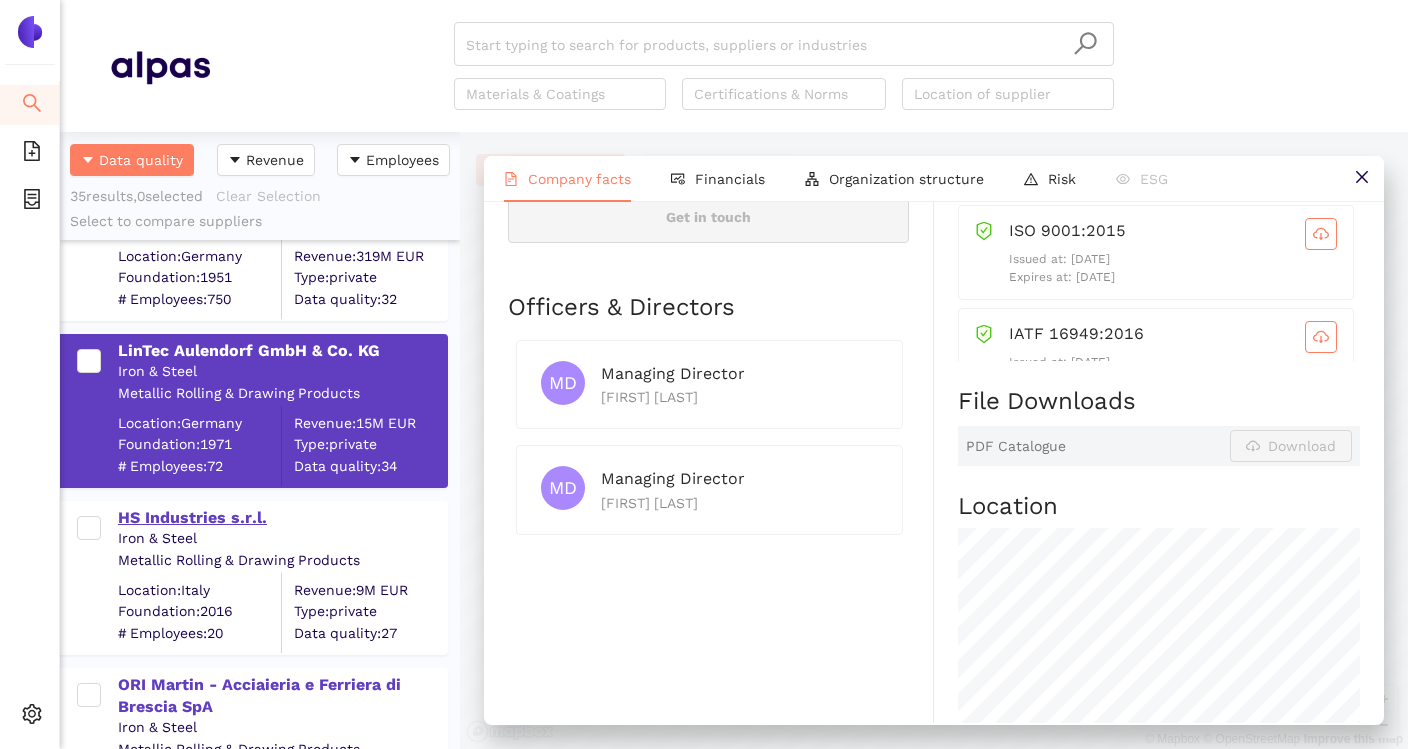 click on "HS Industries s.r.l." at bounding box center (282, 518) 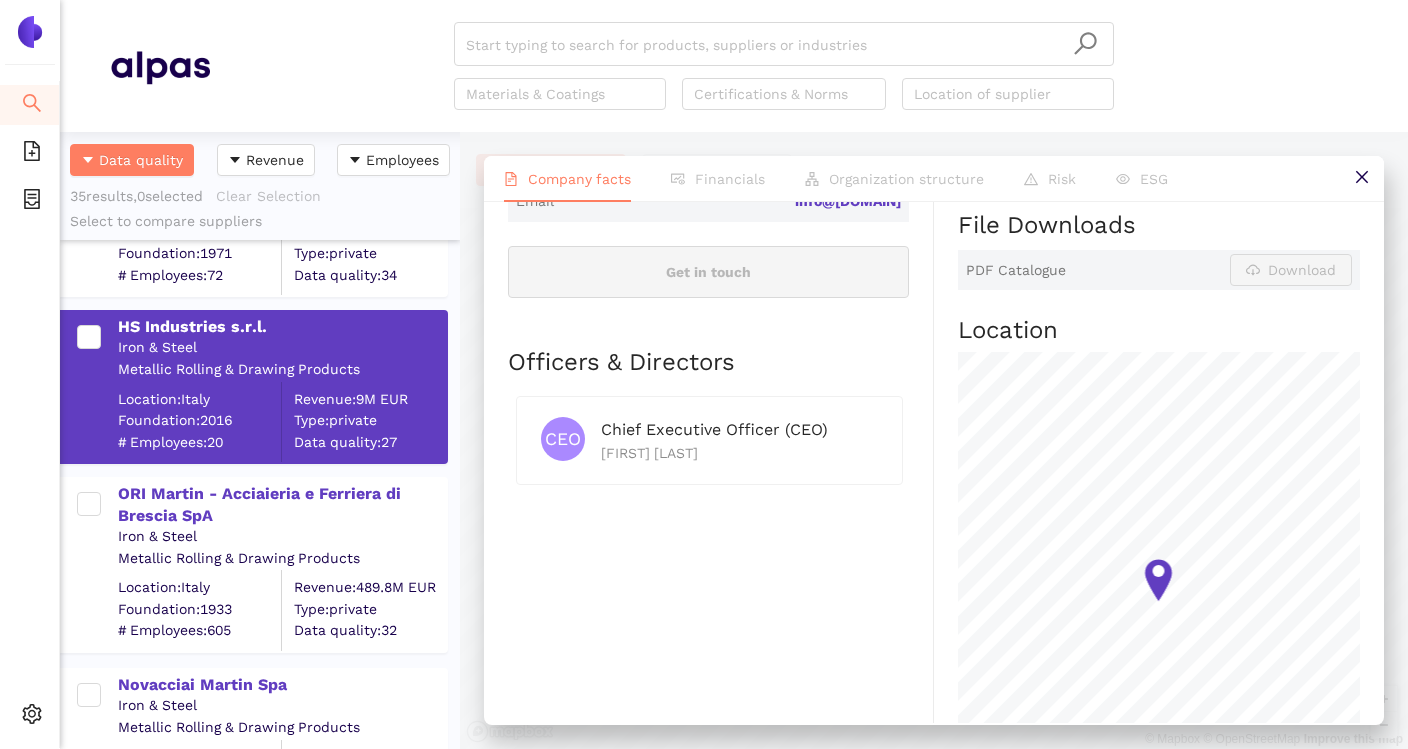 scroll, scrollTop: 1504, scrollLeft: 0, axis: vertical 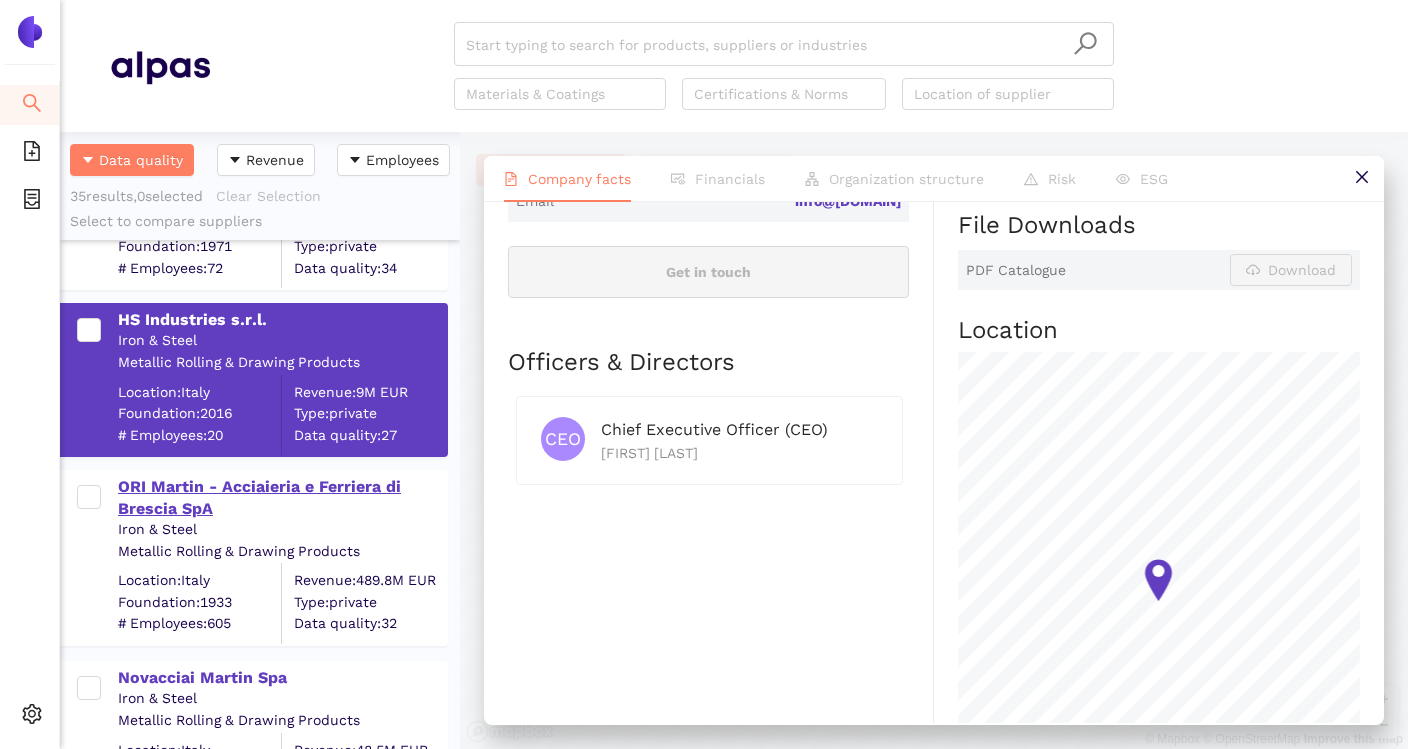 click on "ORI Martin - Acciaieria e Ferriera di Brescia SpA" at bounding box center (282, 498) 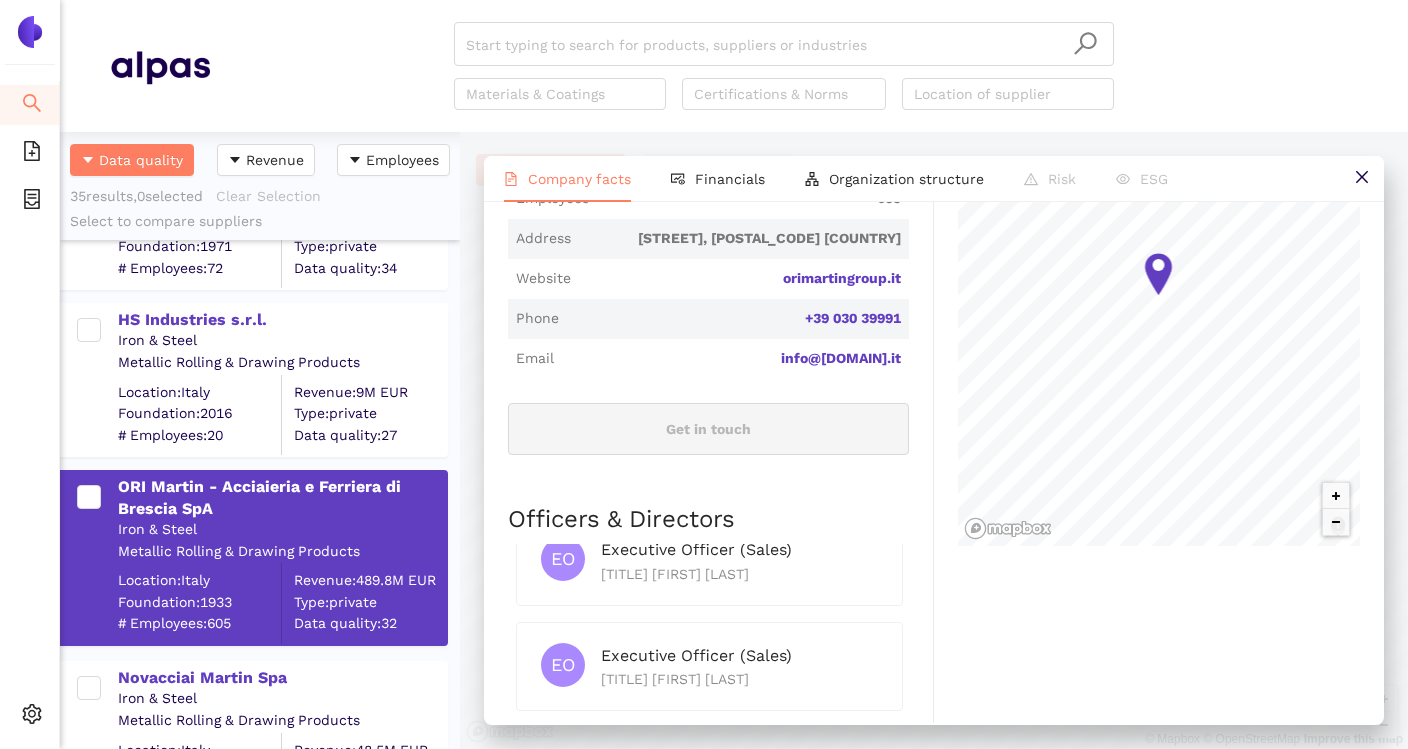 scroll, scrollTop: 708, scrollLeft: 0, axis: vertical 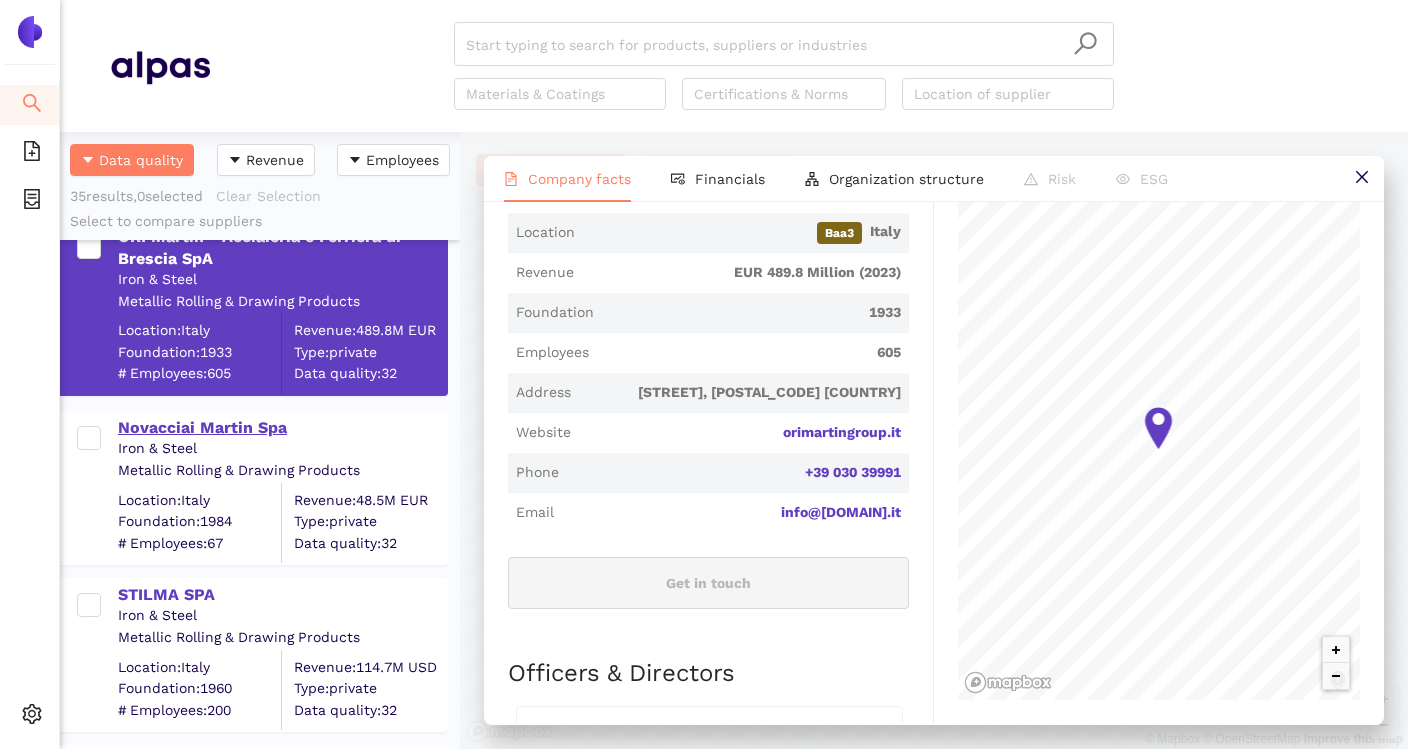 click on "Novacciai Martin Spa" at bounding box center [282, 428] 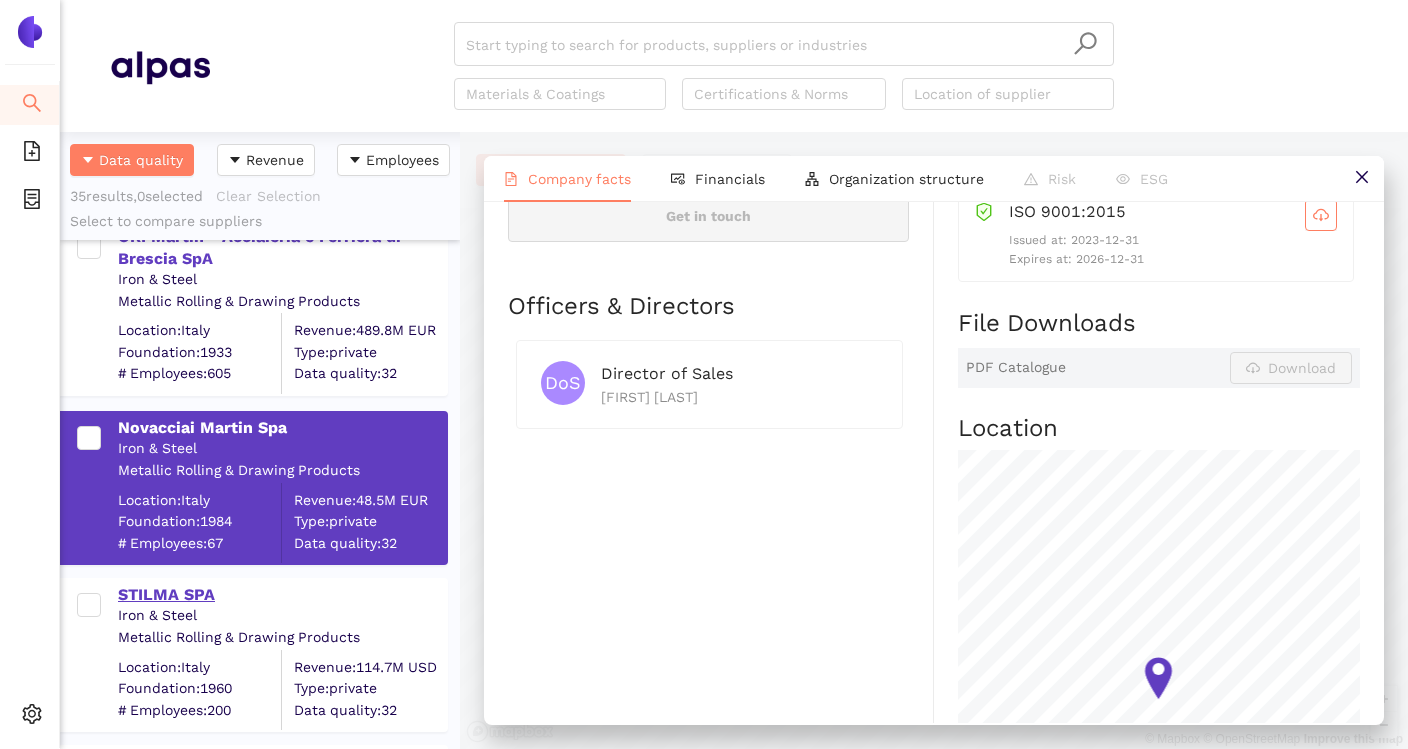 click on "STILMA SPA" at bounding box center (282, 595) 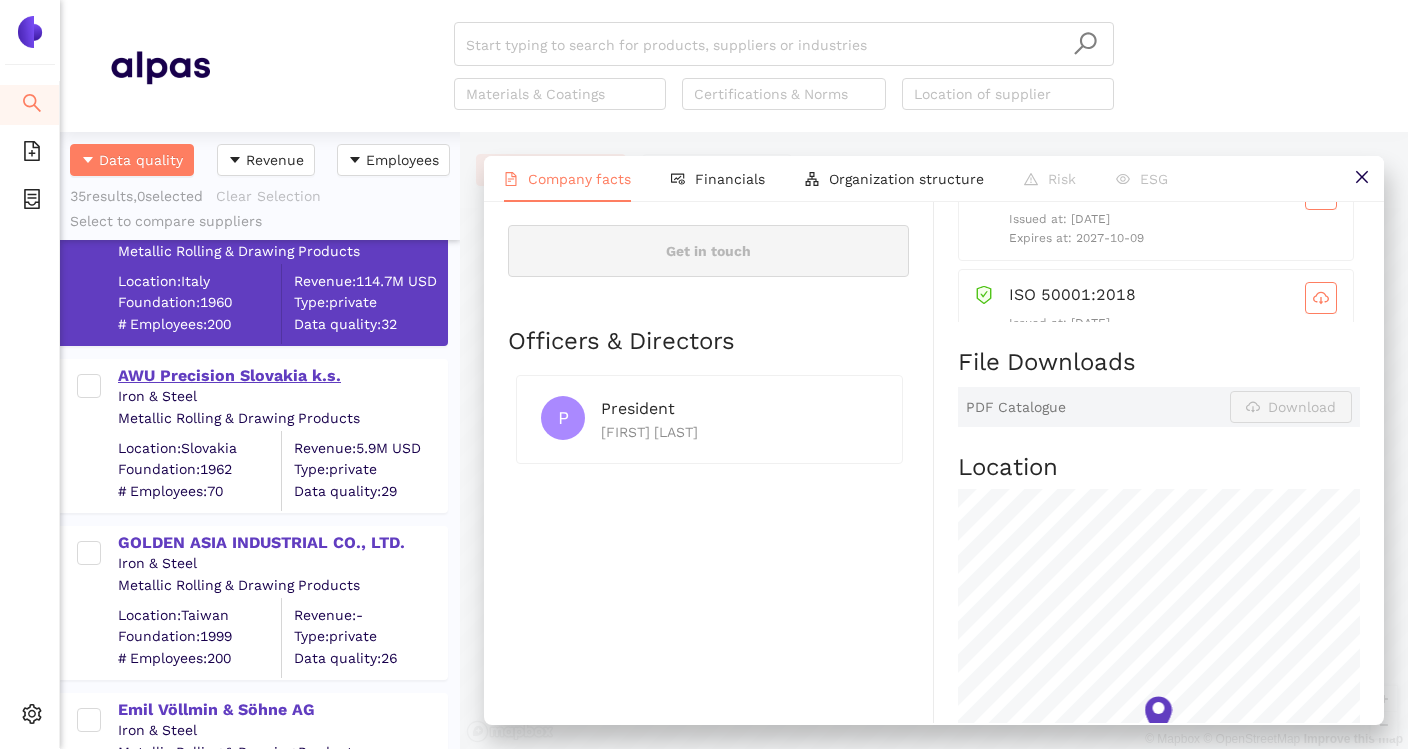 click on "AWU Precision Slovakia k.s." at bounding box center [282, 376] 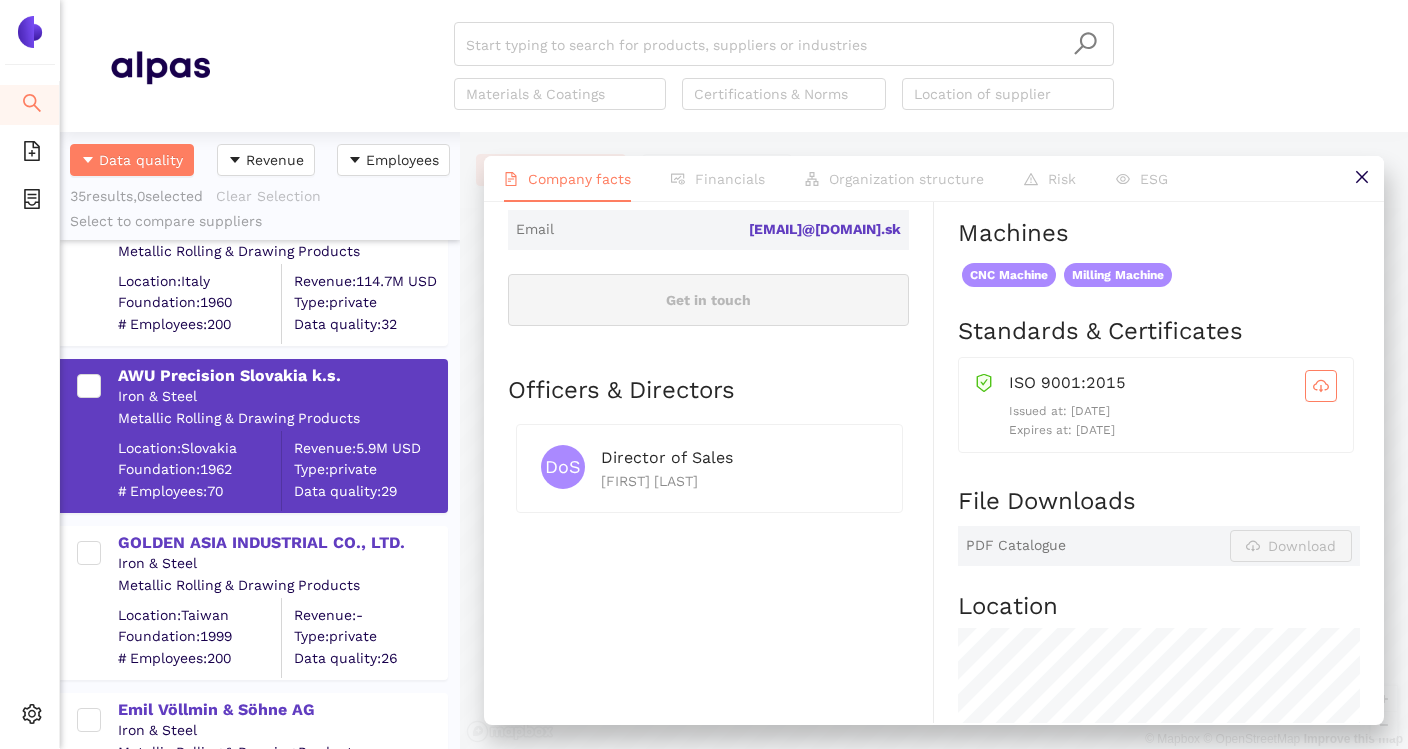 scroll, scrollTop: 739, scrollLeft: 0, axis: vertical 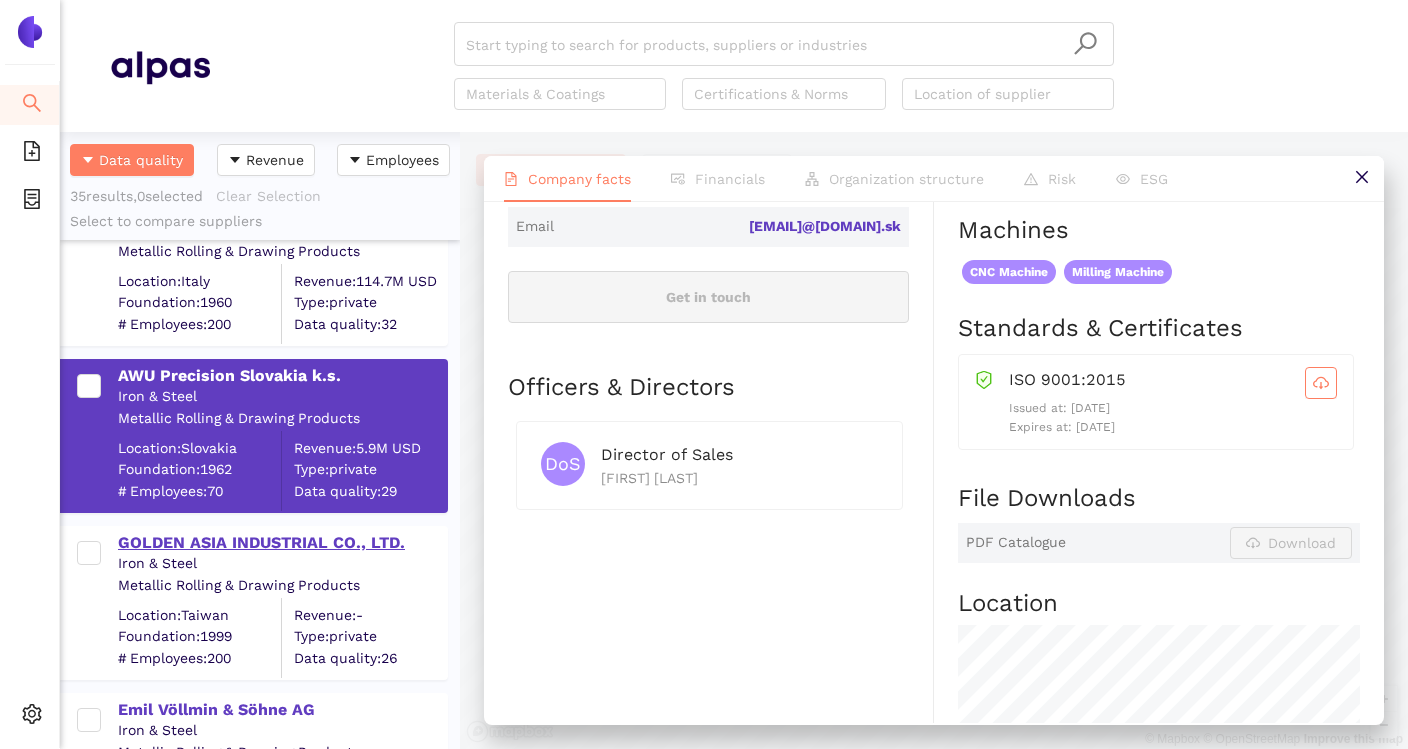 click on "GOLDEN ASIA INDUSTRIAL CO., LTD." at bounding box center [282, 543] 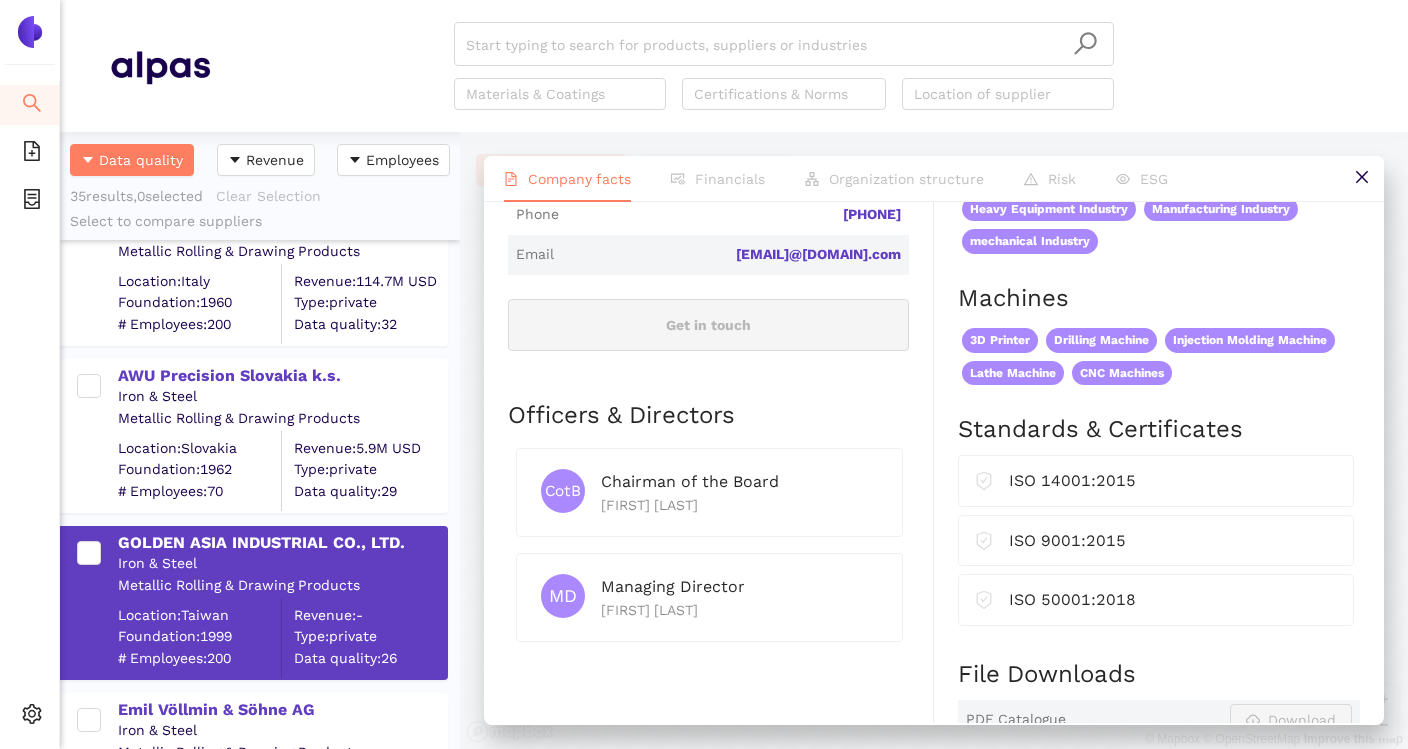 scroll, scrollTop: 709, scrollLeft: 0, axis: vertical 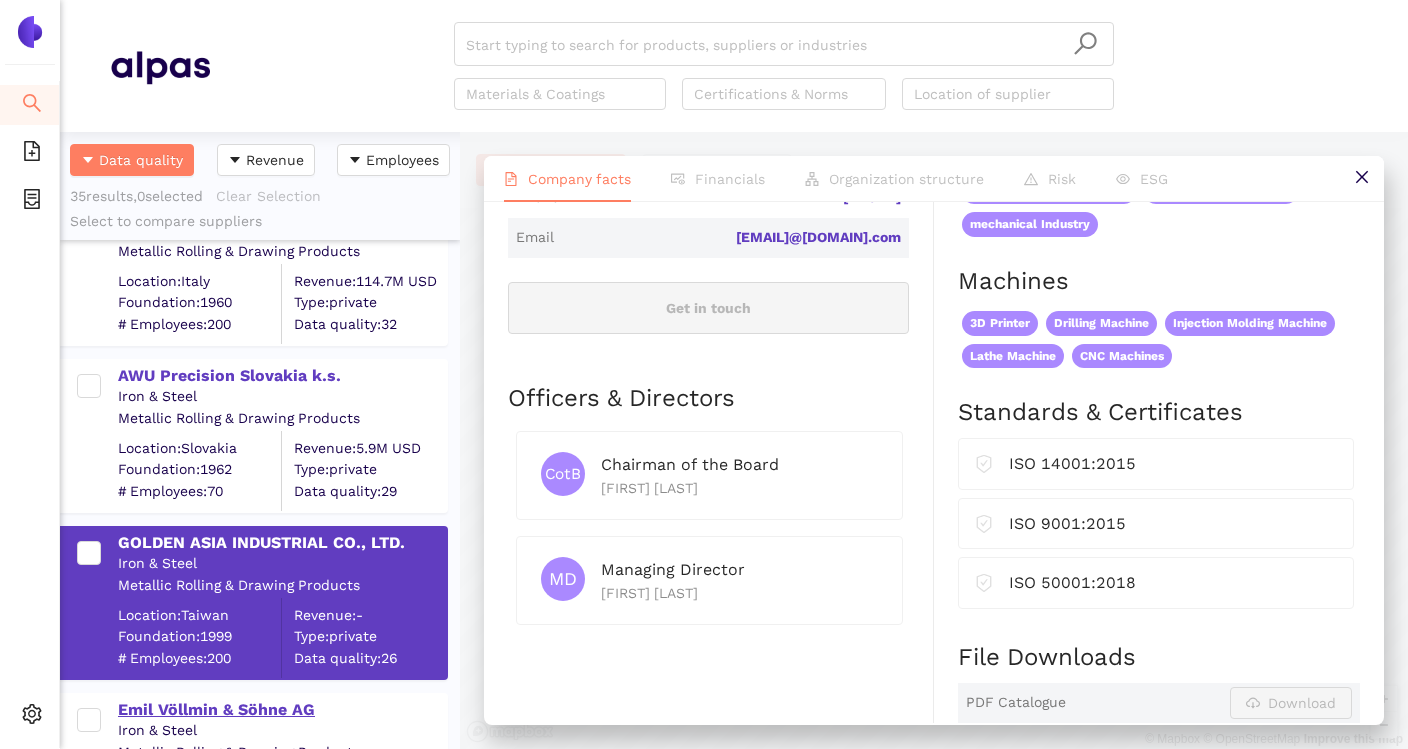 click on "Emil Völlmin & Söhne AG" at bounding box center (282, 710) 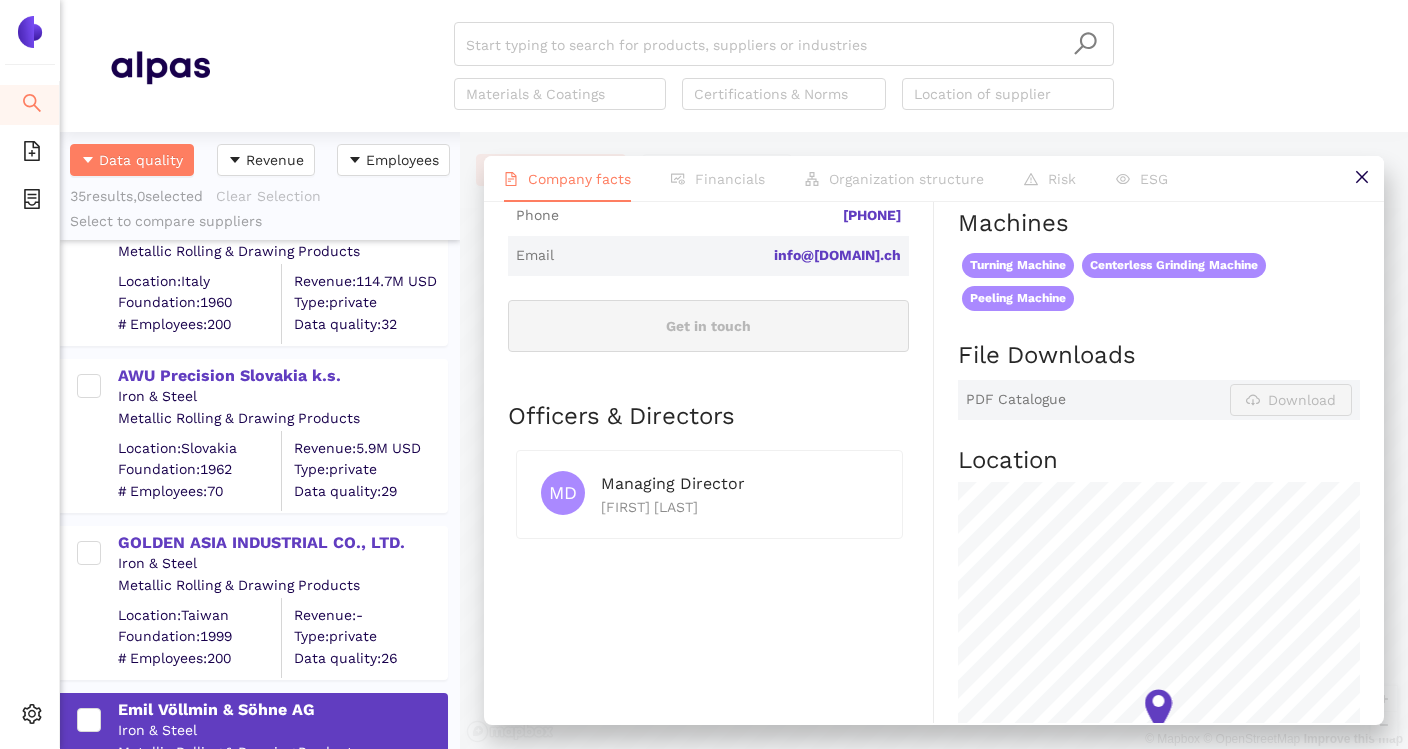 scroll, scrollTop: 729, scrollLeft: 0, axis: vertical 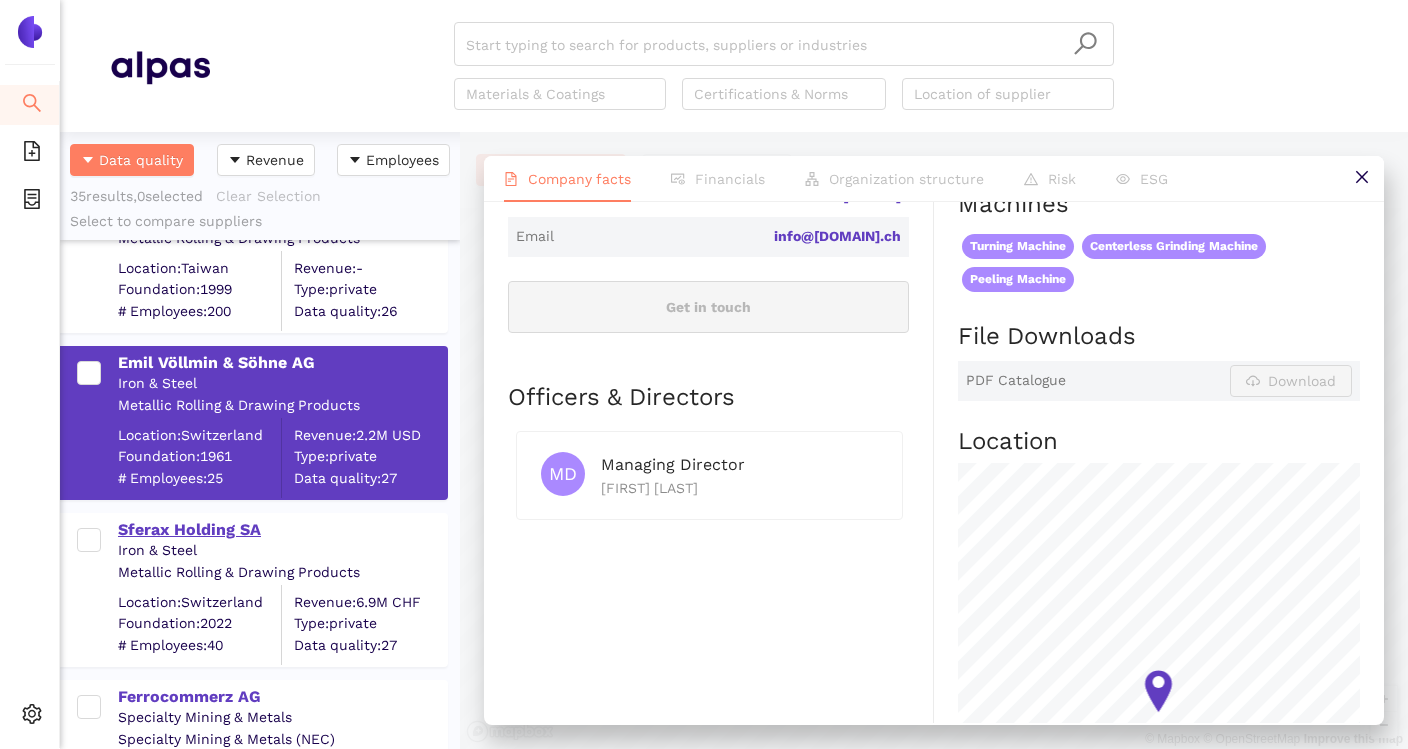 click on "Sferax Holding SA" at bounding box center (282, 530) 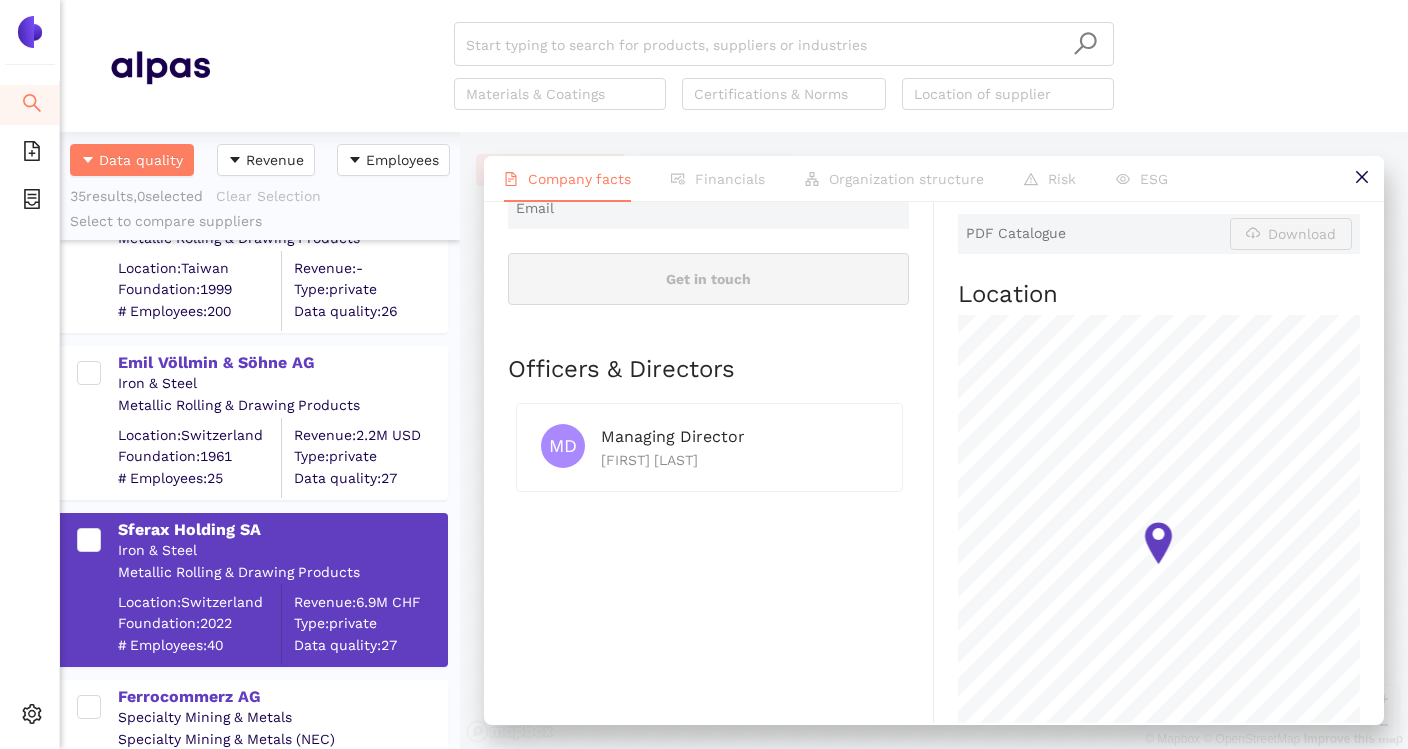 scroll, scrollTop: 770, scrollLeft: 0, axis: vertical 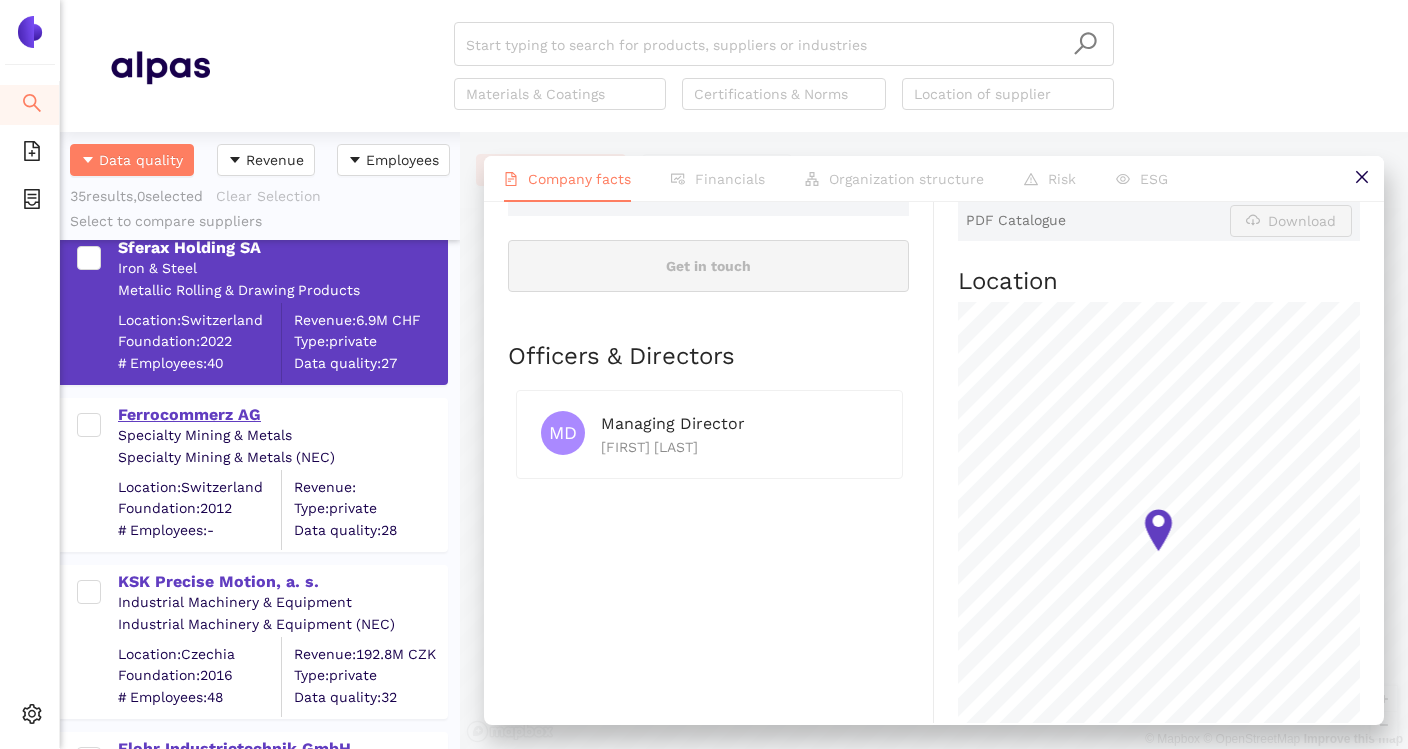 click on "Ferrocommerz AG" at bounding box center (282, 415) 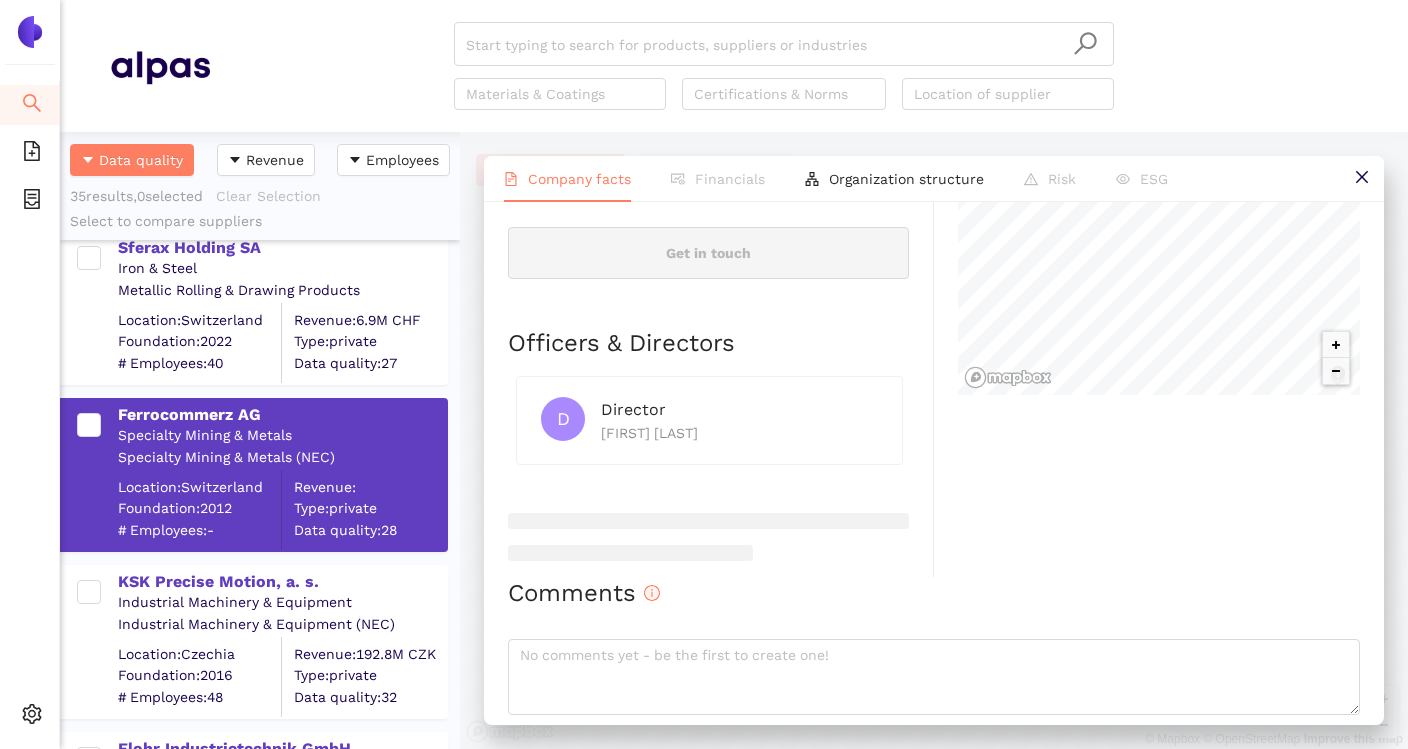 scroll, scrollTop: 881, scrollLeft: 0, axis: vertical 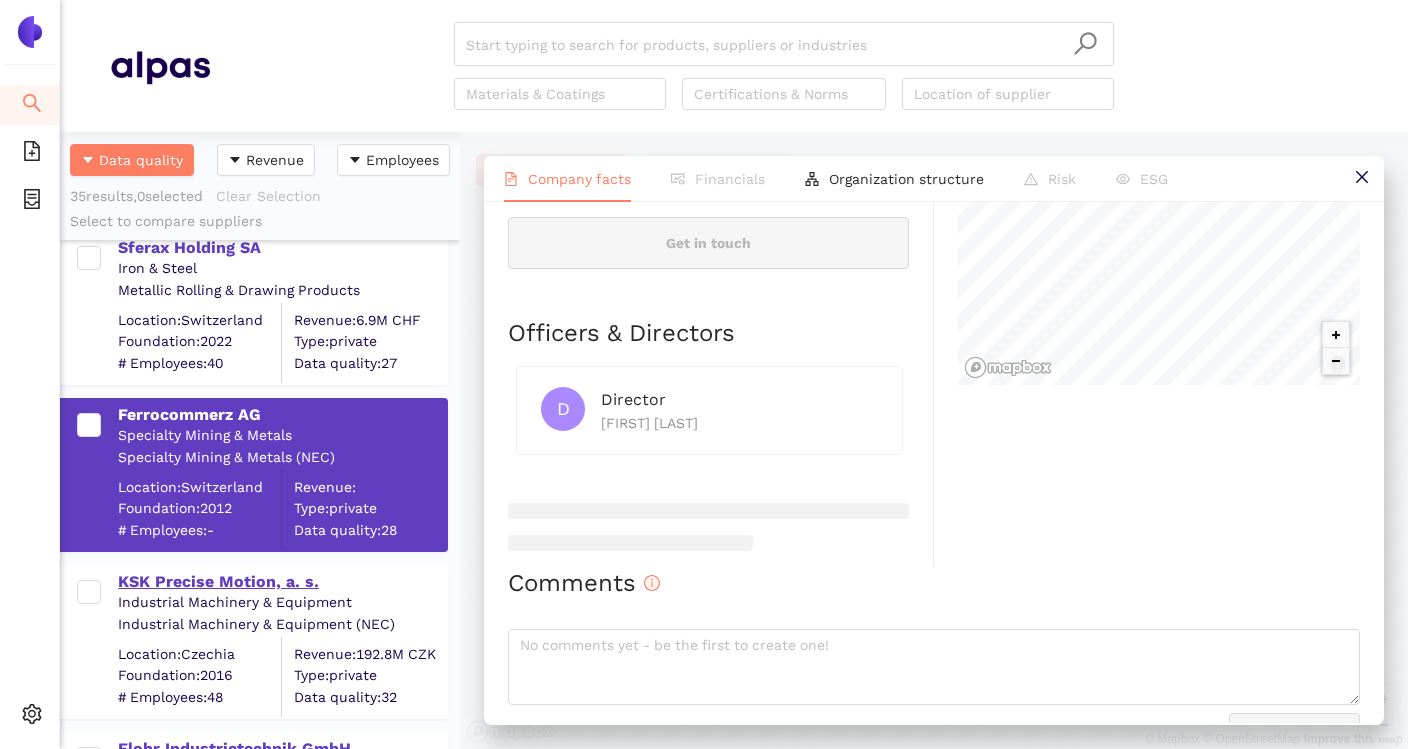 click on "KSK Precise Motion, a. s." at bounding box center [282, 582] 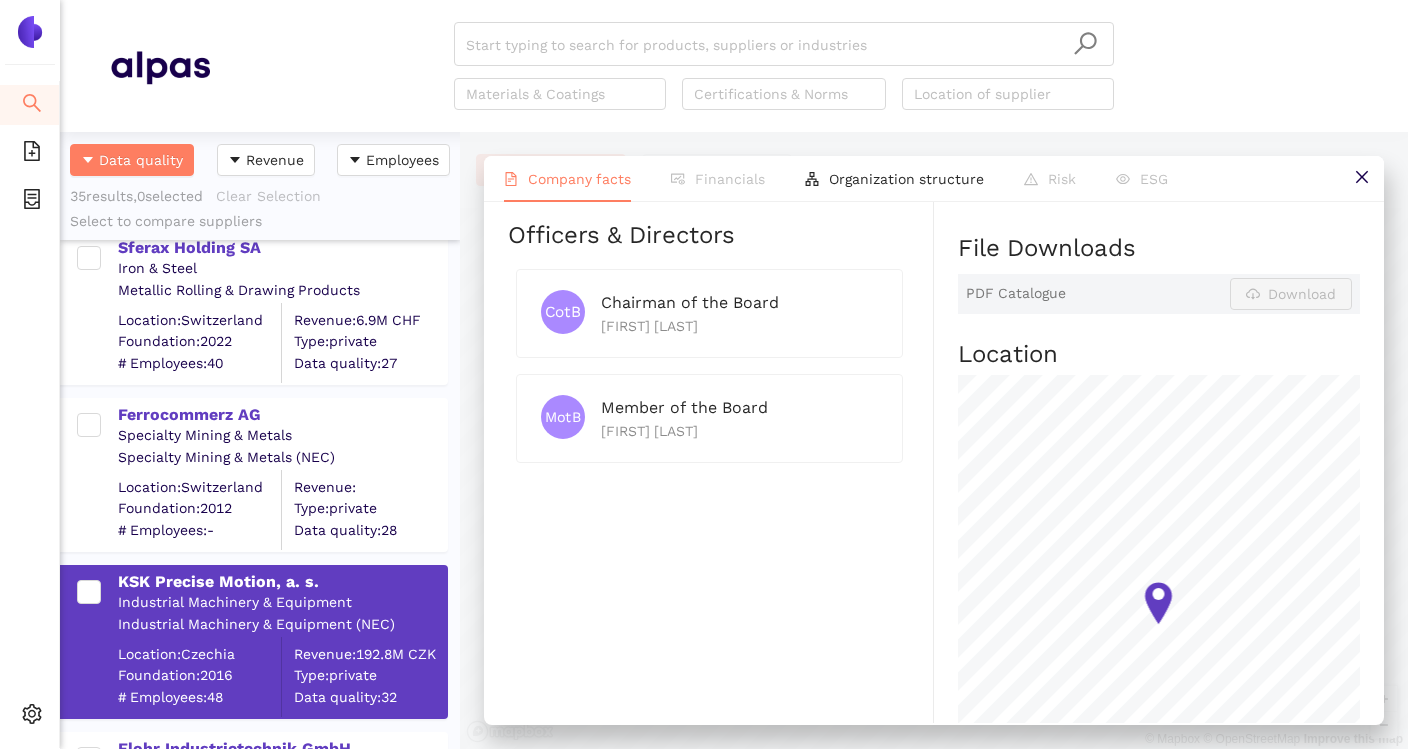 scroll, scrollTop: 981, scrollLeft: 0, axis: vertical 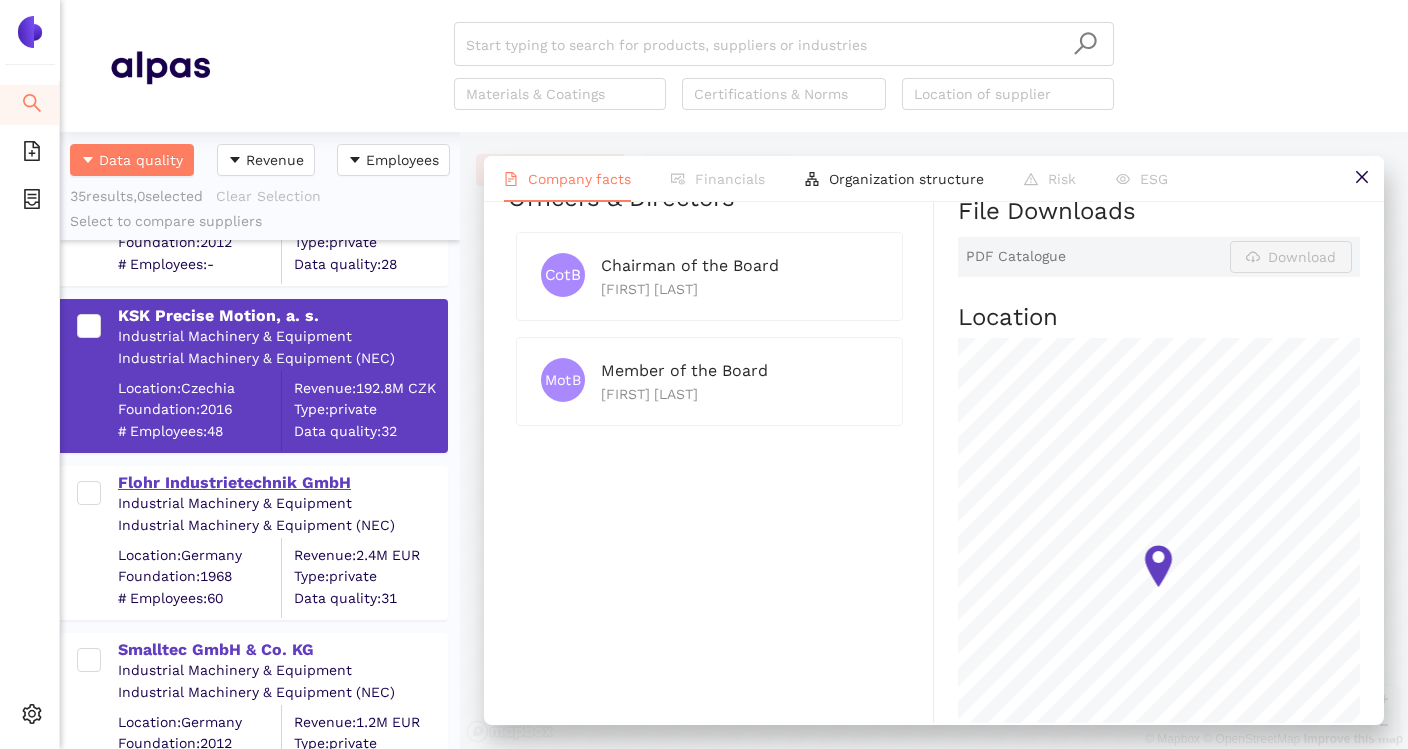 click on "Flohr Industrietechnik GmbH" at bounding box center [282, 483] 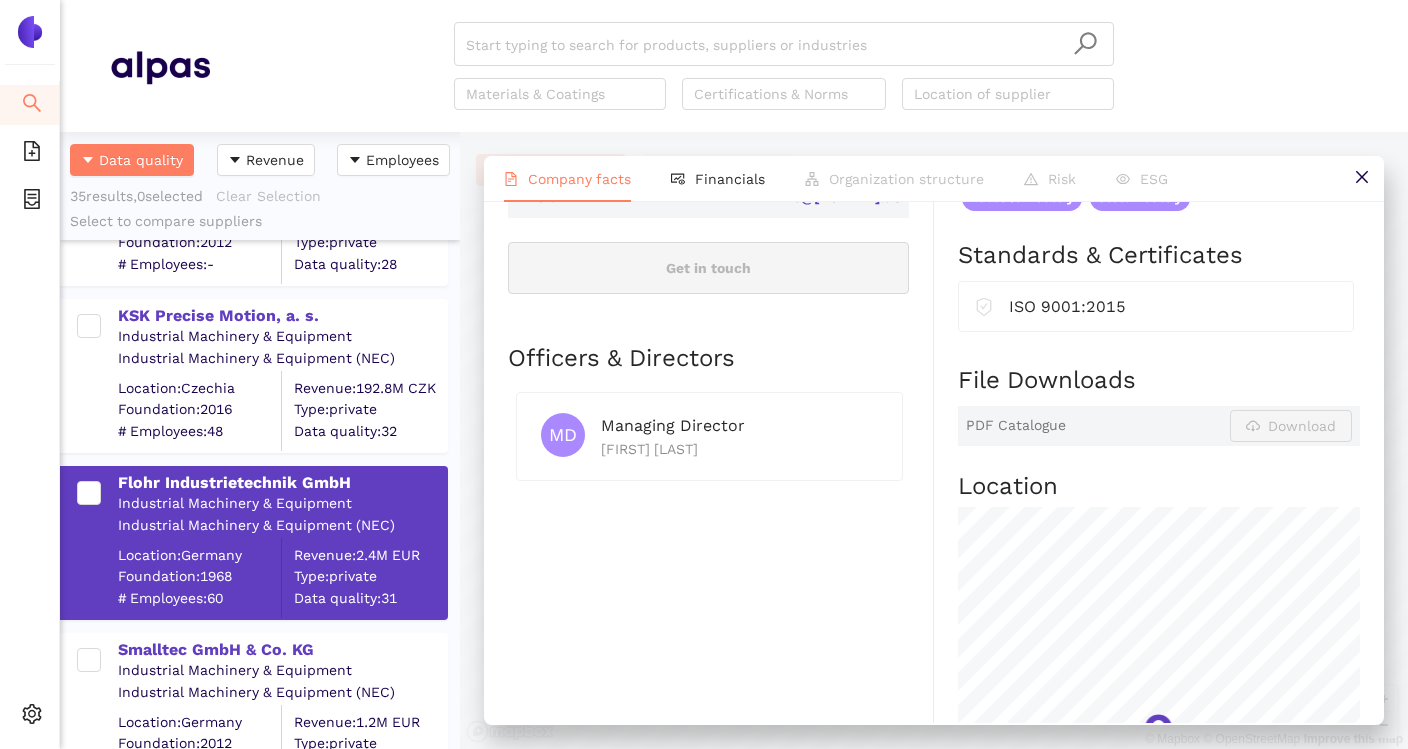 scroll, scrollTop: 779, scrollLeft: 0, axis: vertical 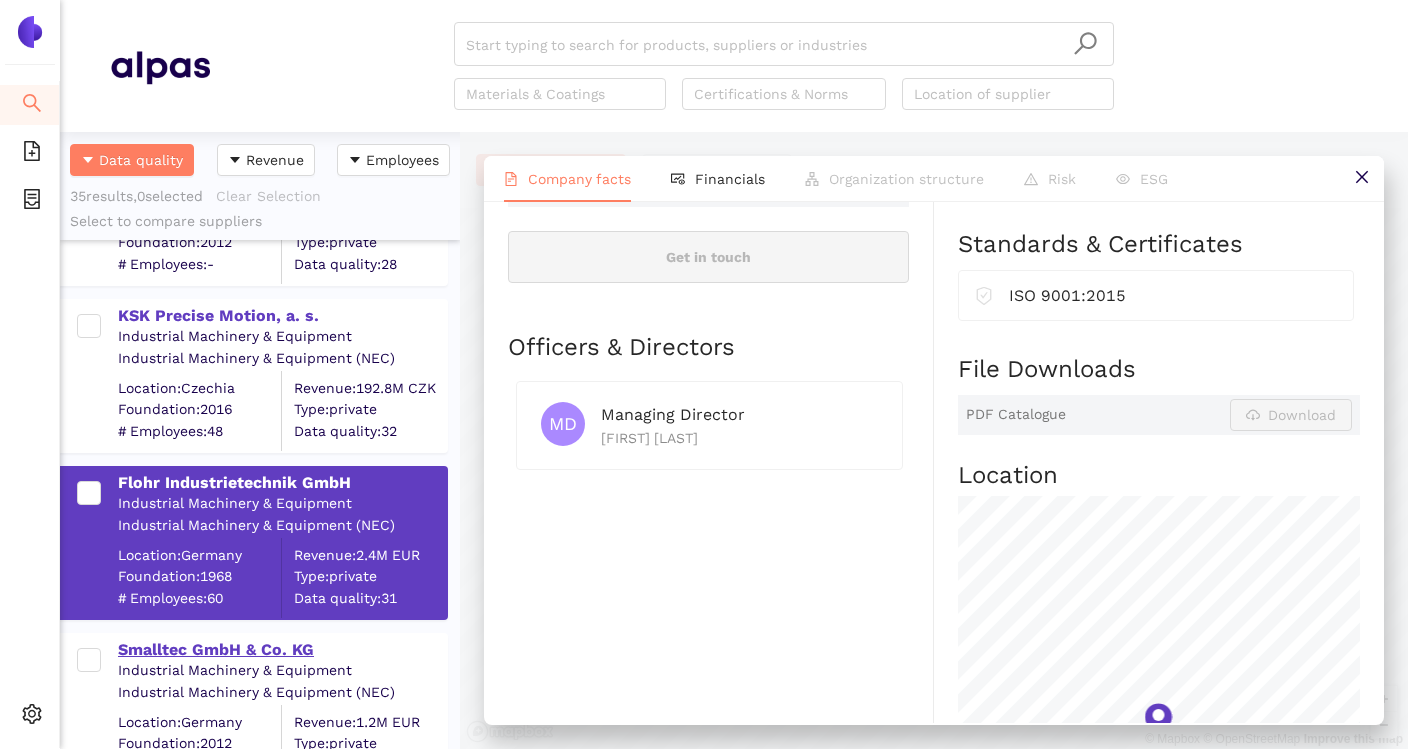 click on "Smalltec GmbH & Co. KG" at bounding box center (282, 650) 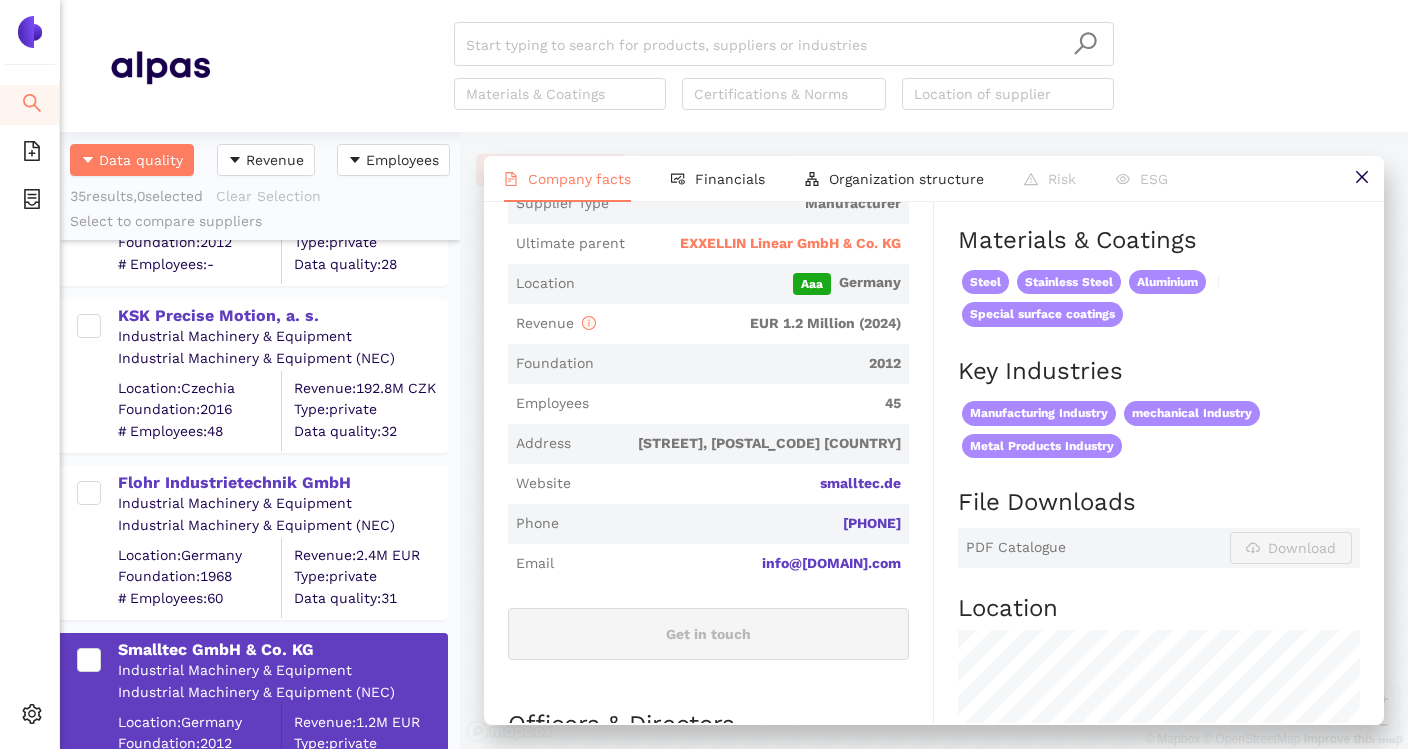 scroll, scrollTop: 456, scrollLeft: 0, axis: vertical 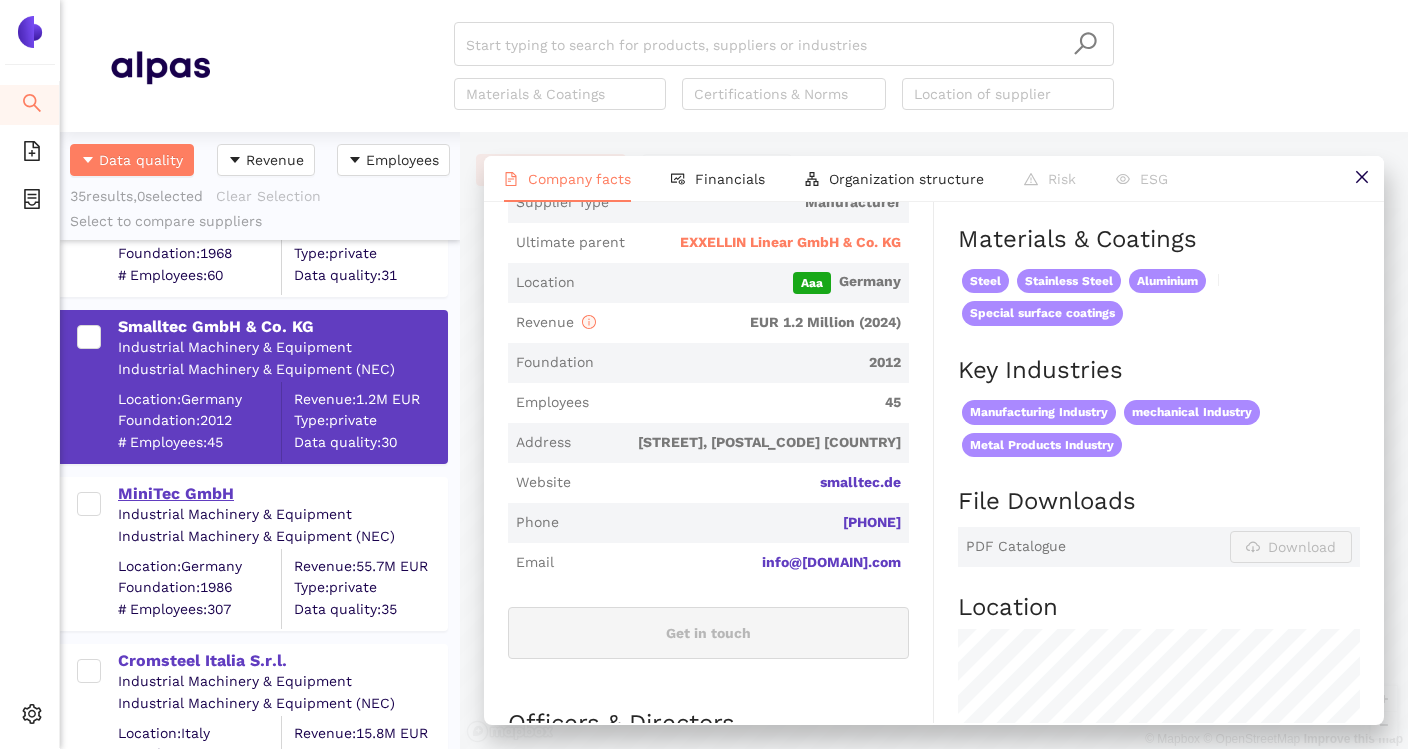 click on "MiniTec GmbH" at bounding box center (282, 494) 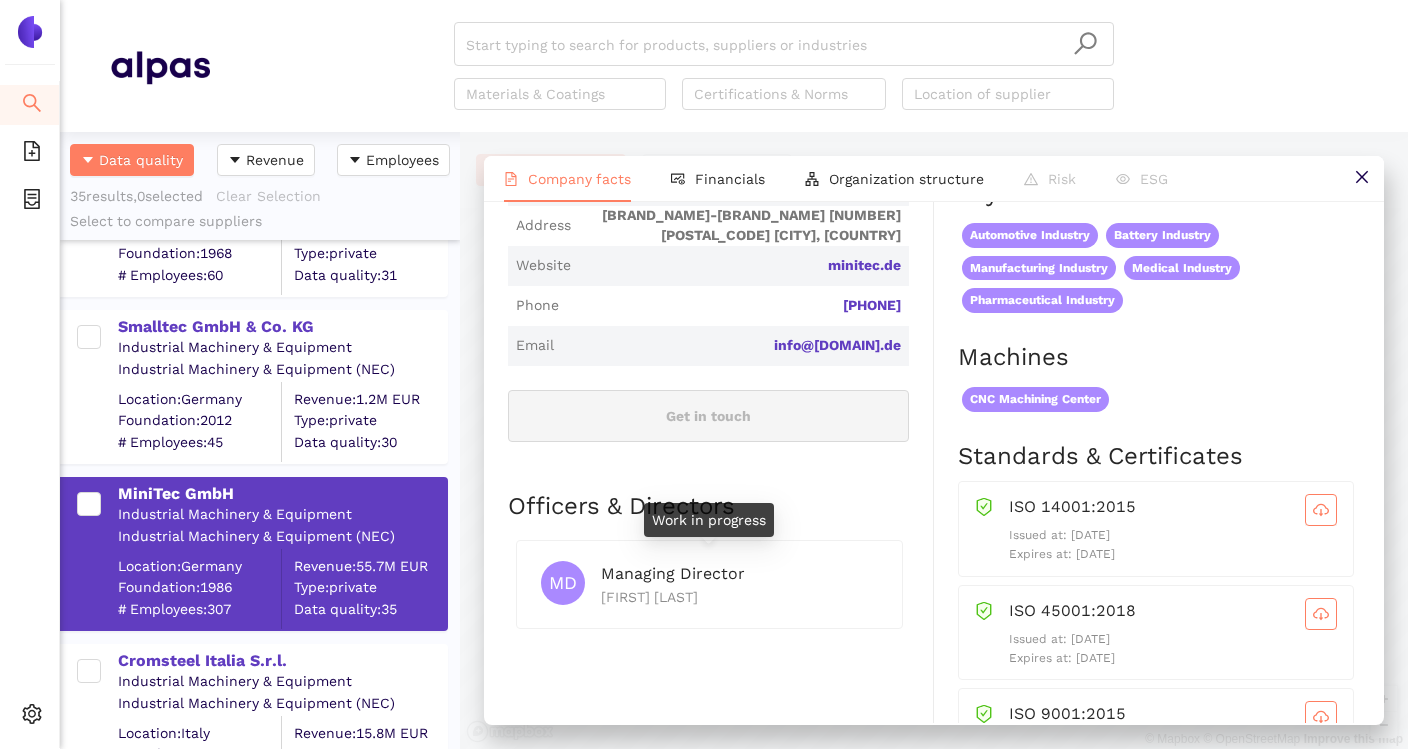 scroll, scrollTop: 645, scrollLeft: 0, axis: vertical 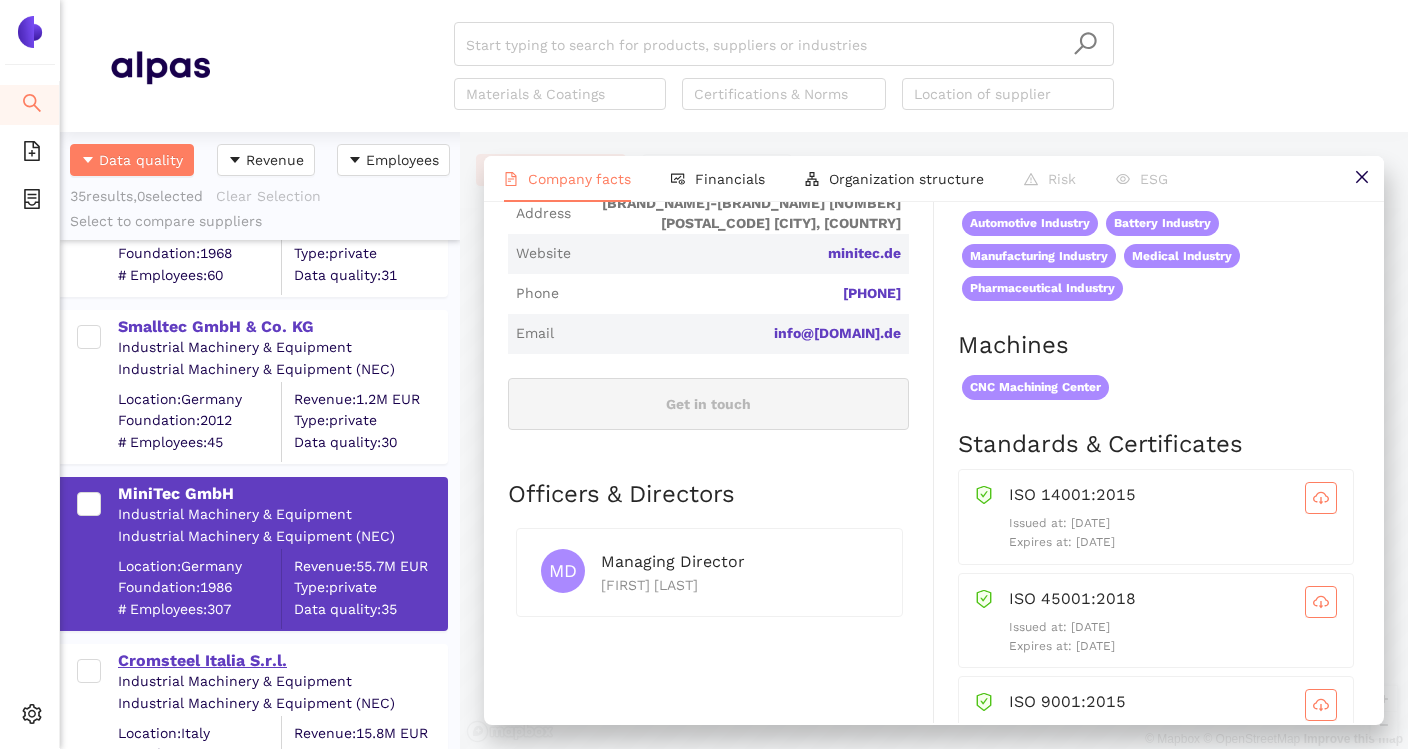 click on "Cromsteel Italia S.r.l." at bounding box center [282, 661] 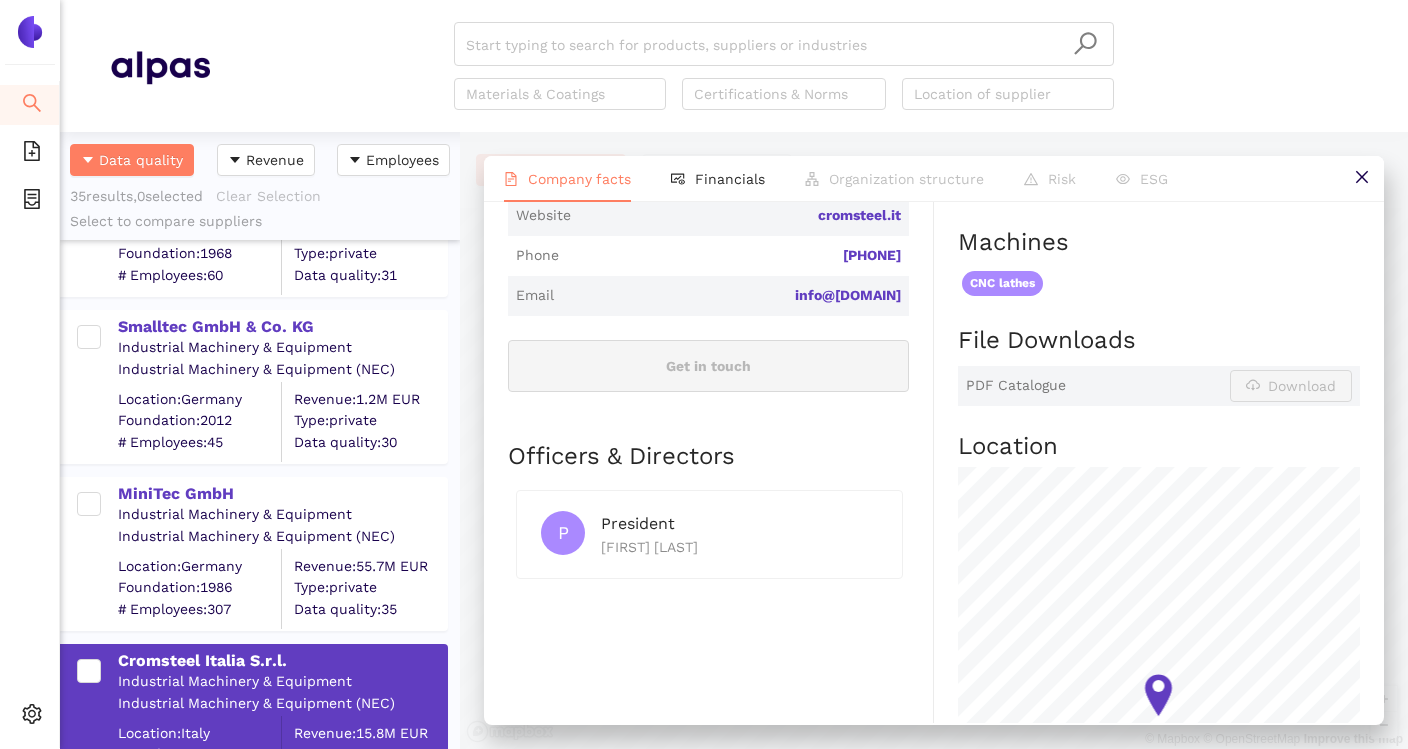 scroll, scrollTop: 686, scrollLeft: 0, axis: vertical 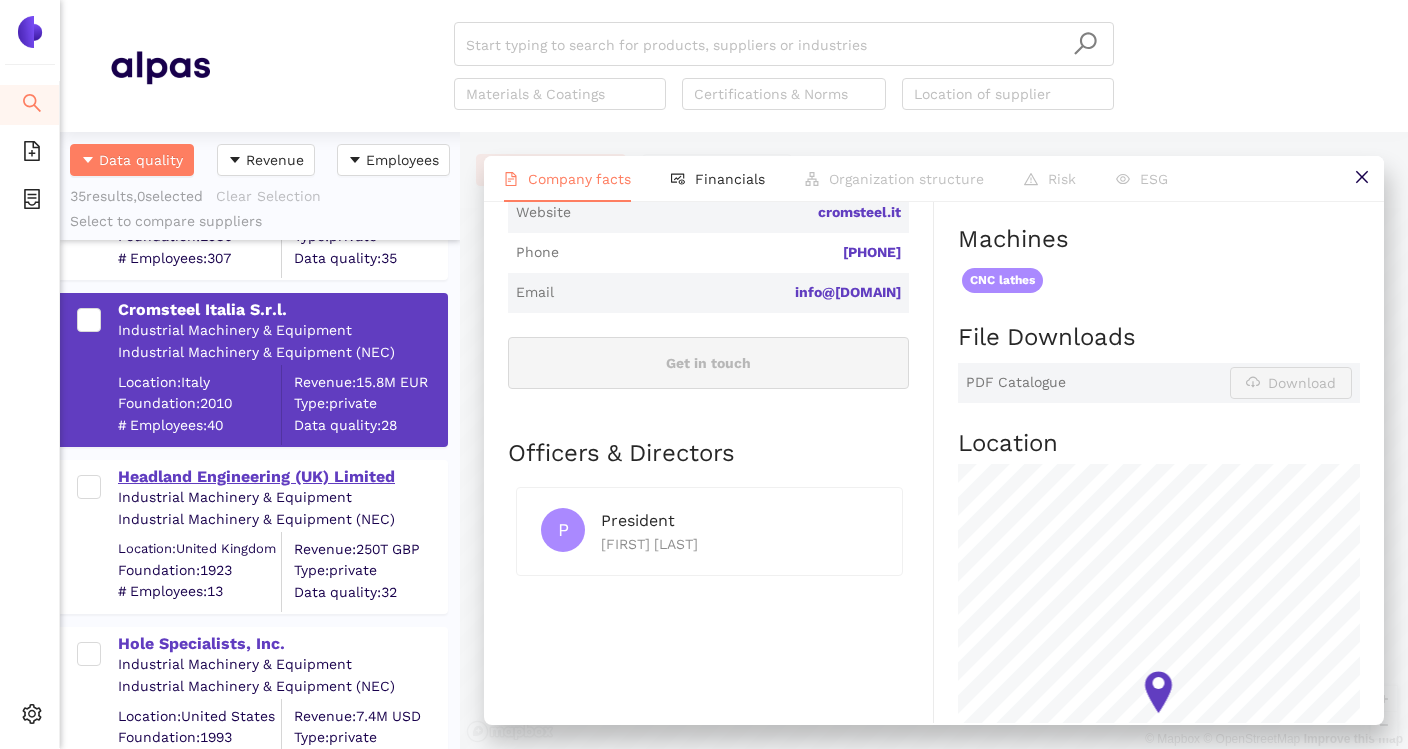 click on "Headland Engineering (UK) Limited" at bounding box center [282, 477] 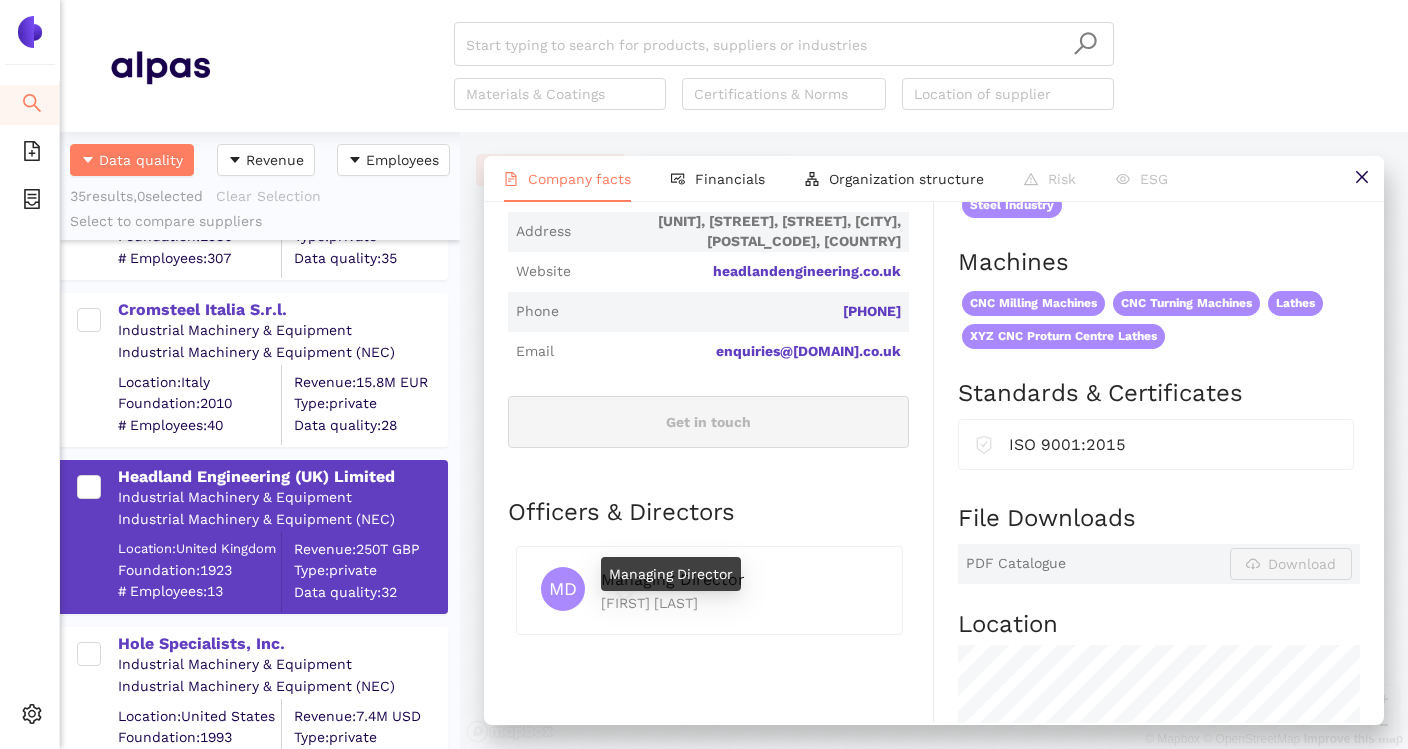 scroll, scrollTop: 691, scrollLeft: 0, axis: vertical 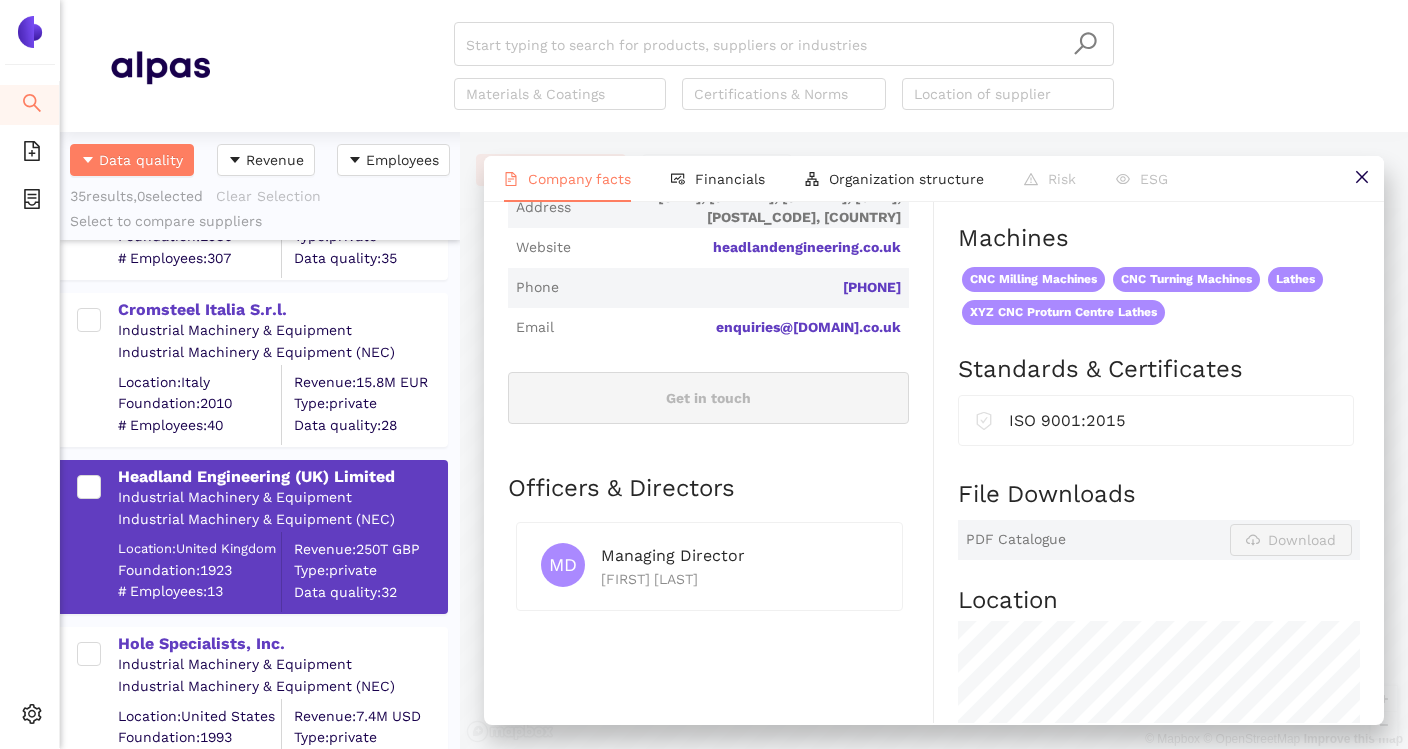 click on "Industrial Machinery & Equipment" at bounding box center (282, 665) 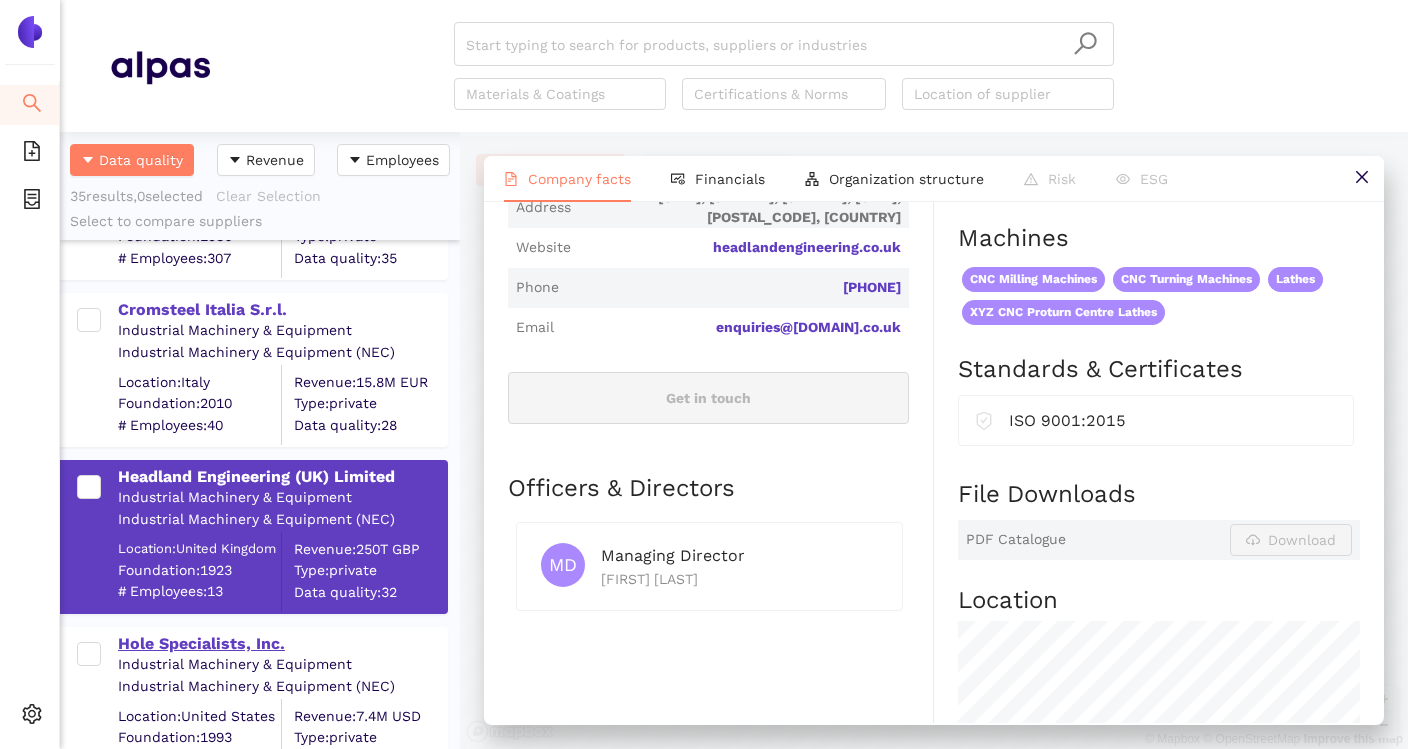 click on "Hole Specialists, Inc." at bounding box center [282, 644] 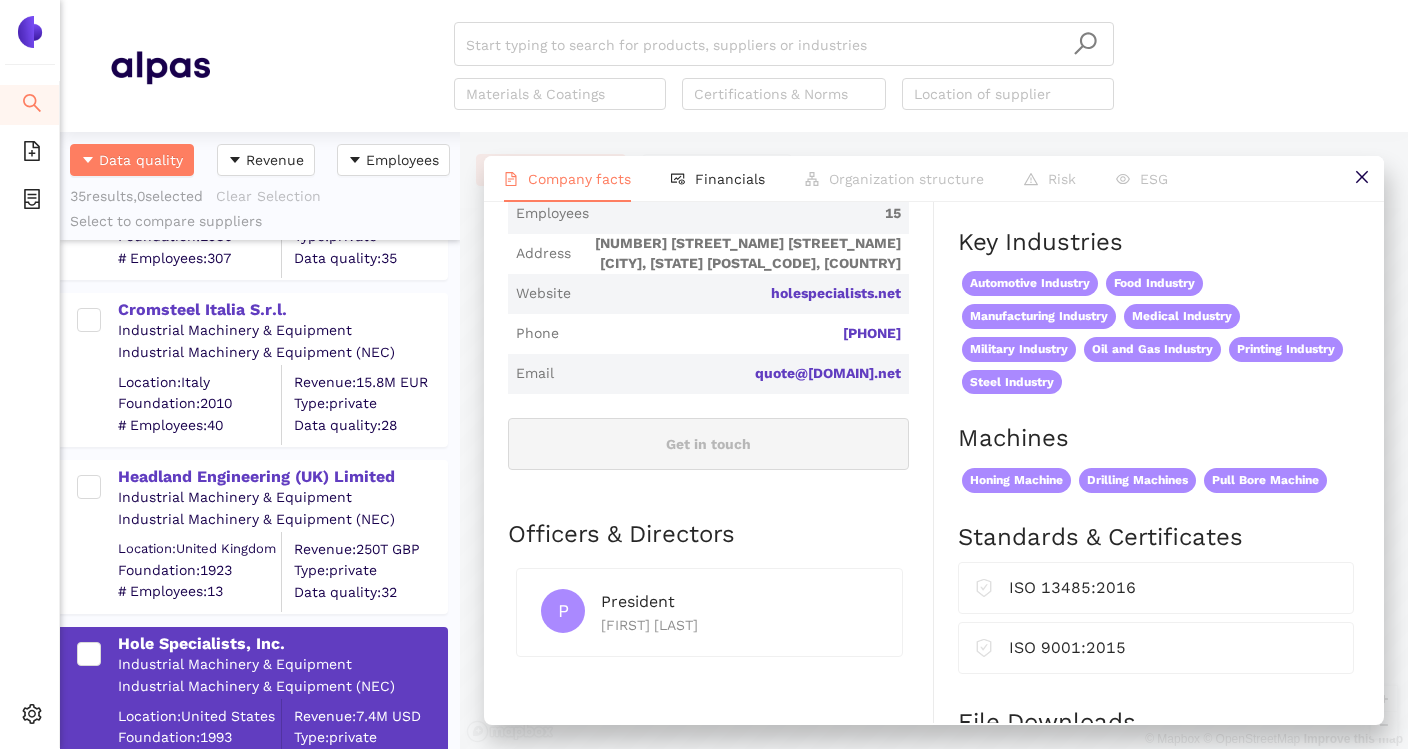 scroll, scrollTop: 458, scrollLeft: 0, axis: vertical 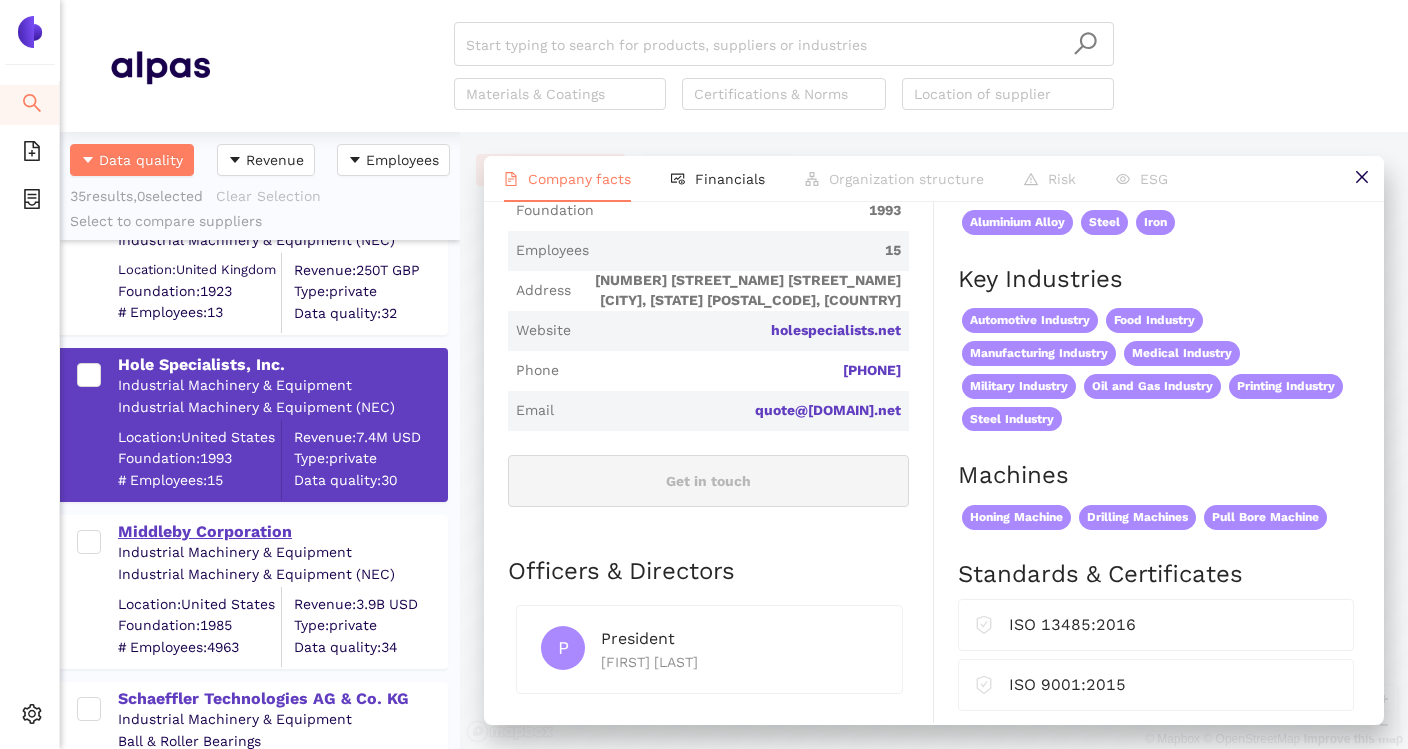 click on "Middleby Corporation" at bounding box center [282, 532] 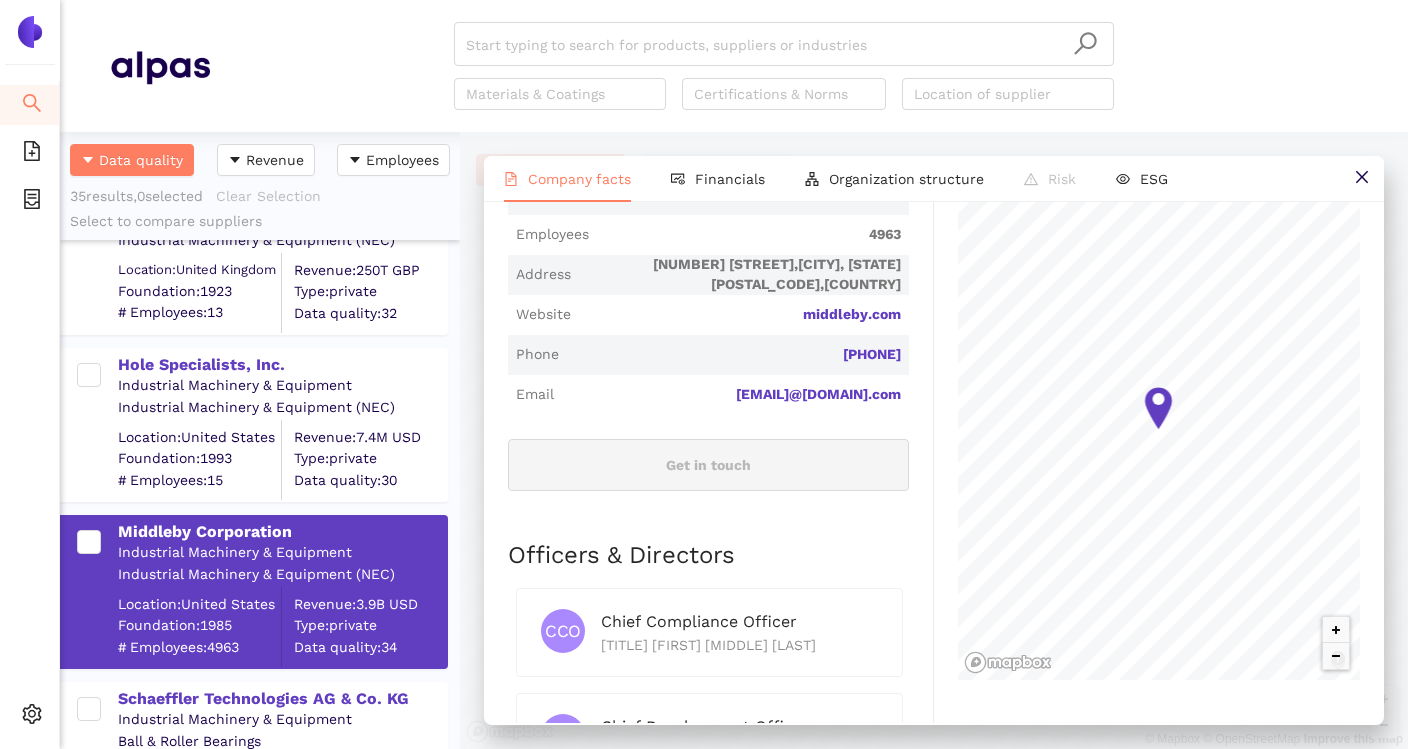 scroll, scrollTop: 691, scrollLeft: 0, axis: vertical 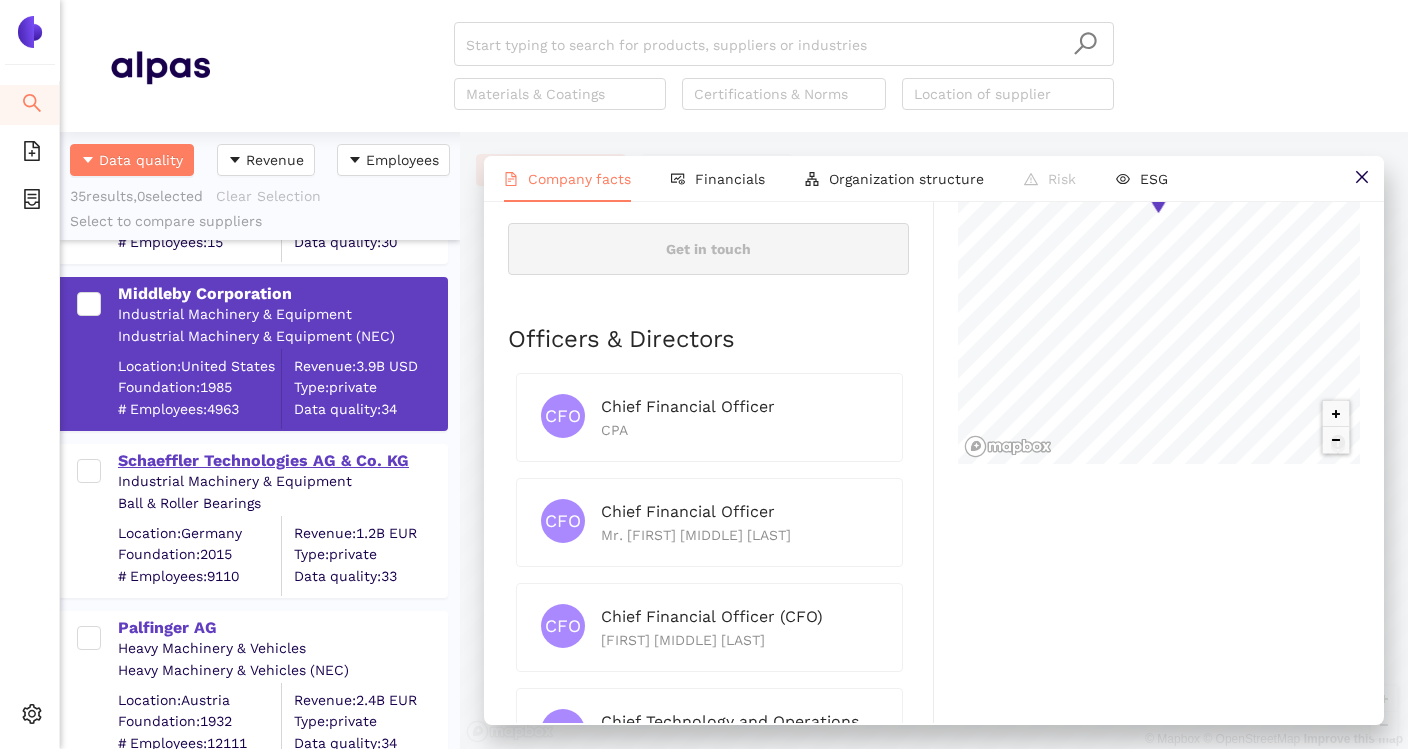 click on "Schaeffler Technologies AG & Co. KG" at bounding box center [282, 461] 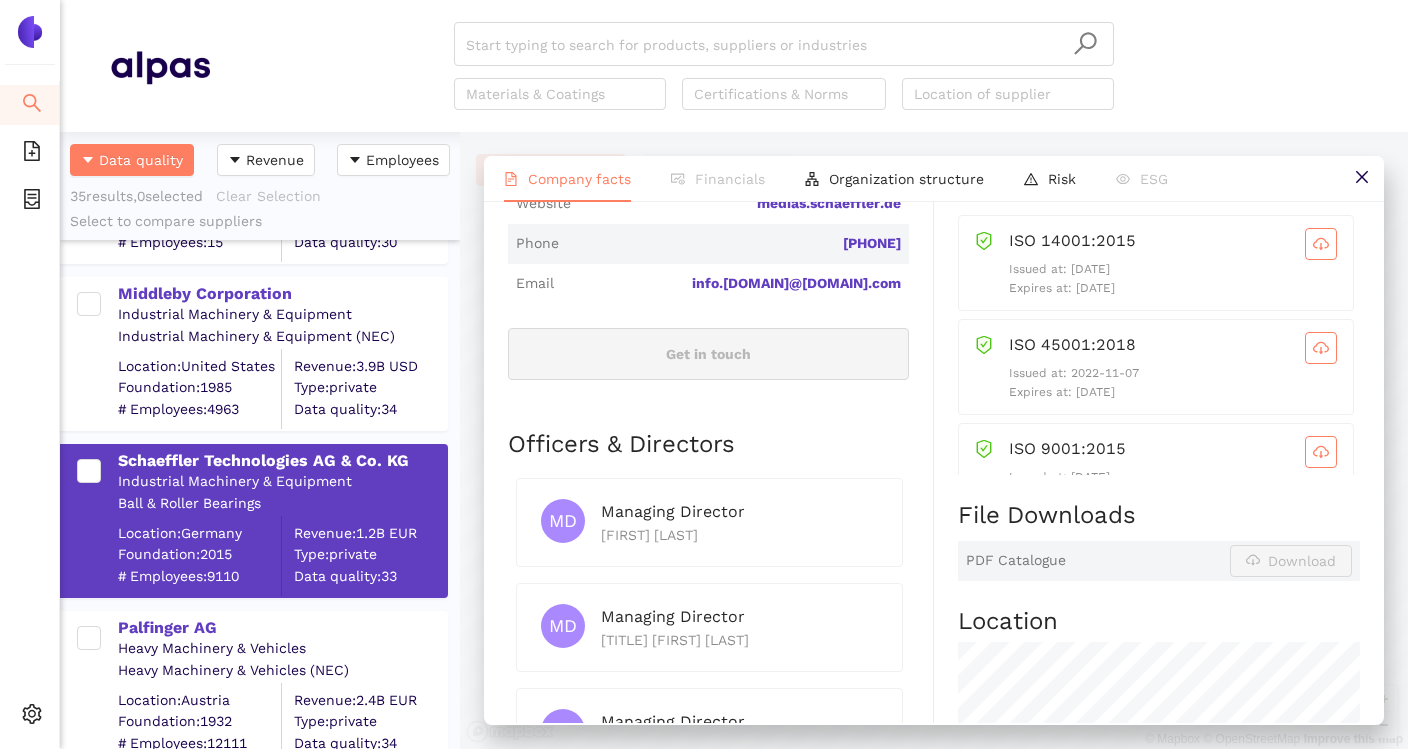 scroll, scrollTop: 738, scrollLeft: 0, axis: vertical 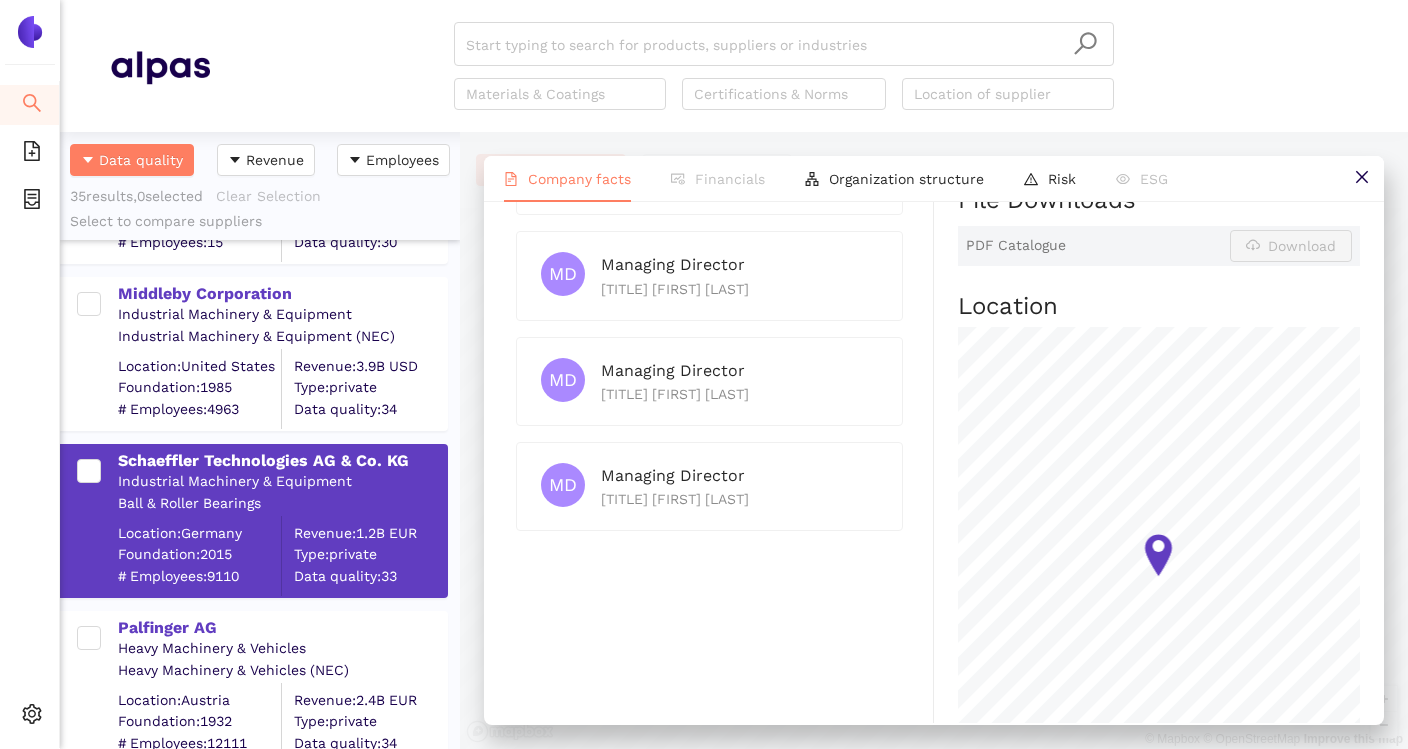 click on "Heavy Machinery & Vehicles" at bounding box center [282, 649] 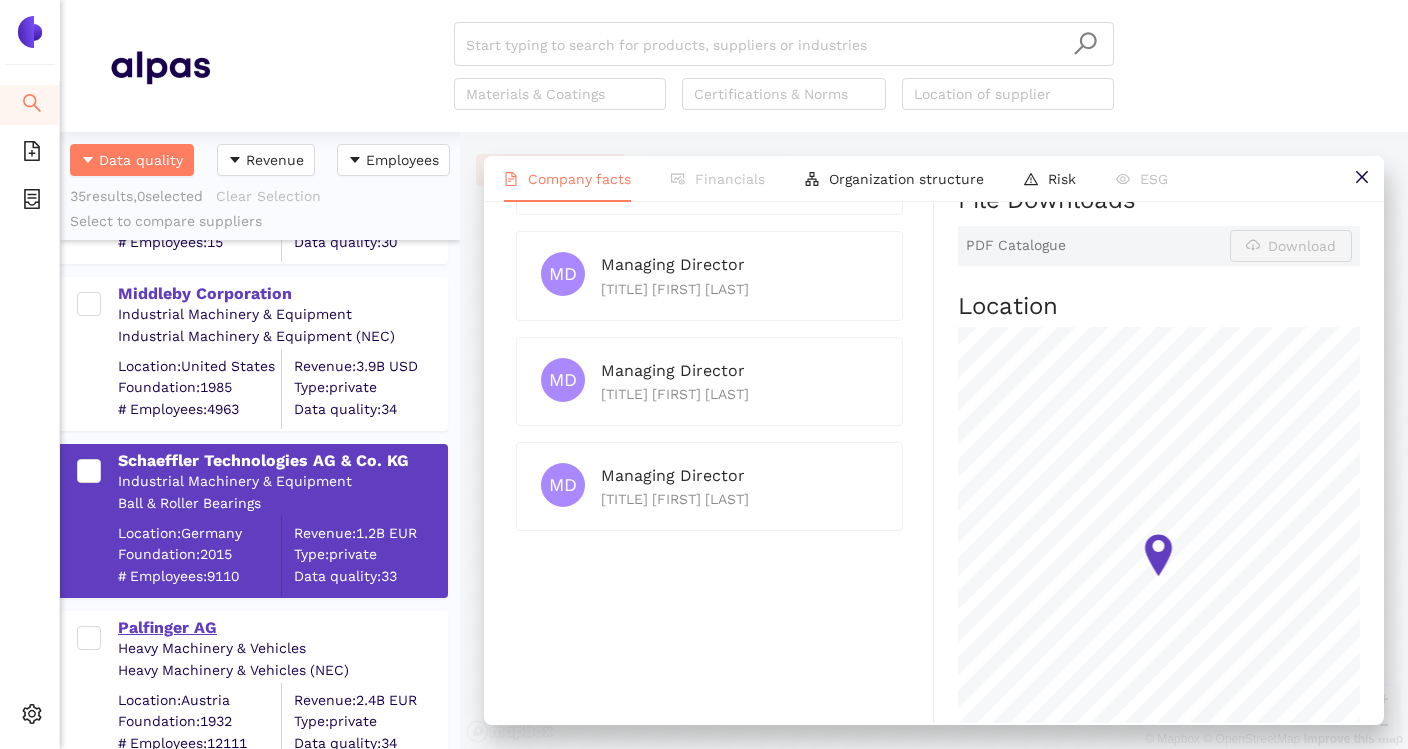 click on "Palfinger AG" at bounding box center (282, 628) 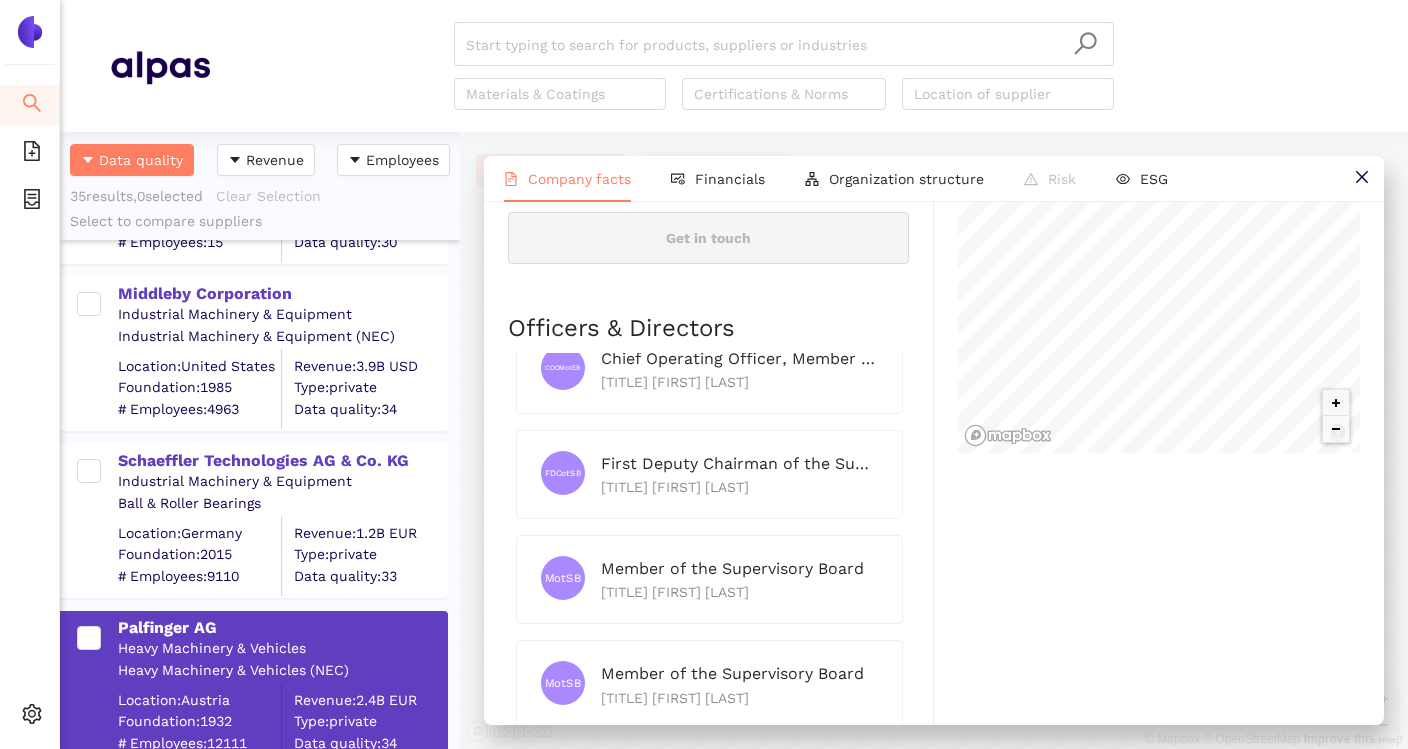 scroll, scrollTop: 912, scrollLeft: 0, axis: vertical 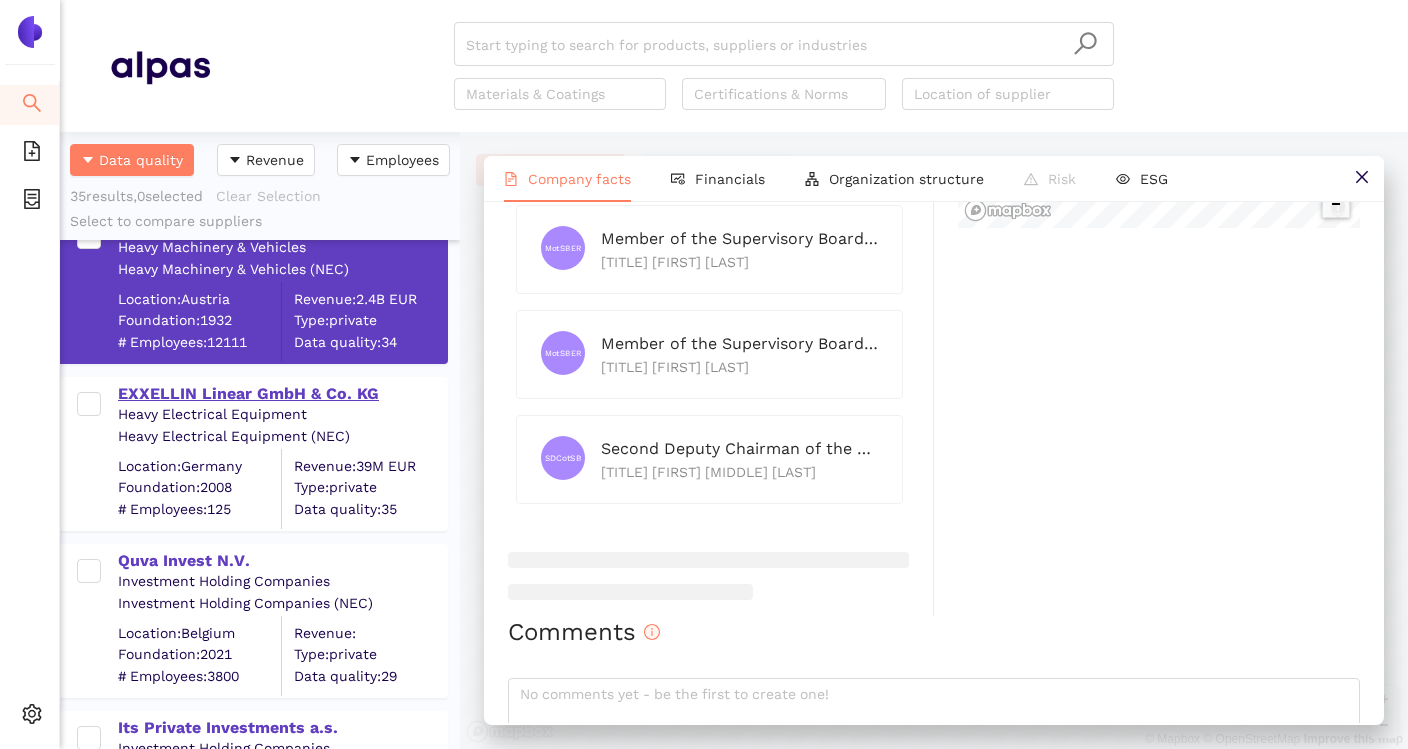 click on "EXXELLIN Linear GmbH & Co. KG" at bounding box center (282, 394) 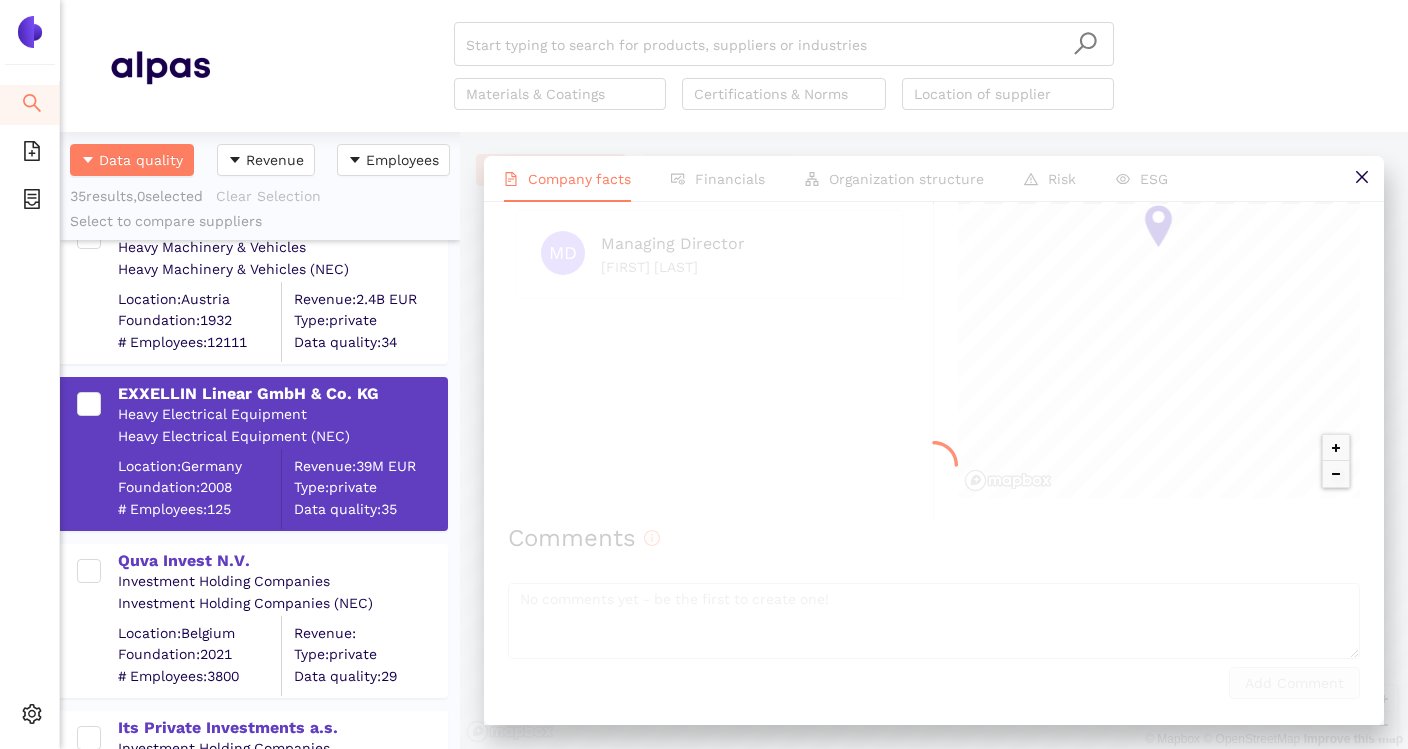 scroll, scrollTop: 0, scrollLeft: 0, axis: both 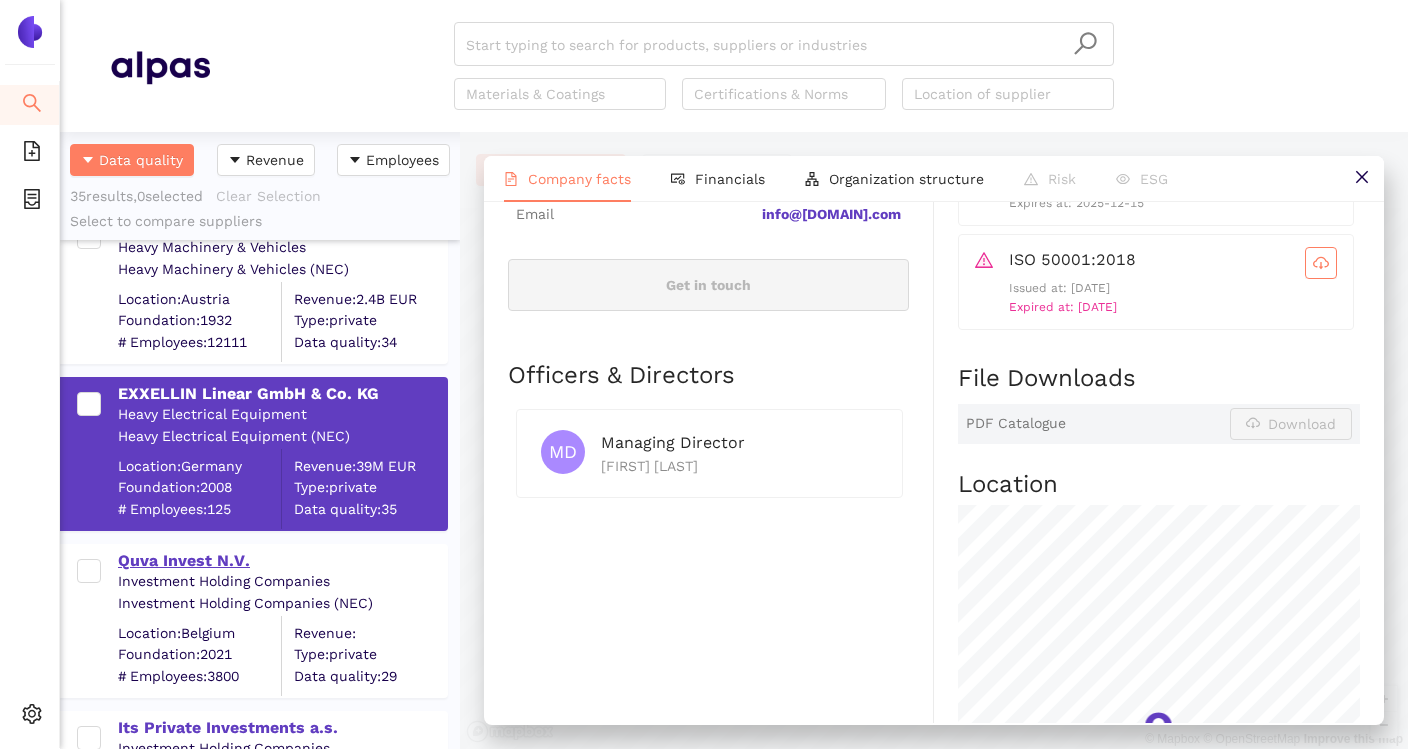 click on "Quva Invest N.V." at bounding box center (282, 561) 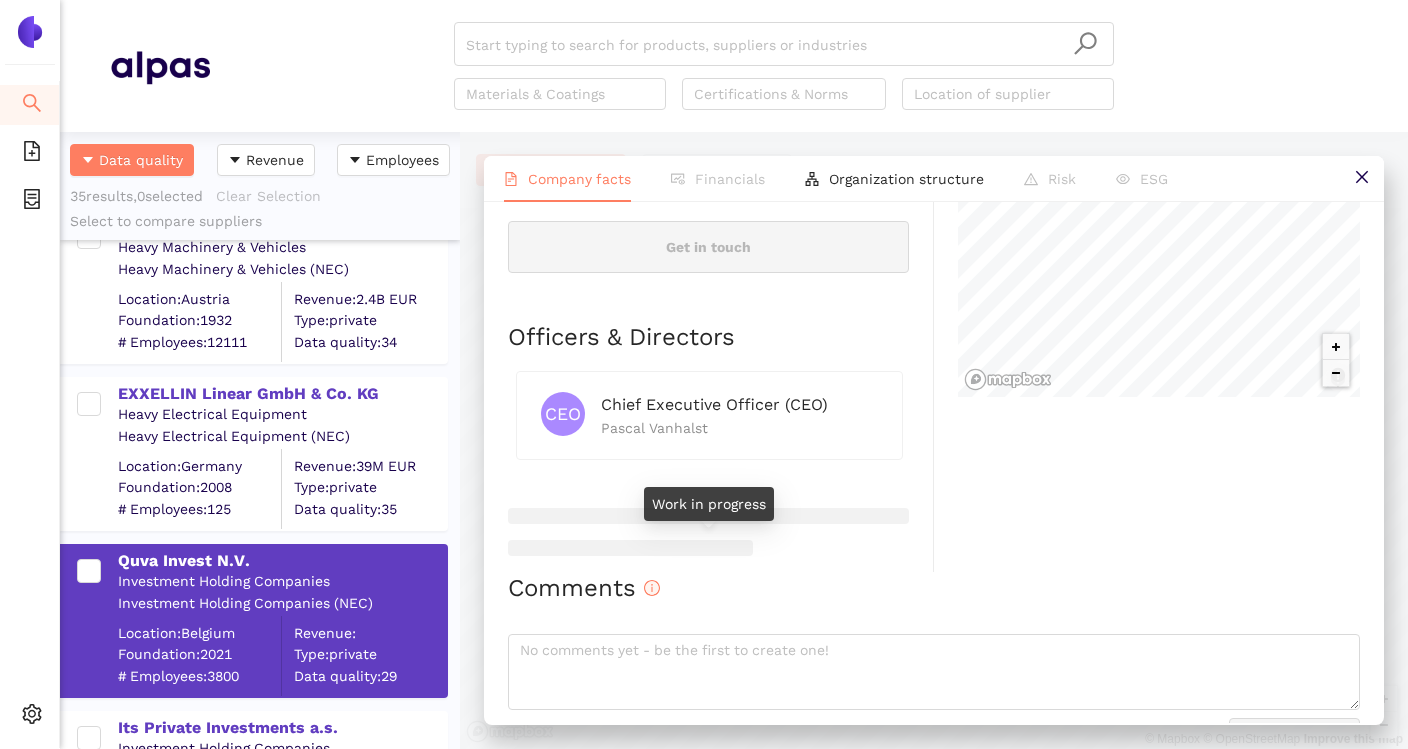 scroll, scrollTop: 879, scrollLeft: 0, axis: vertical 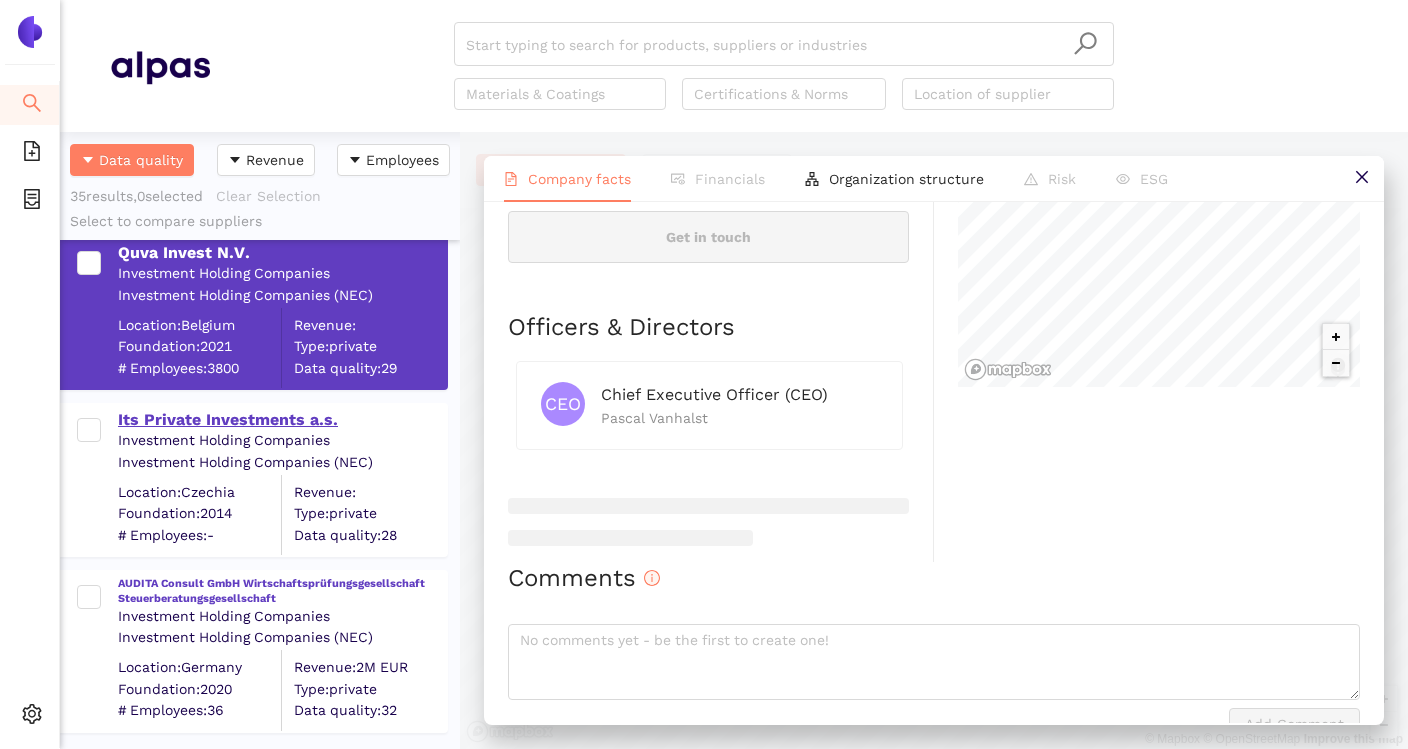click on "Its Private Investments a.s." at bounding box center [282, 420] 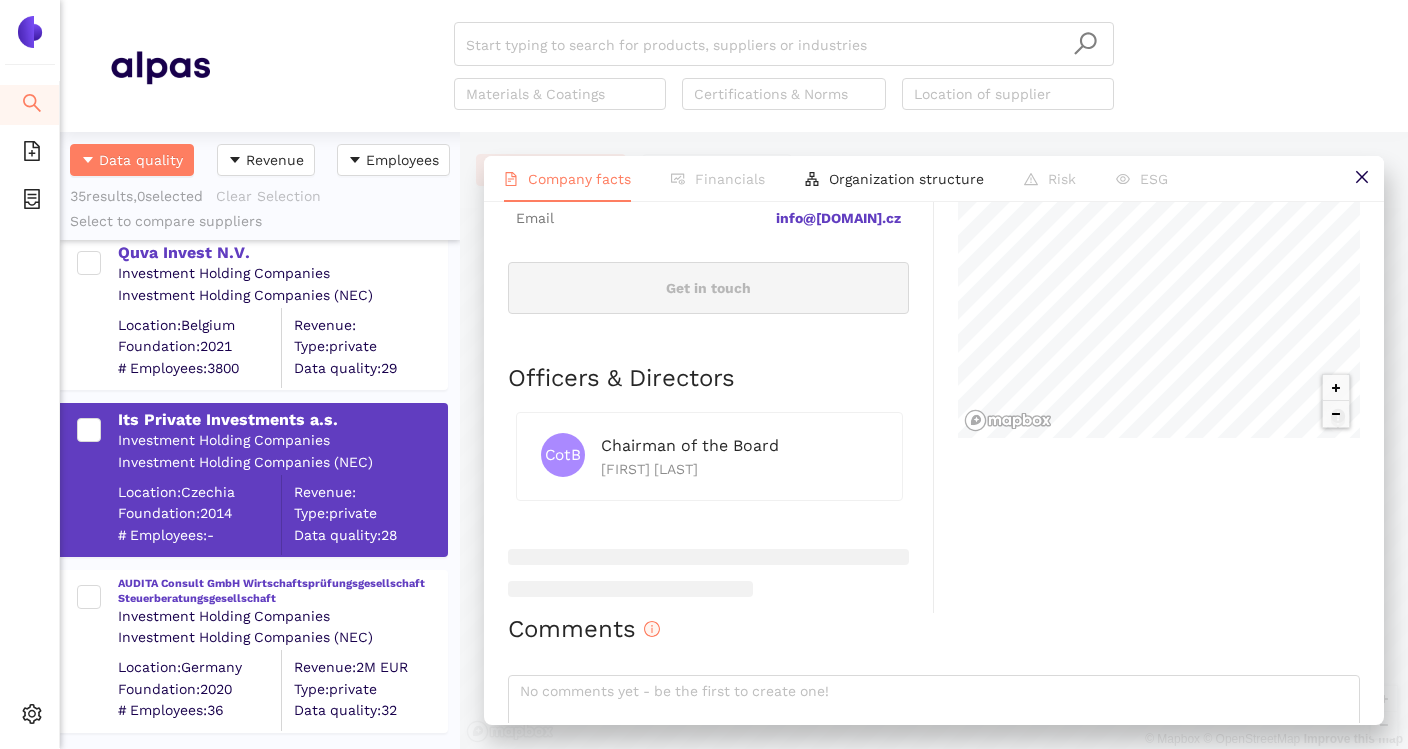 scroll, scrollTop: 836, scrollLeft: 0, axis: vertical 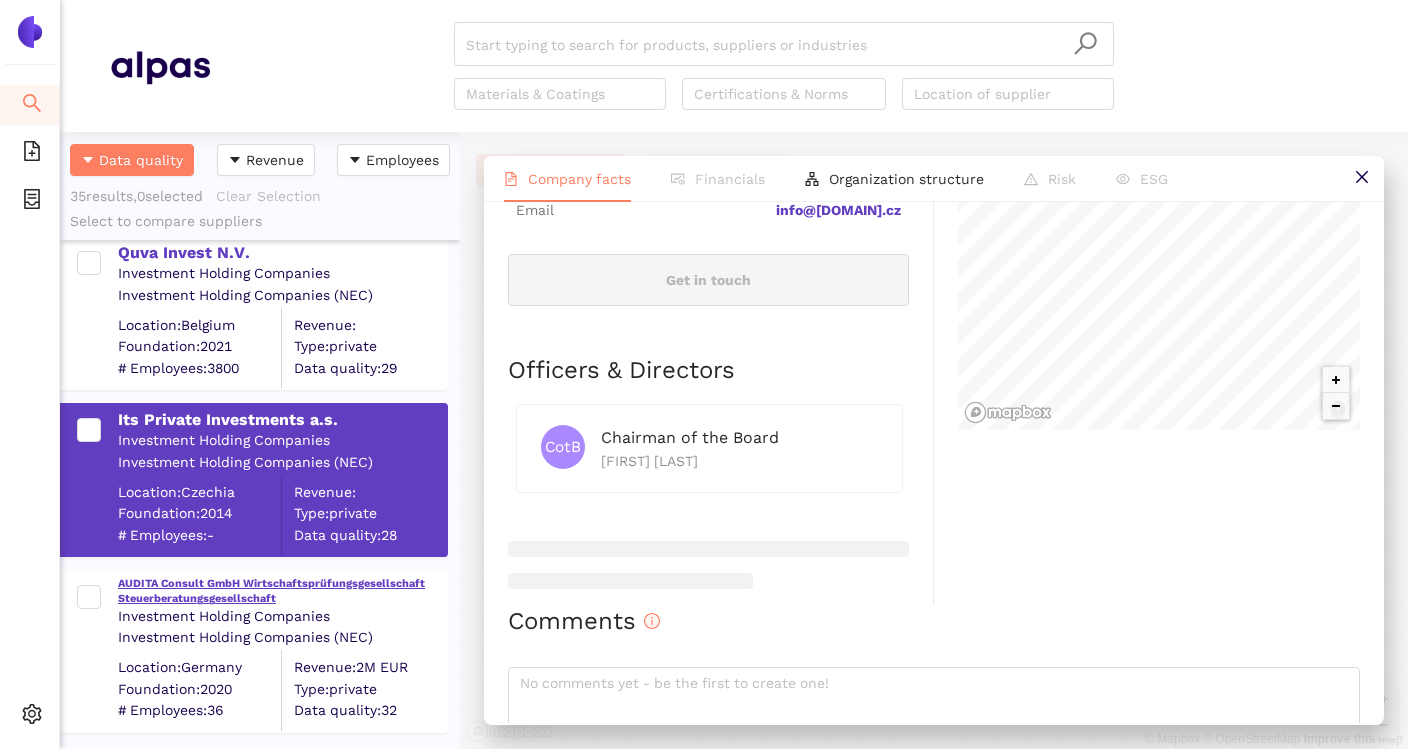 click on "AUDITA Consult GmbH Wirtschaftsprüfungsgesellschaft Steuerberatungsgesellschaft" at bounding box center [282, 591] 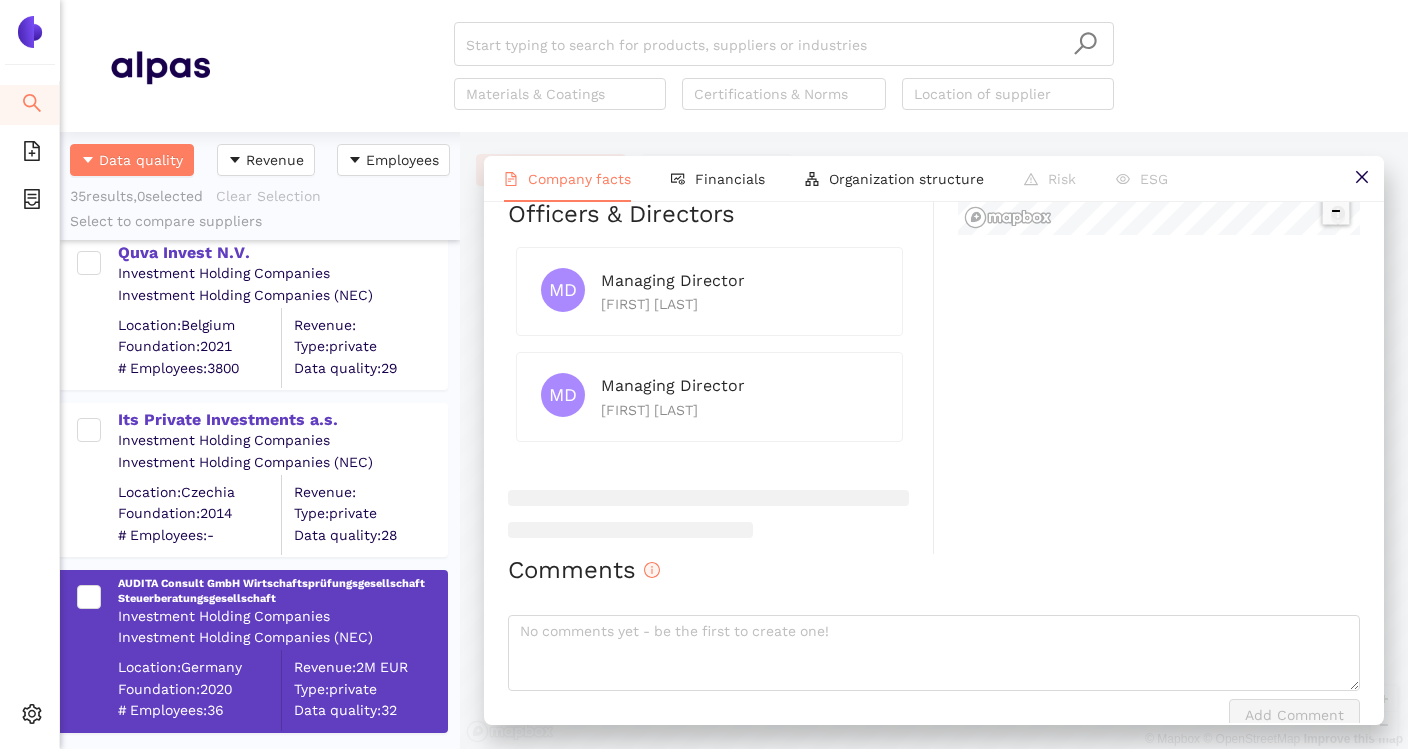 scroll, scrollTop: 1035, scrollLeft: 0, axis: vertical 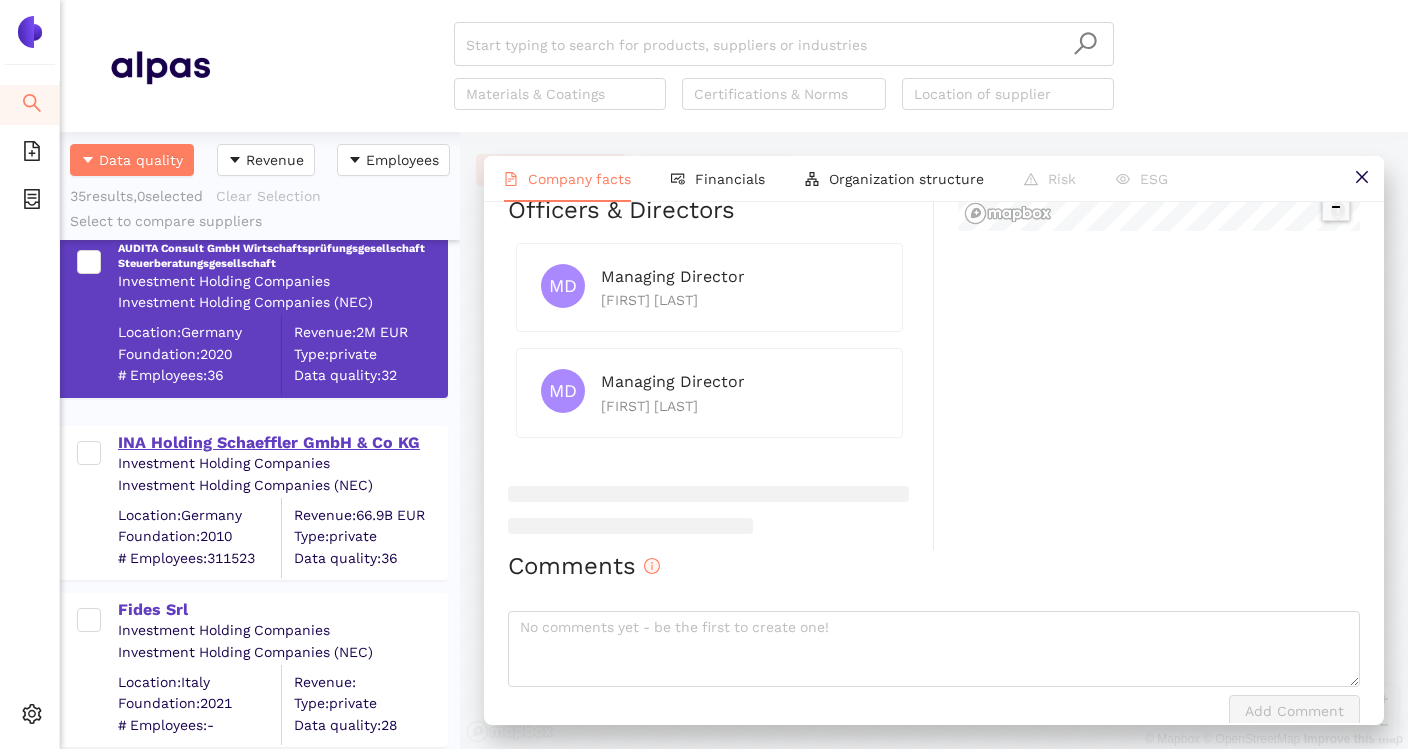 click on "INA Holding Schaeffler GmbH & Co KG" at bounding box center (282, 443) 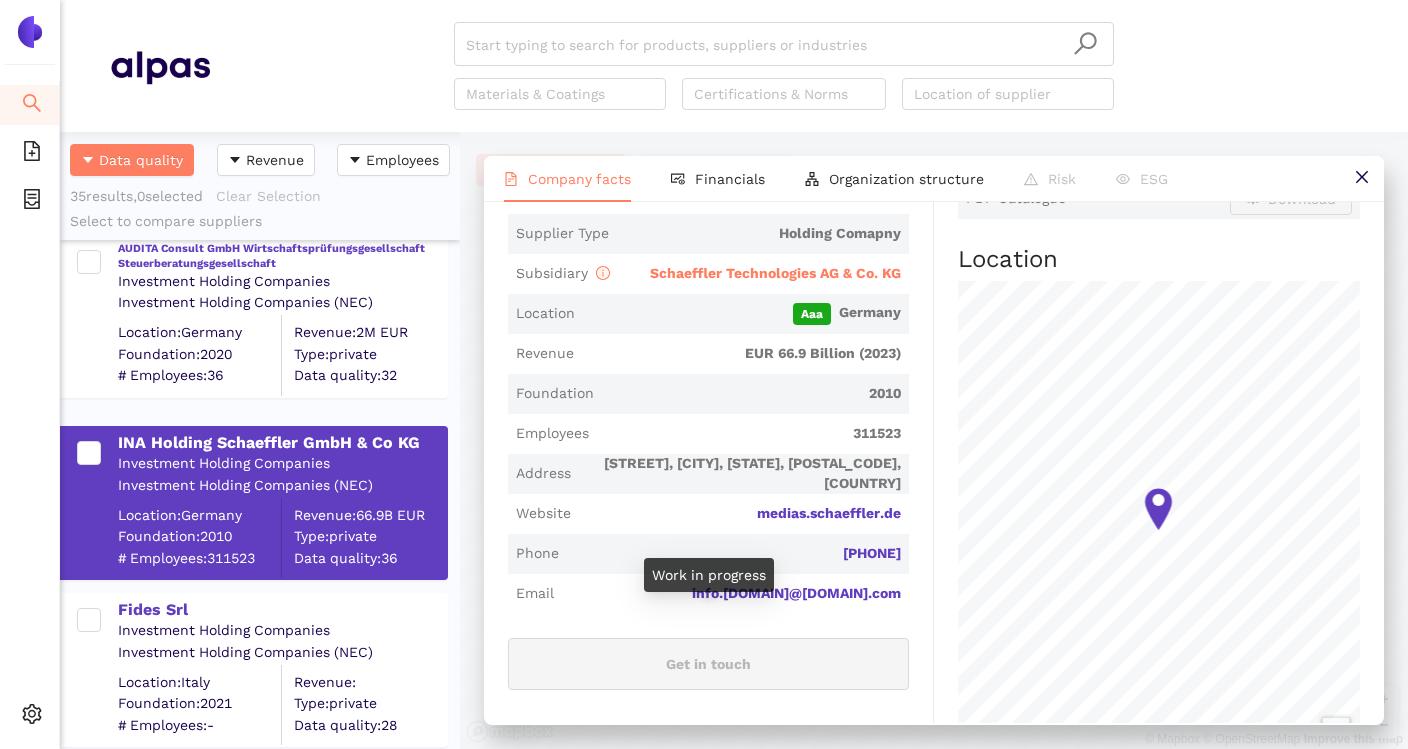 scroll, scrollTop: 477, scrollLeft: 0, axis: vertical 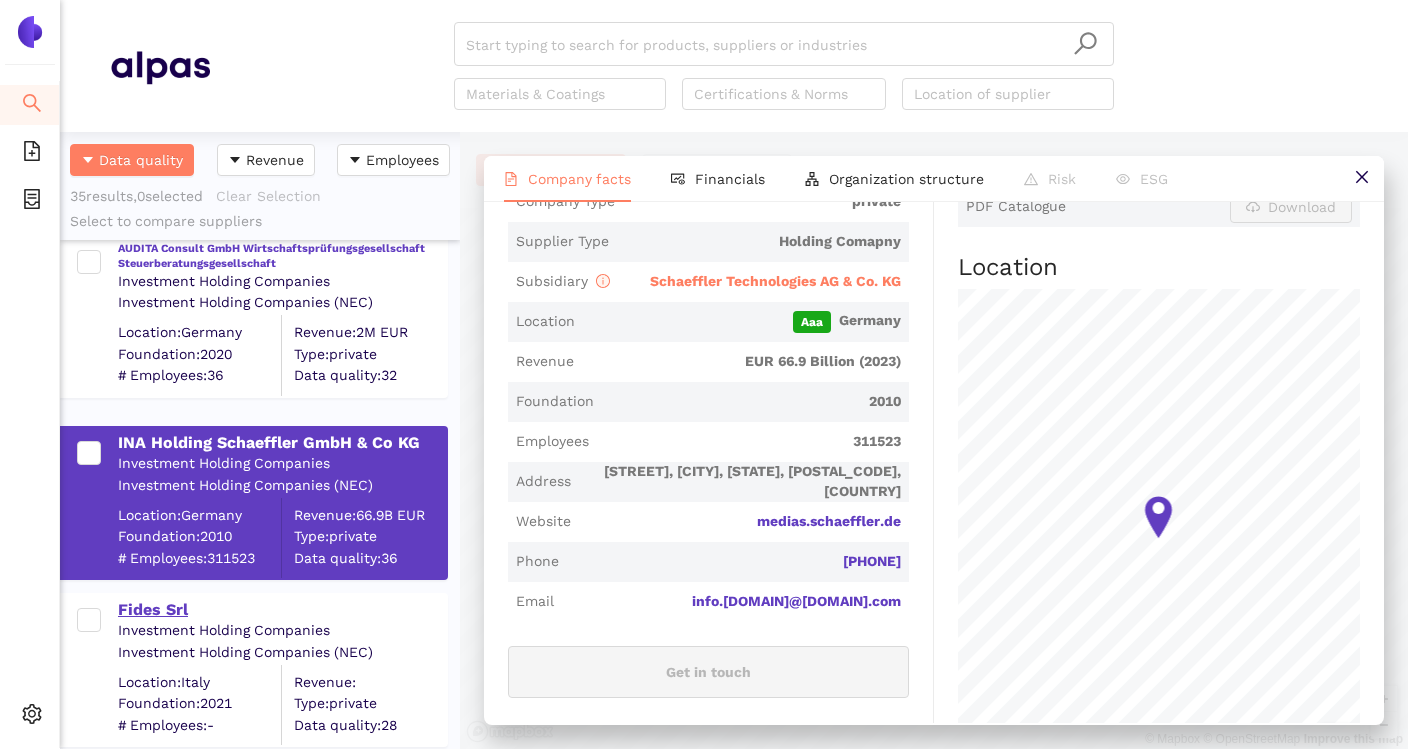 click on "Fides Srl" at bounding box center [282, 610] 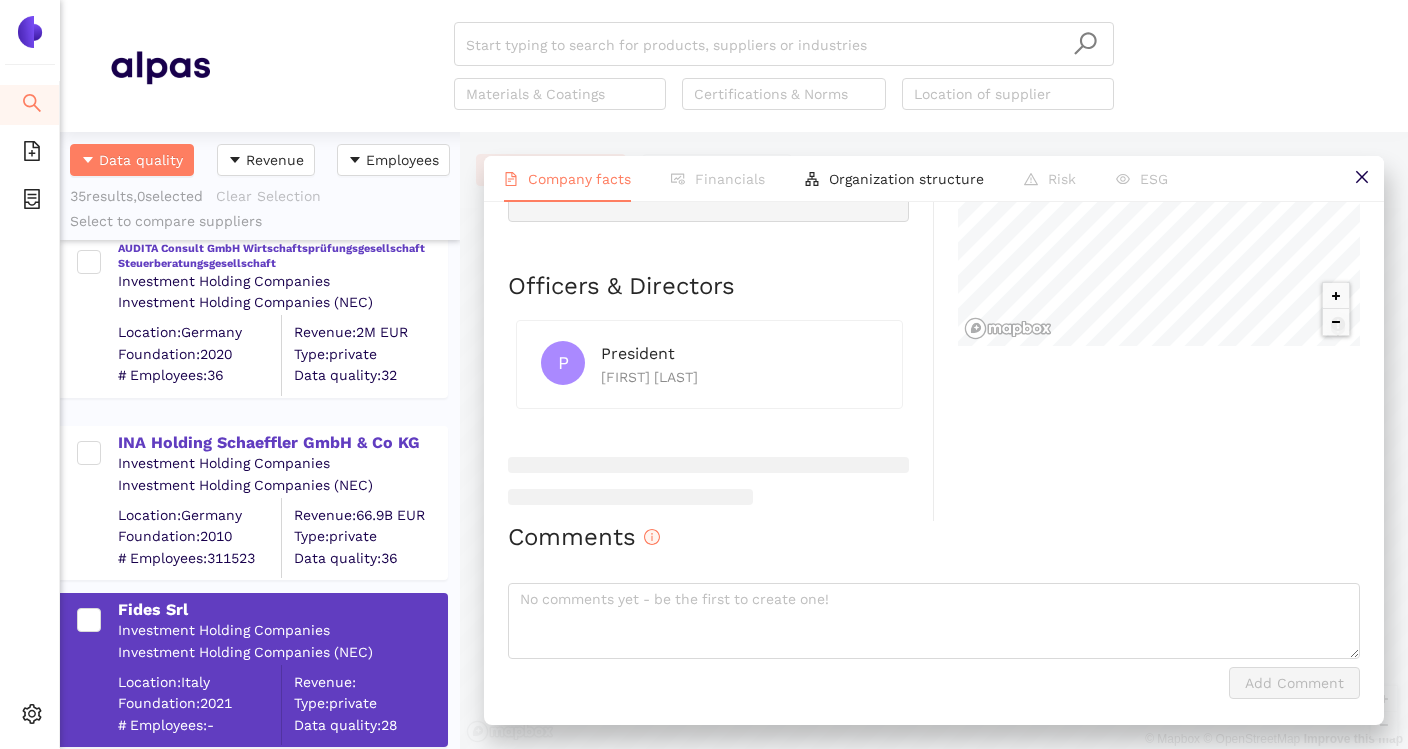 scroll, scrollTop: 939, scrollLeft: 0, axis: vertical 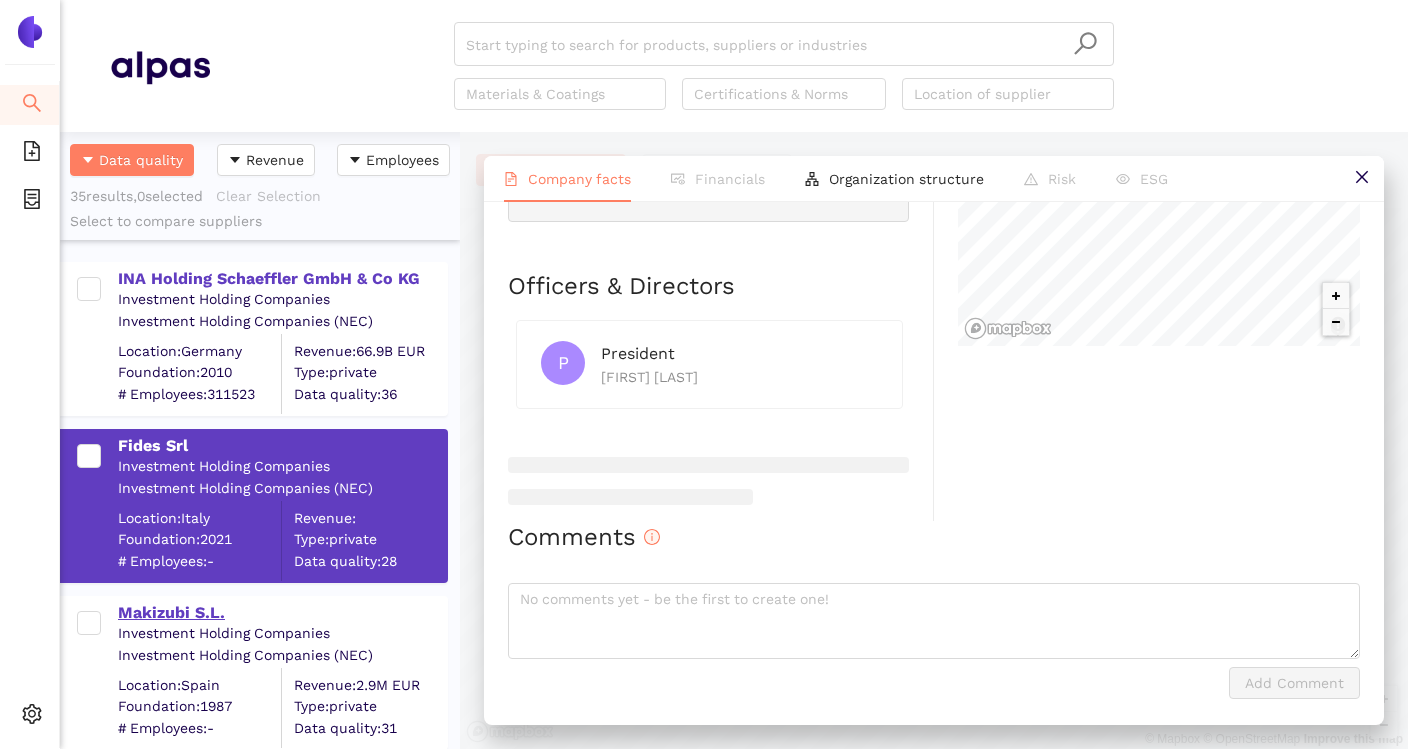 click on "Makizubi S.L." at bounding box center (282, 613) 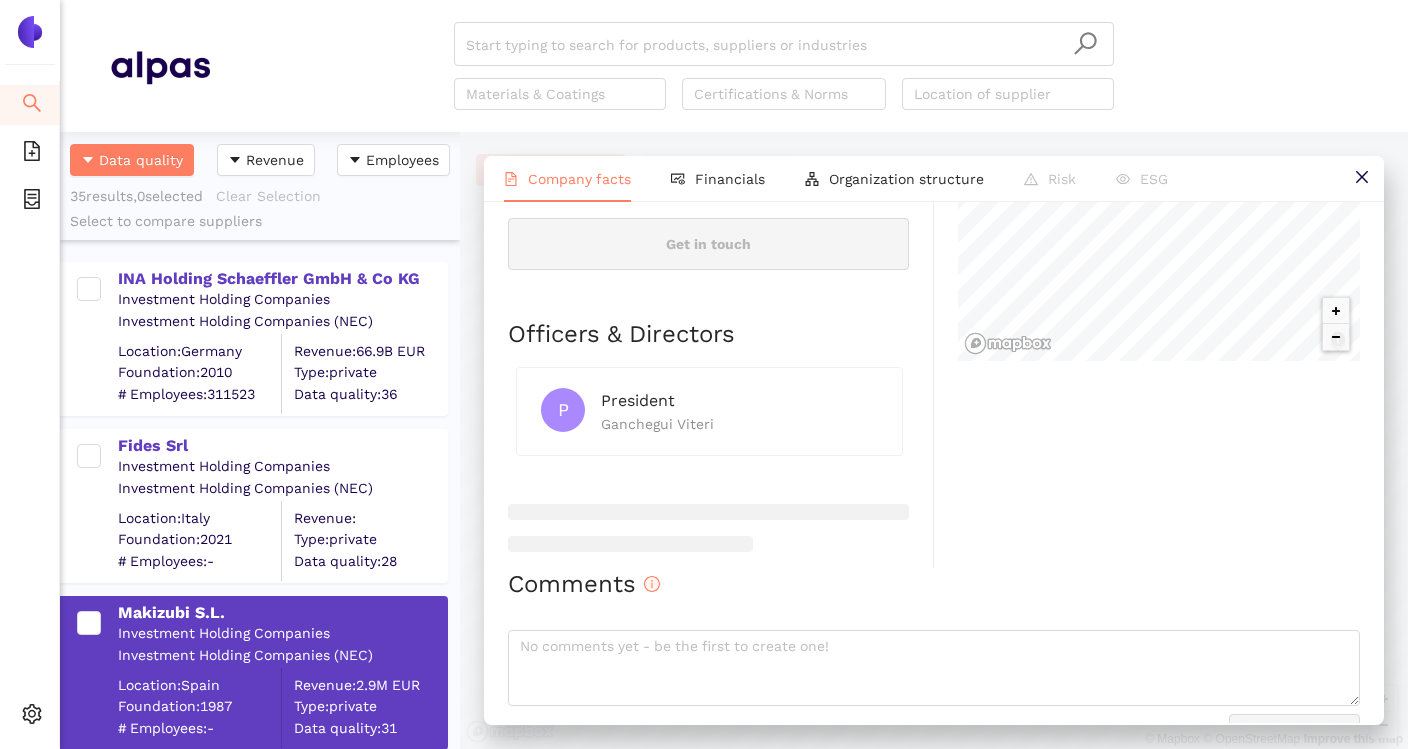 scroll, scrollTop: 952, scrollLeft: 0, axis: vertical 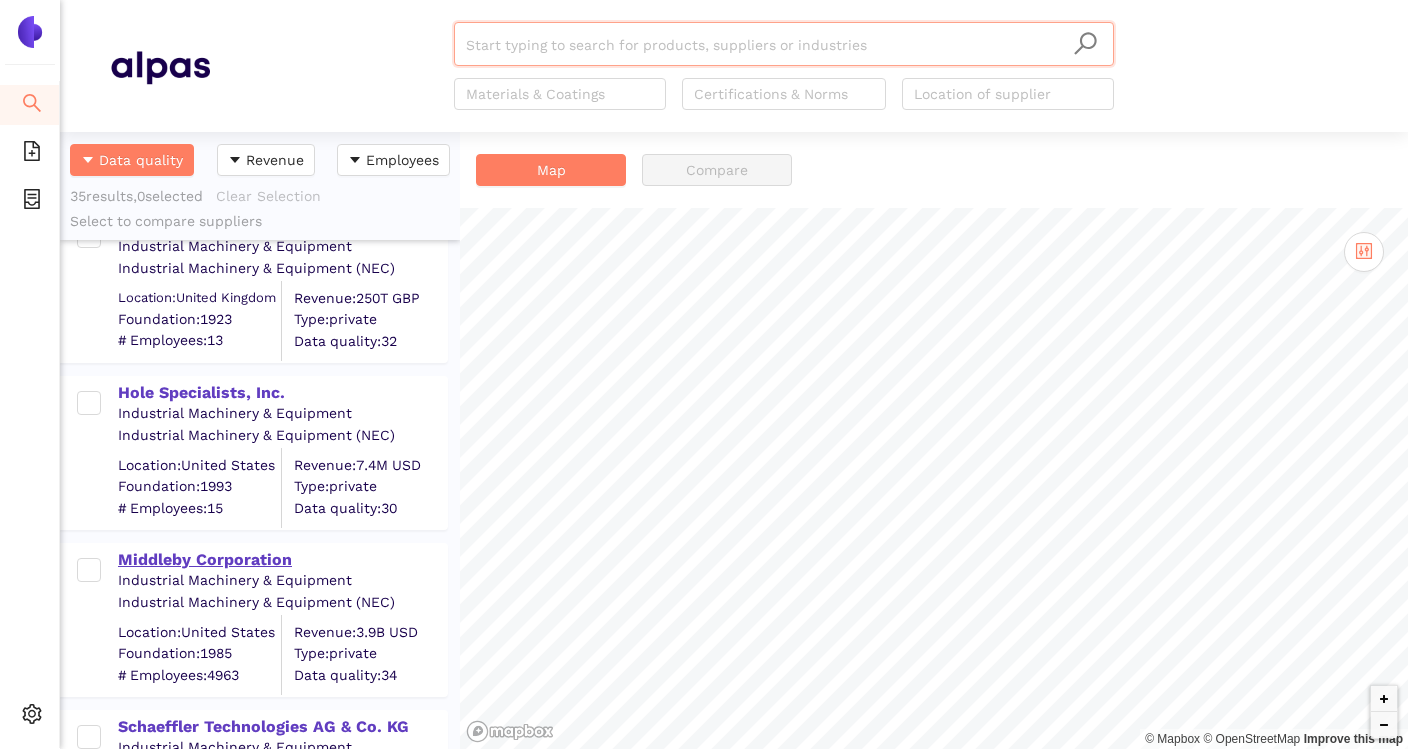 click on "Middleby Corporation" at bounding box center (282, 560) 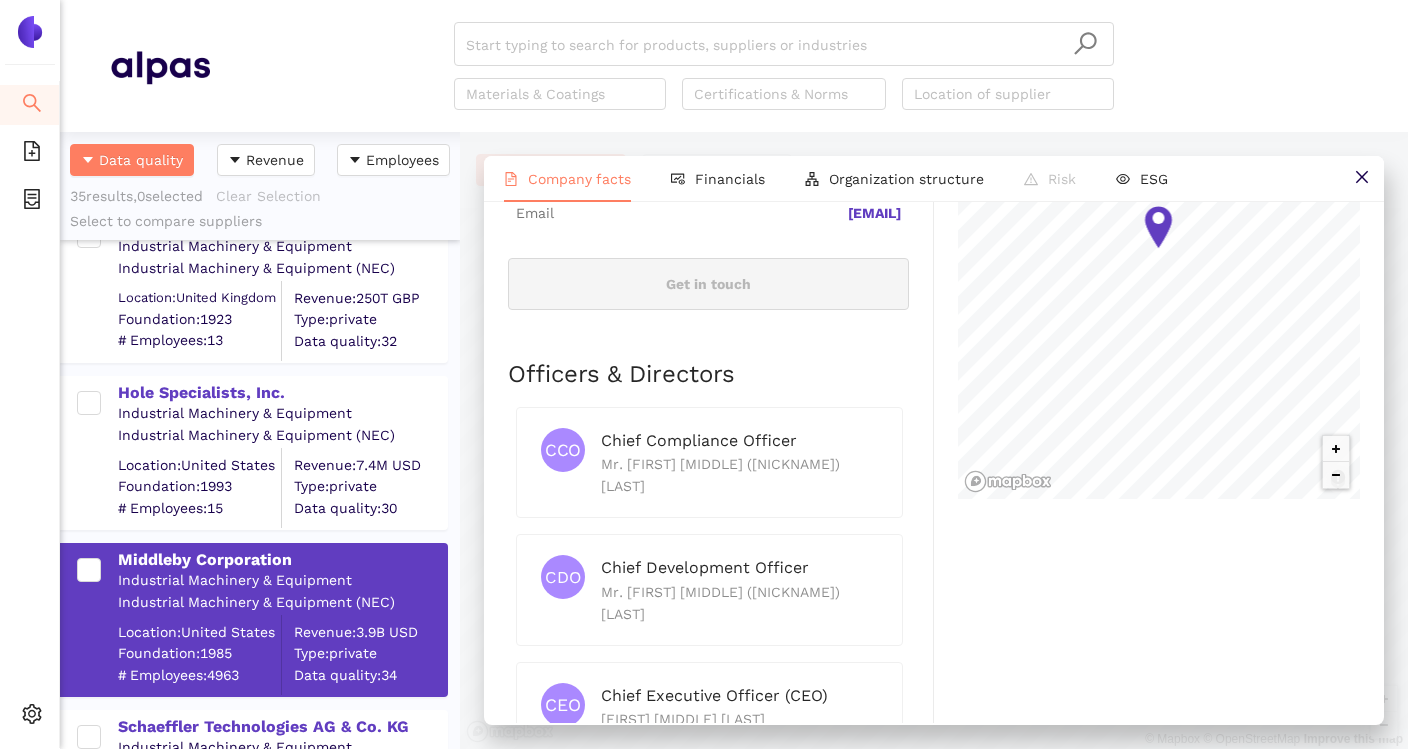 scroll, scrollTop: 901, scrollLeft: 0, axis: vertical 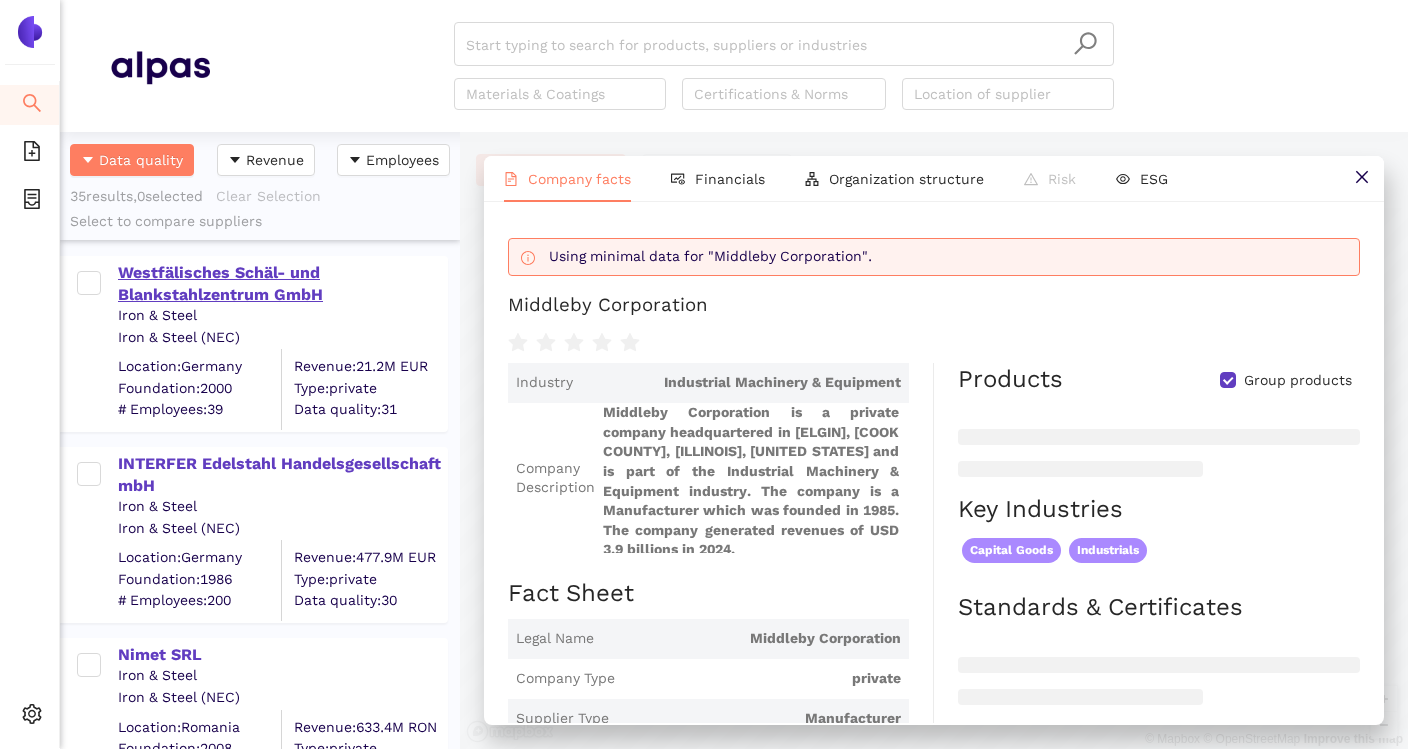 click on "Westfälisches Schäl- und Blankstahlzentrum GmbH" at bounding box center [282, 284] 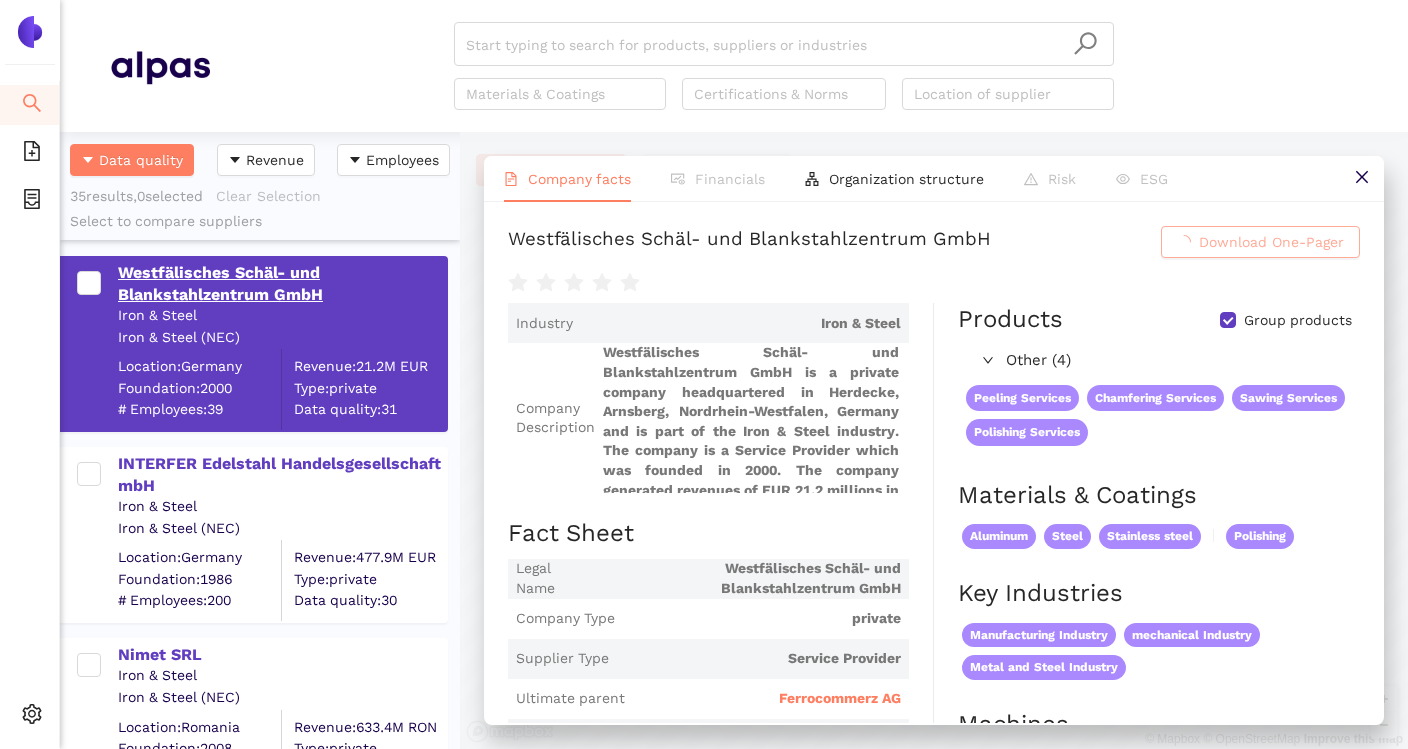 scroll, scrollTop: 0, scrollLeft: 0, axis: both 